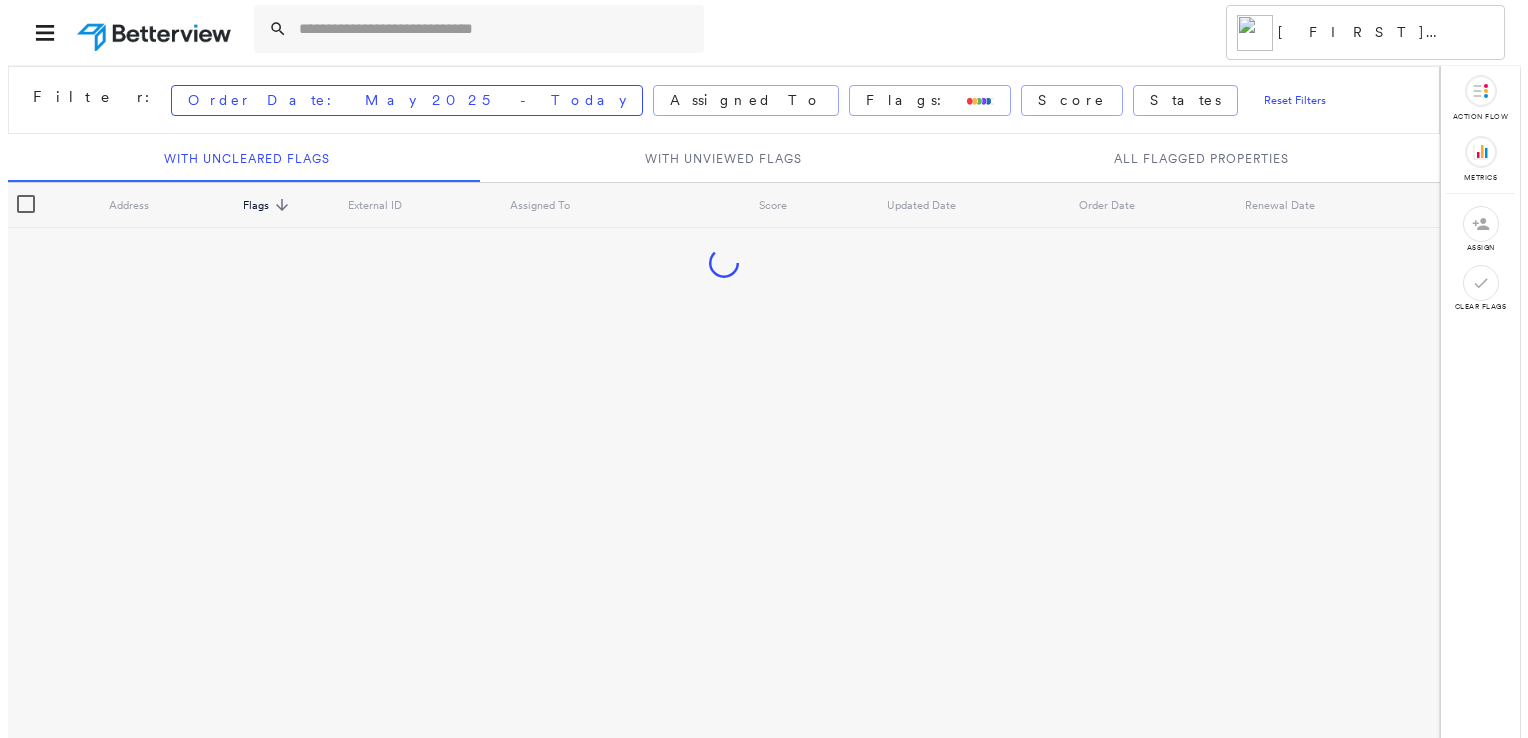 scroll, scrollTop: 0, scrollLeft: 0, axis: both 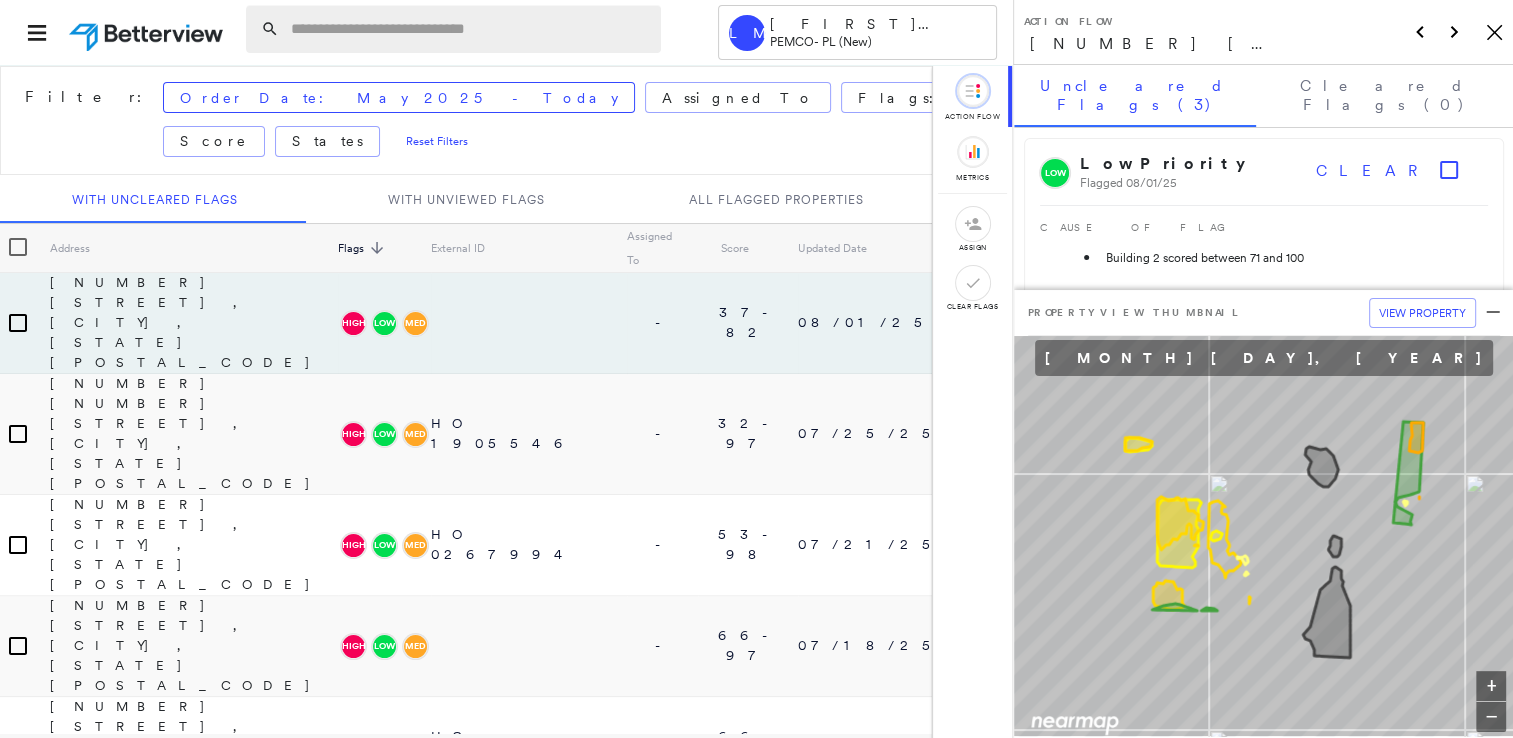 click at bounding box center [470, 29] 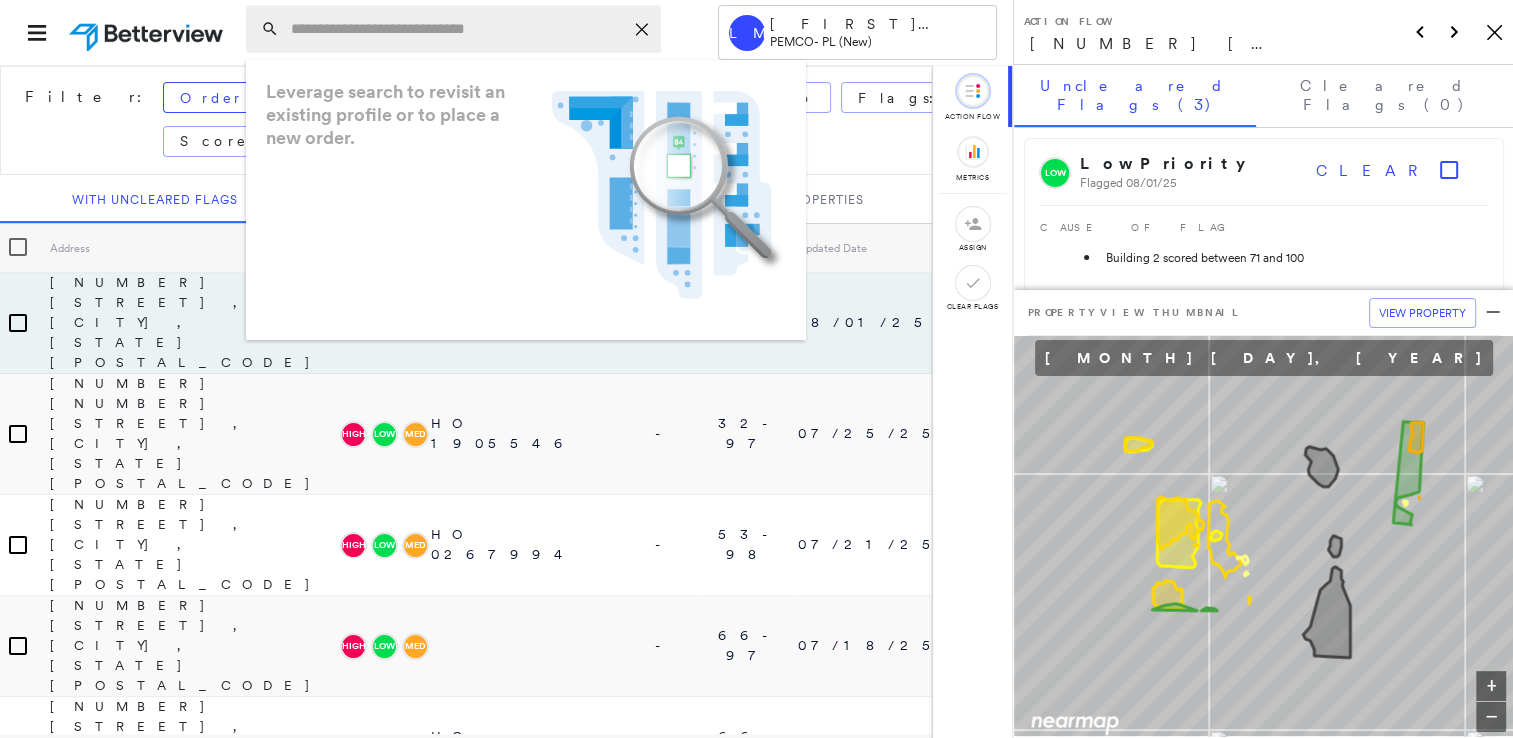 paste on "**********" 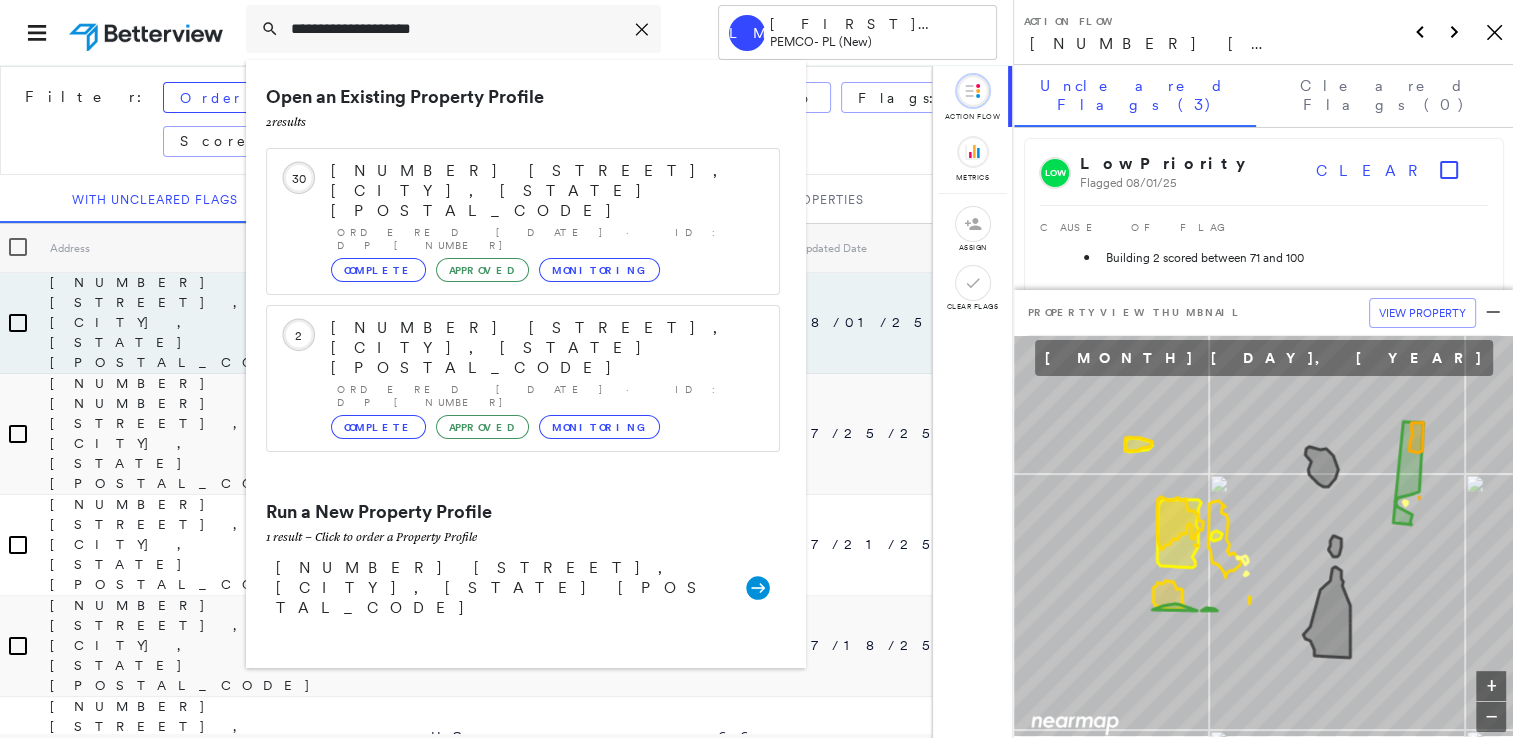 type on "**********" 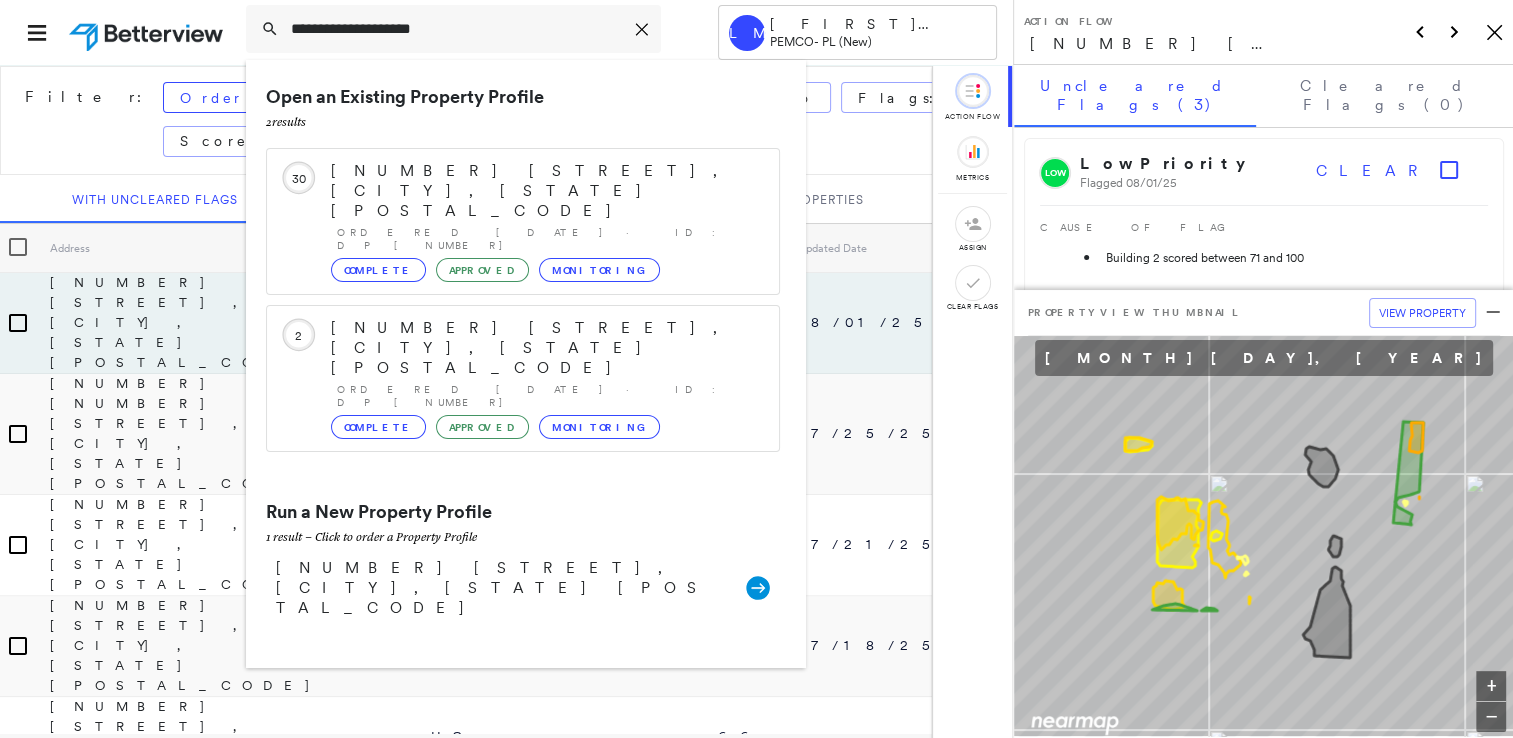click on "2  result s" at bounding box center (523, 121) 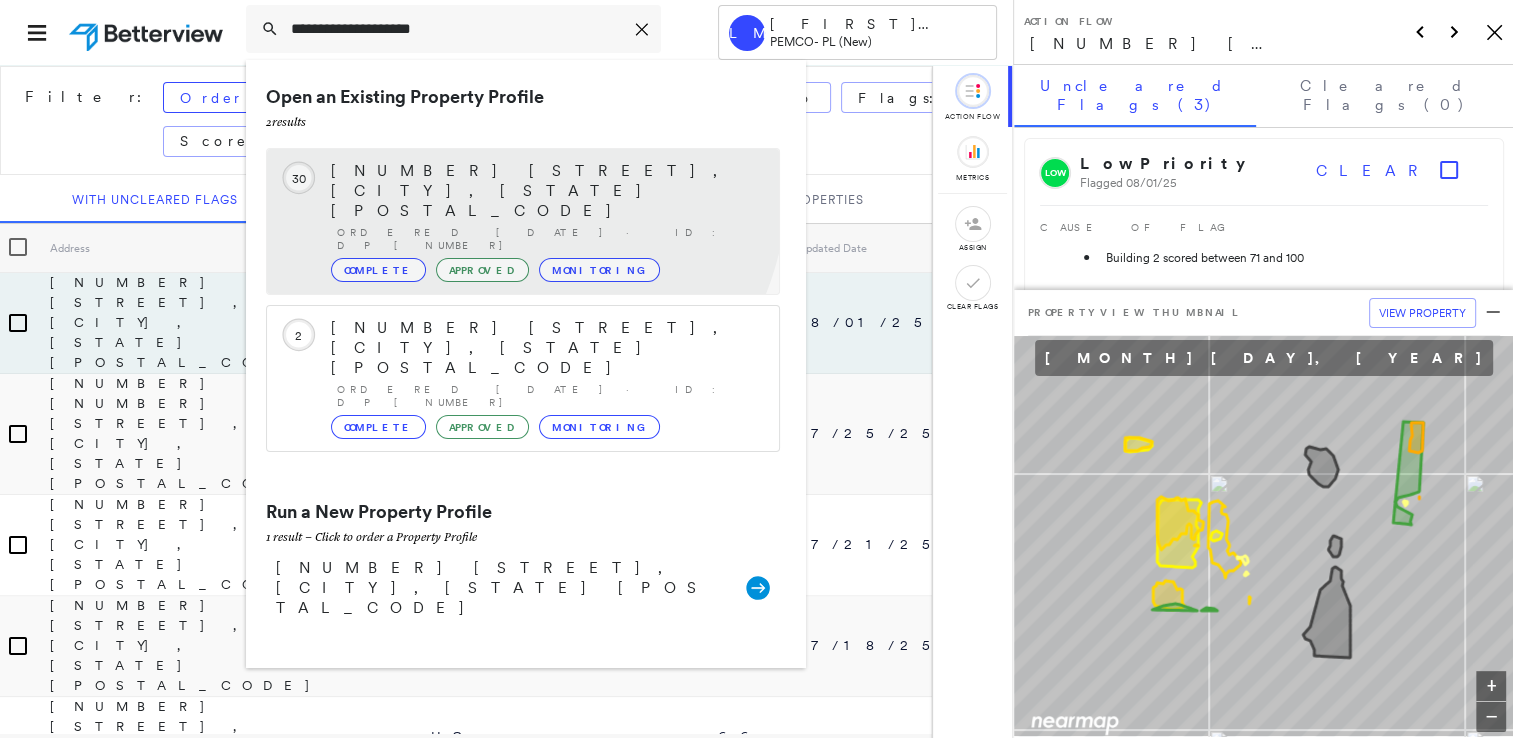 click on "[NUMBER] [STREET], [CITY], [STATE] [POSTAL_CODE]" at bounding box center (545, 191) 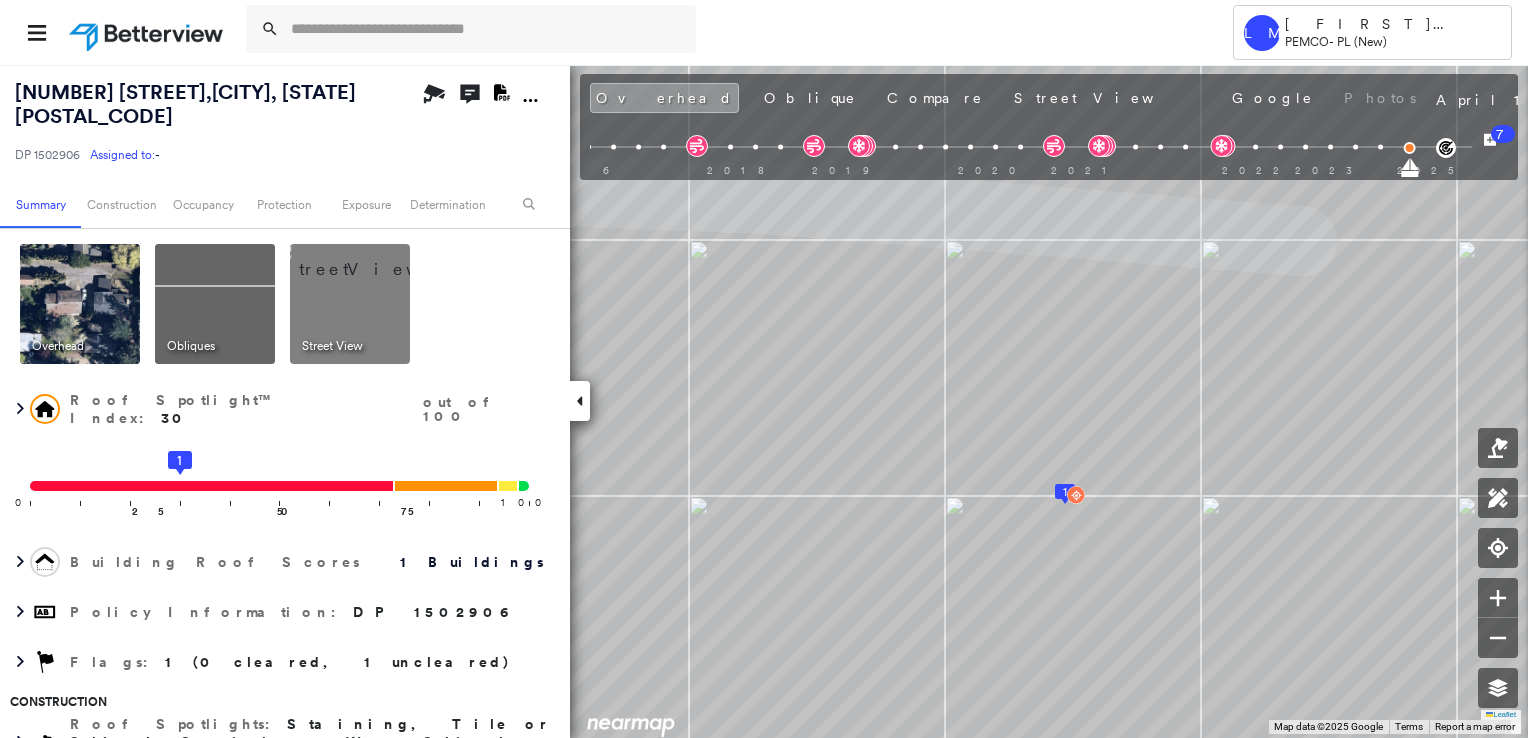 click at bounding box center (374, 259) 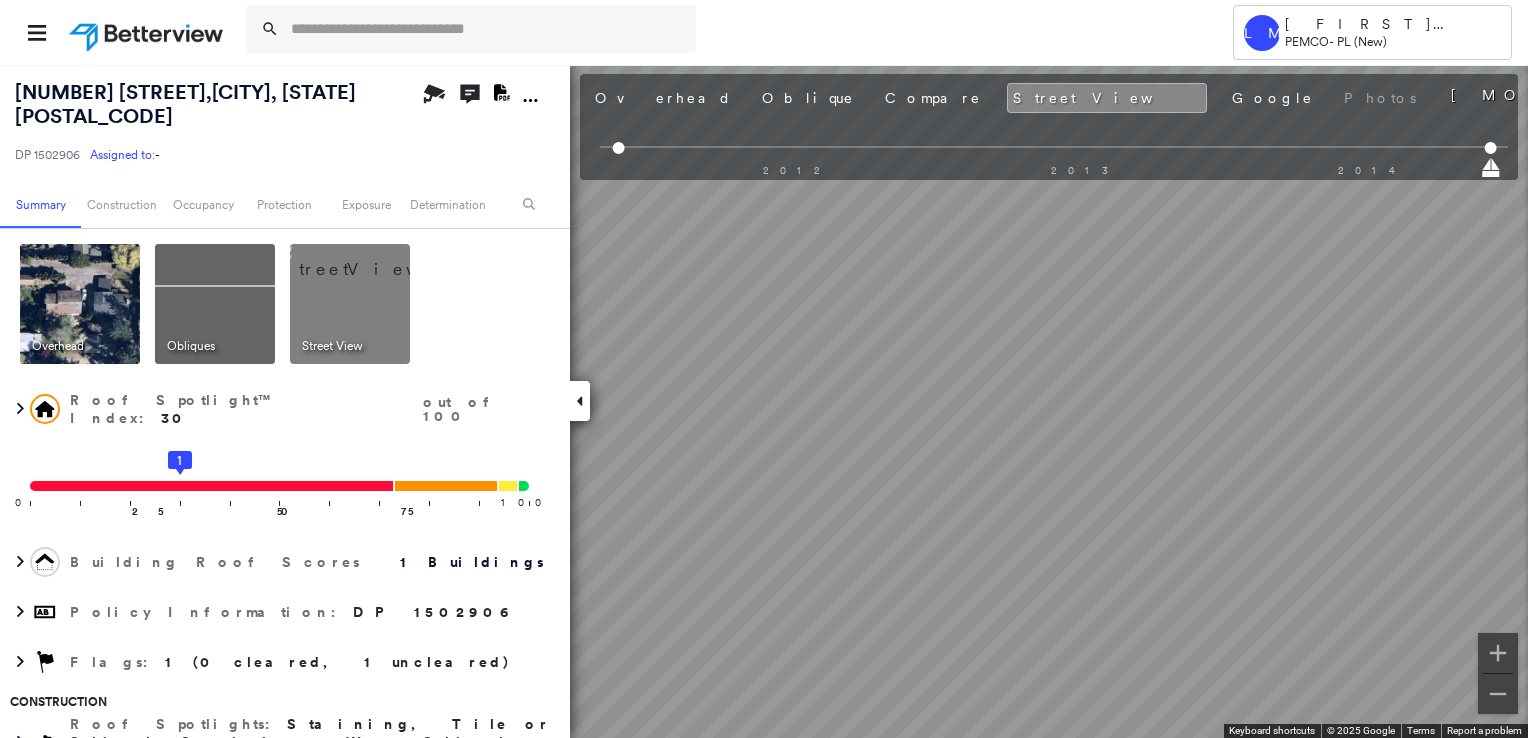 click at bounding box center [215, 304] 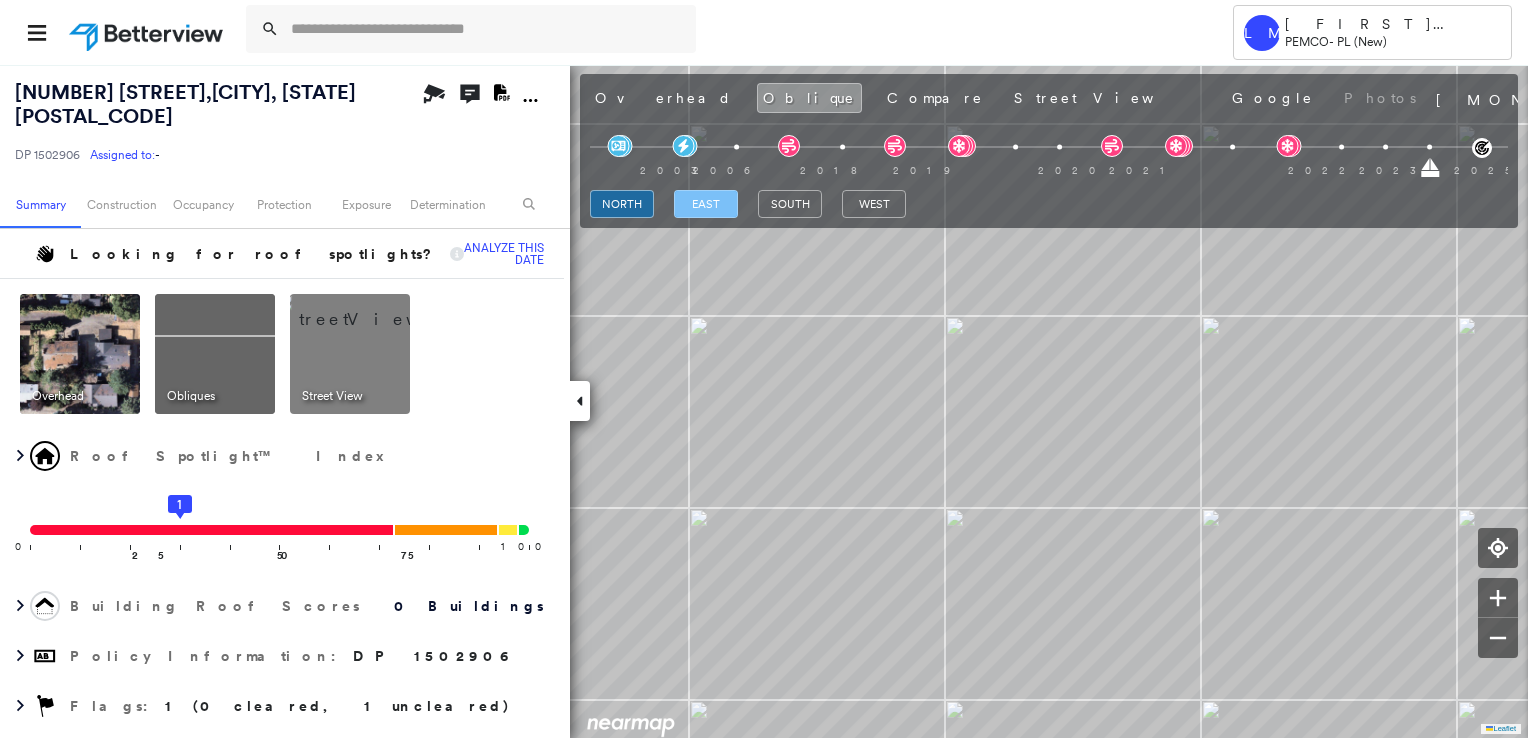 click on "east" at bounding box center [706, 204] 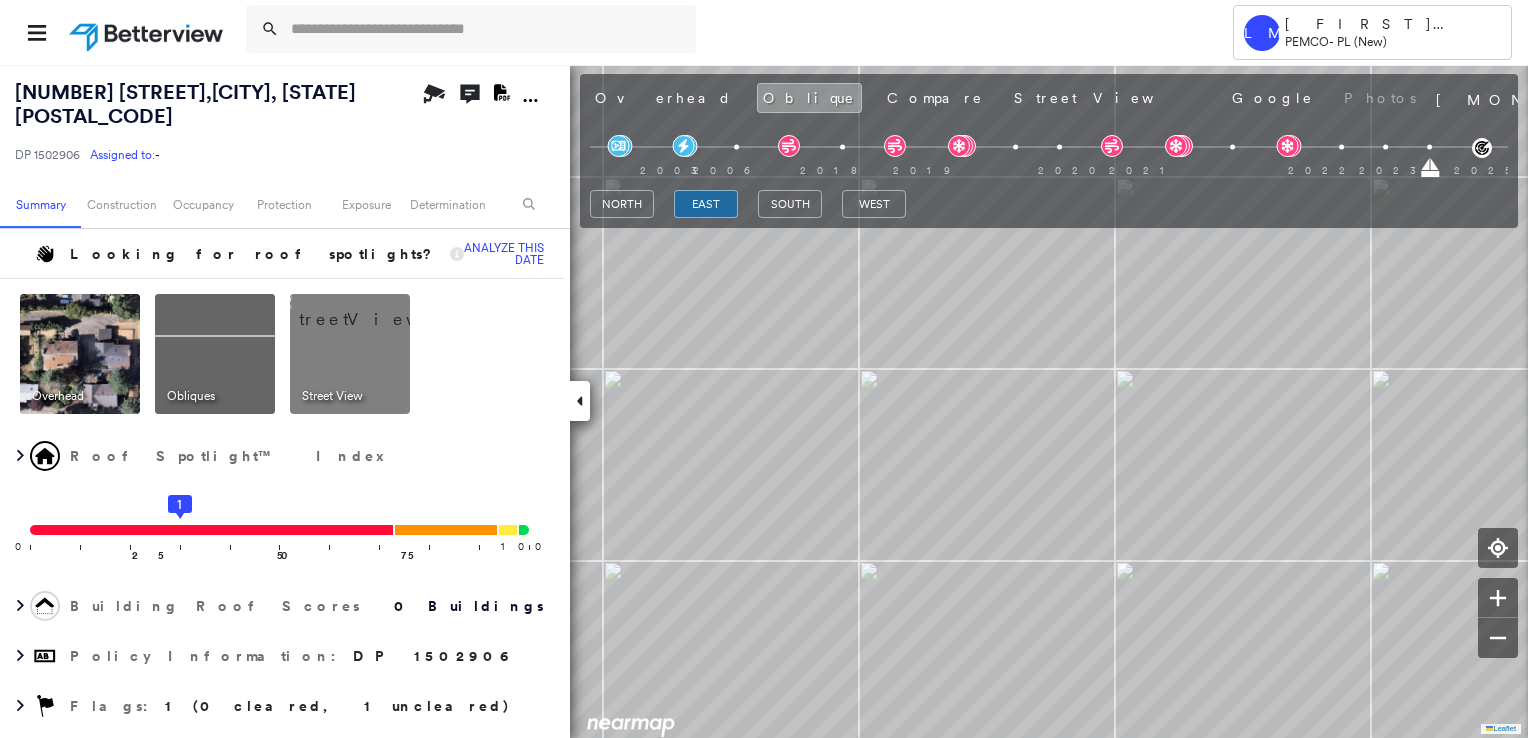 drag, startPoint x: 912, startPoint y: 93, endPoint x: 940, endPoint y: 90, distance: 28.160255 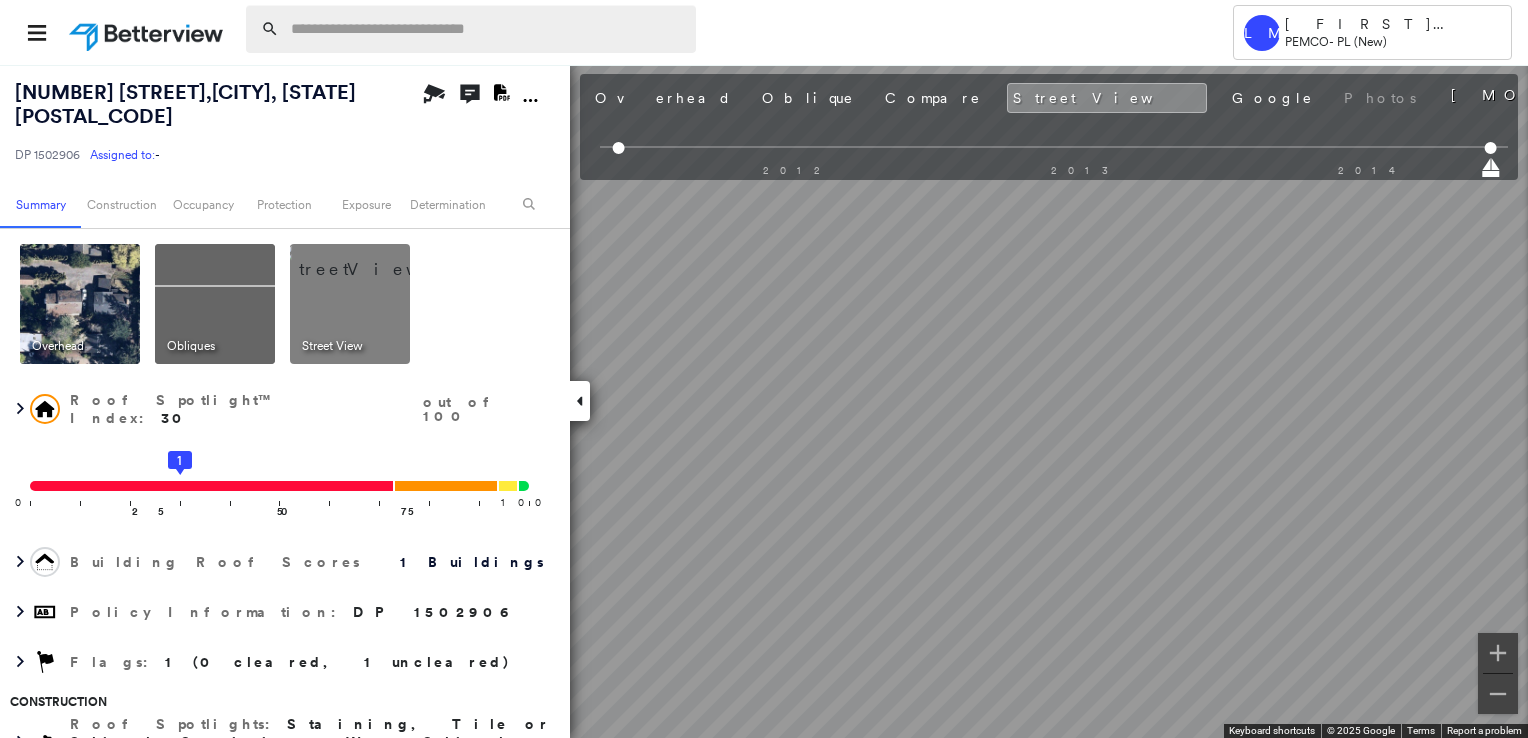 click at bounding box center [487, 29] 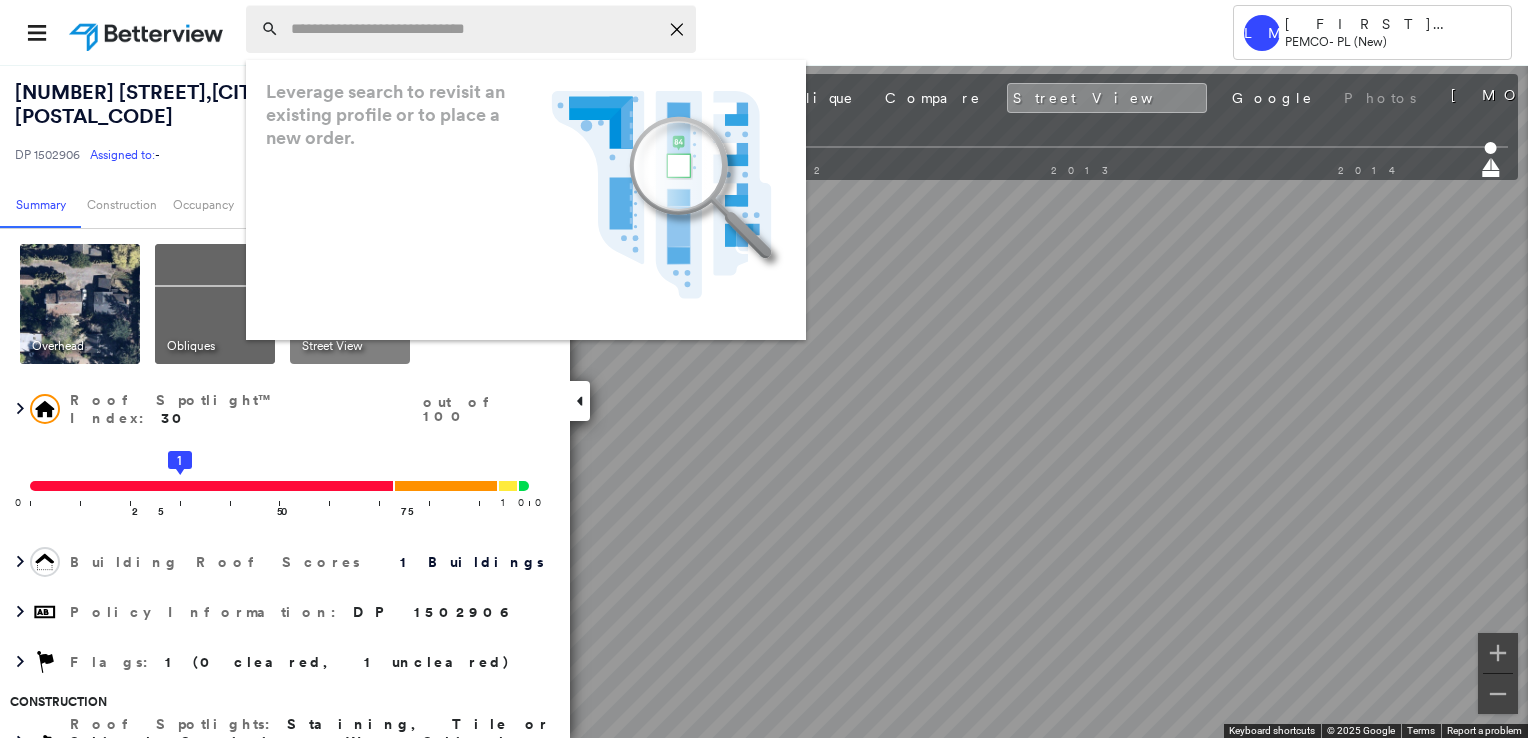 paste on "**********" 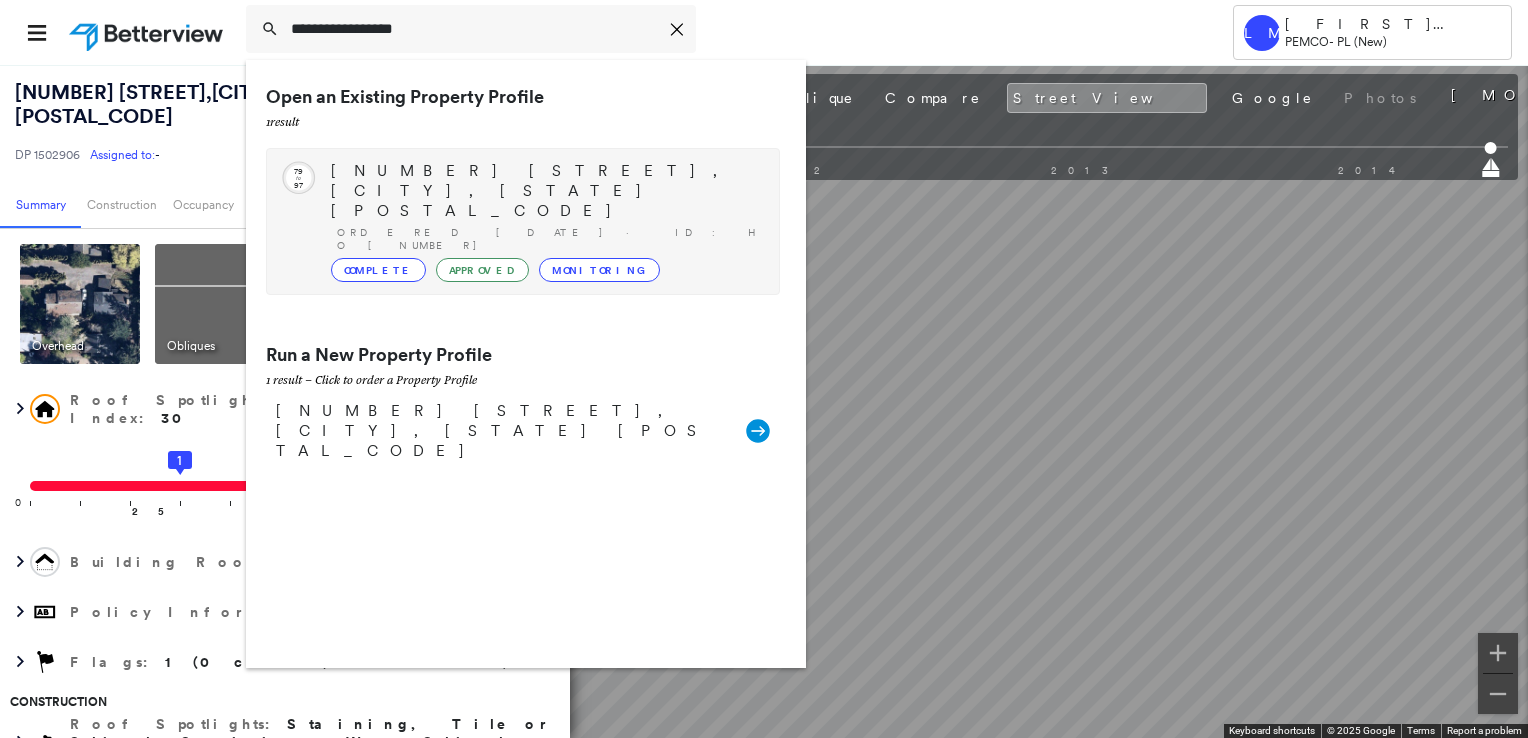type on "**********" 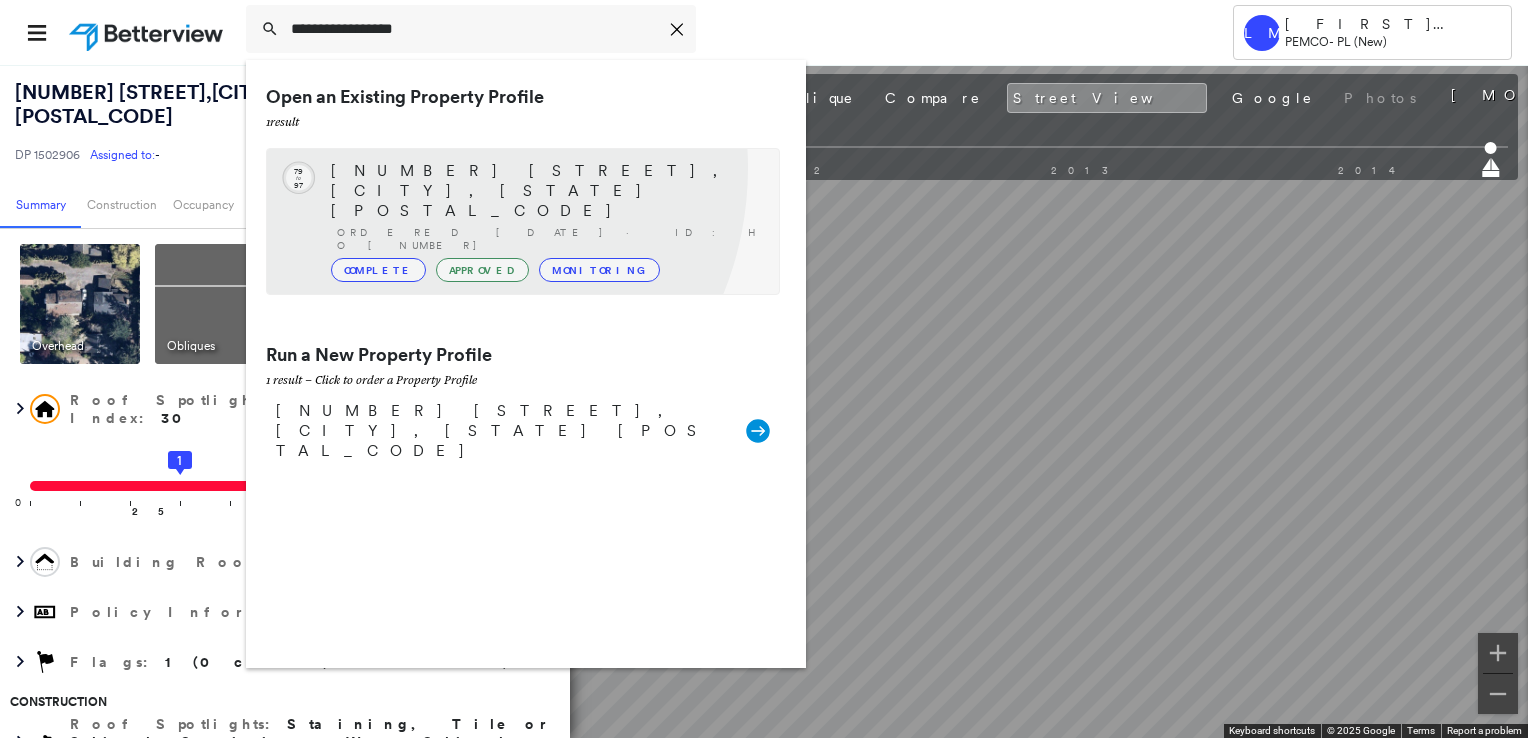 click on "[NUMBER] [STREET], [CITY], [STATE] [POSTAL_CODE]" at bounding box center [545, 191] 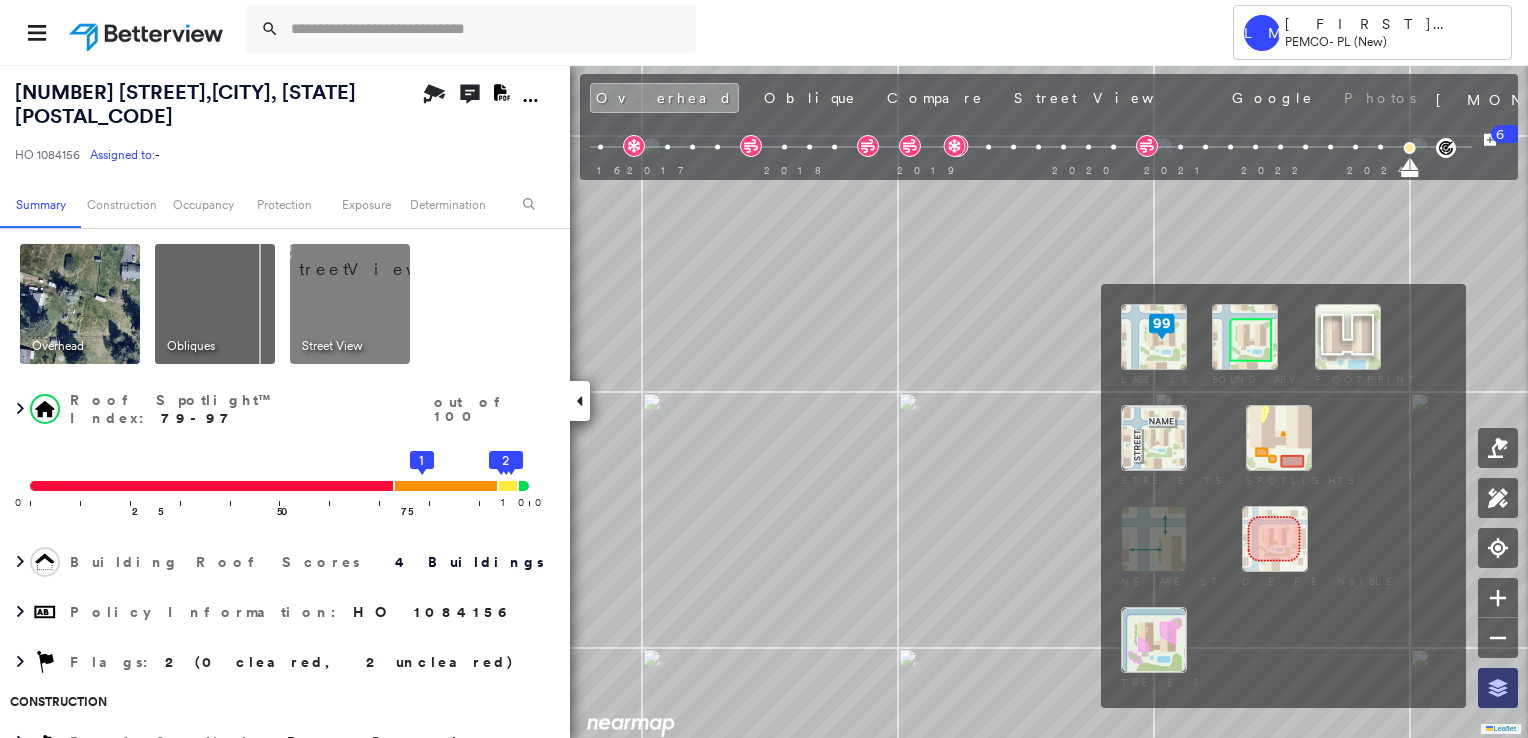 click 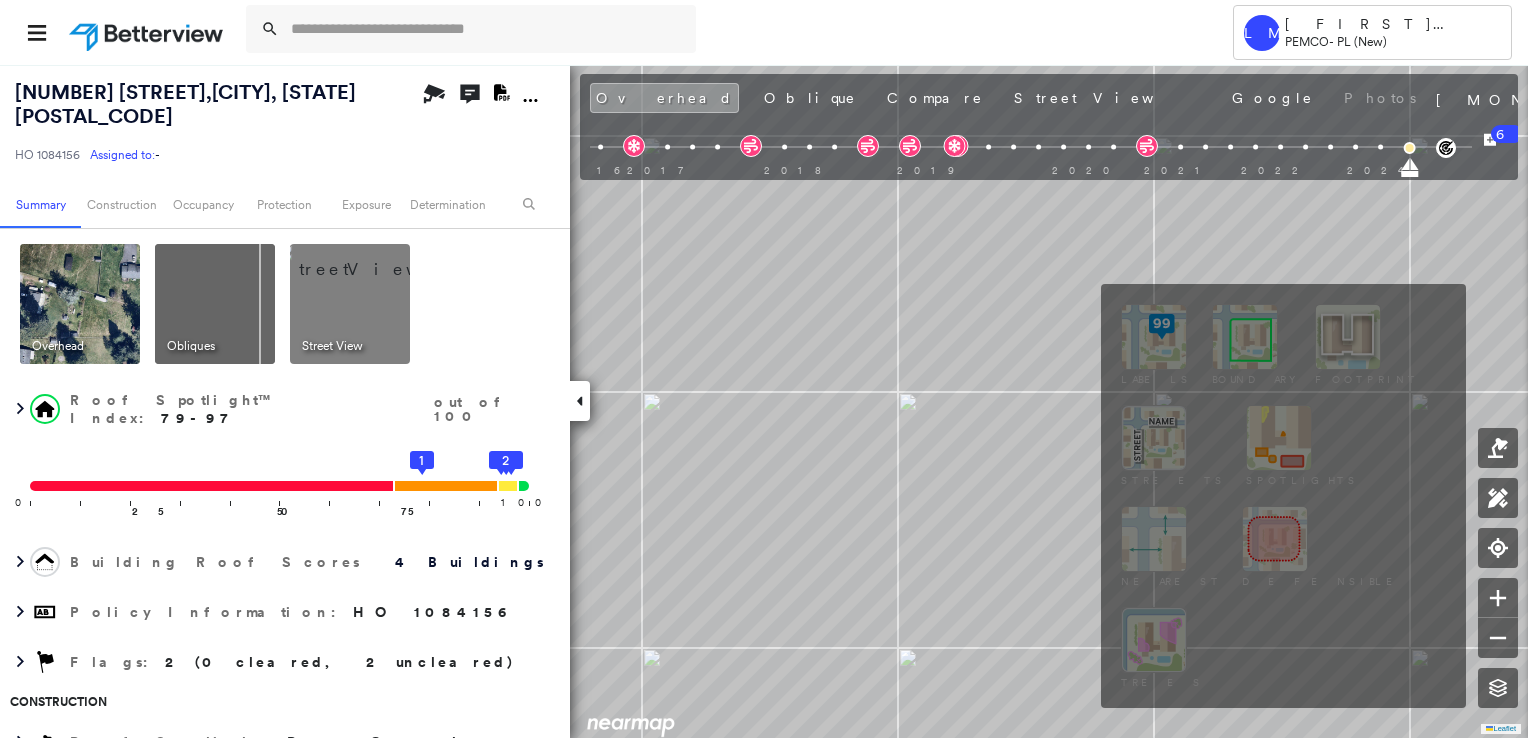 click at bounding box center [1245, 337] 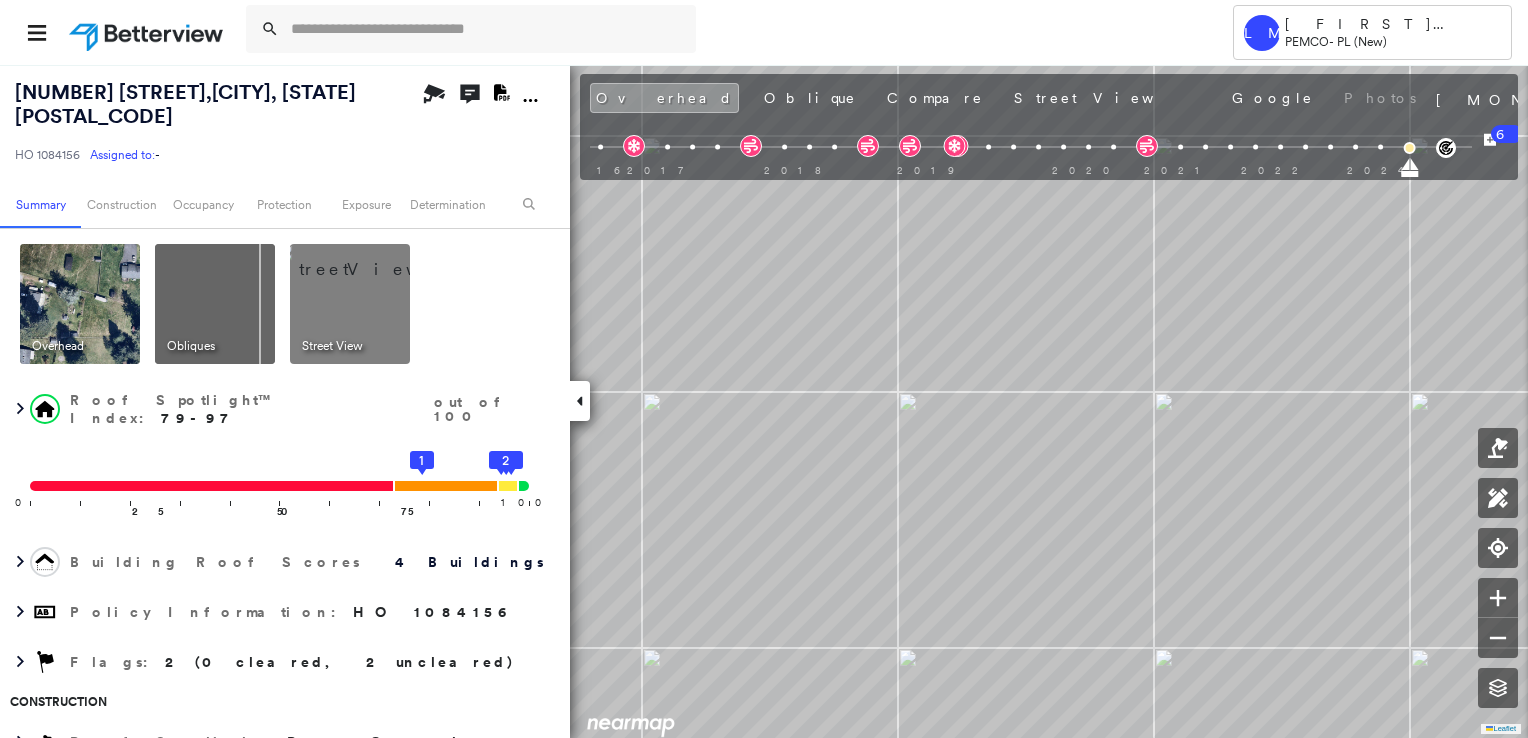 click at bounding box center [80, 304] 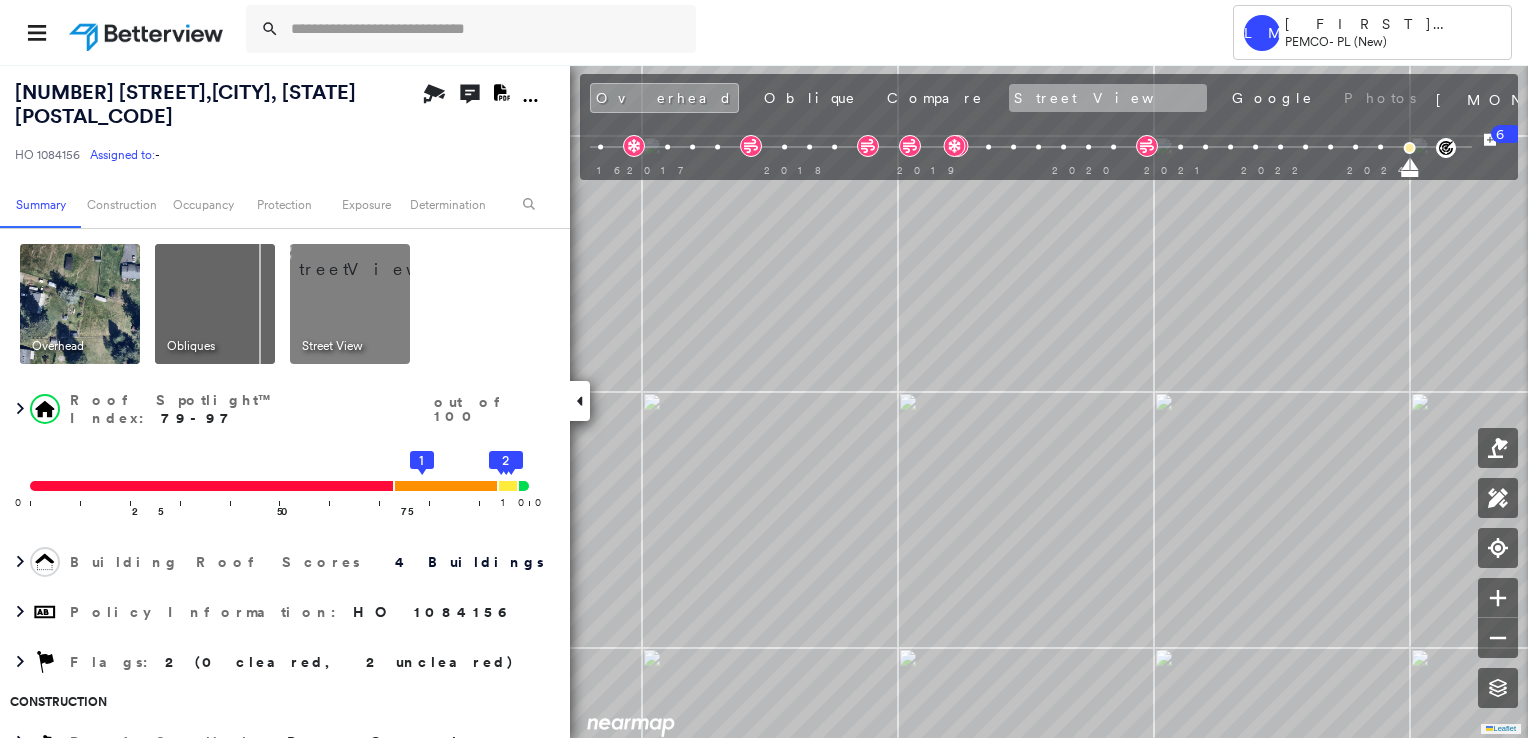 click on "Street View" at bounding box center (1108, 98) 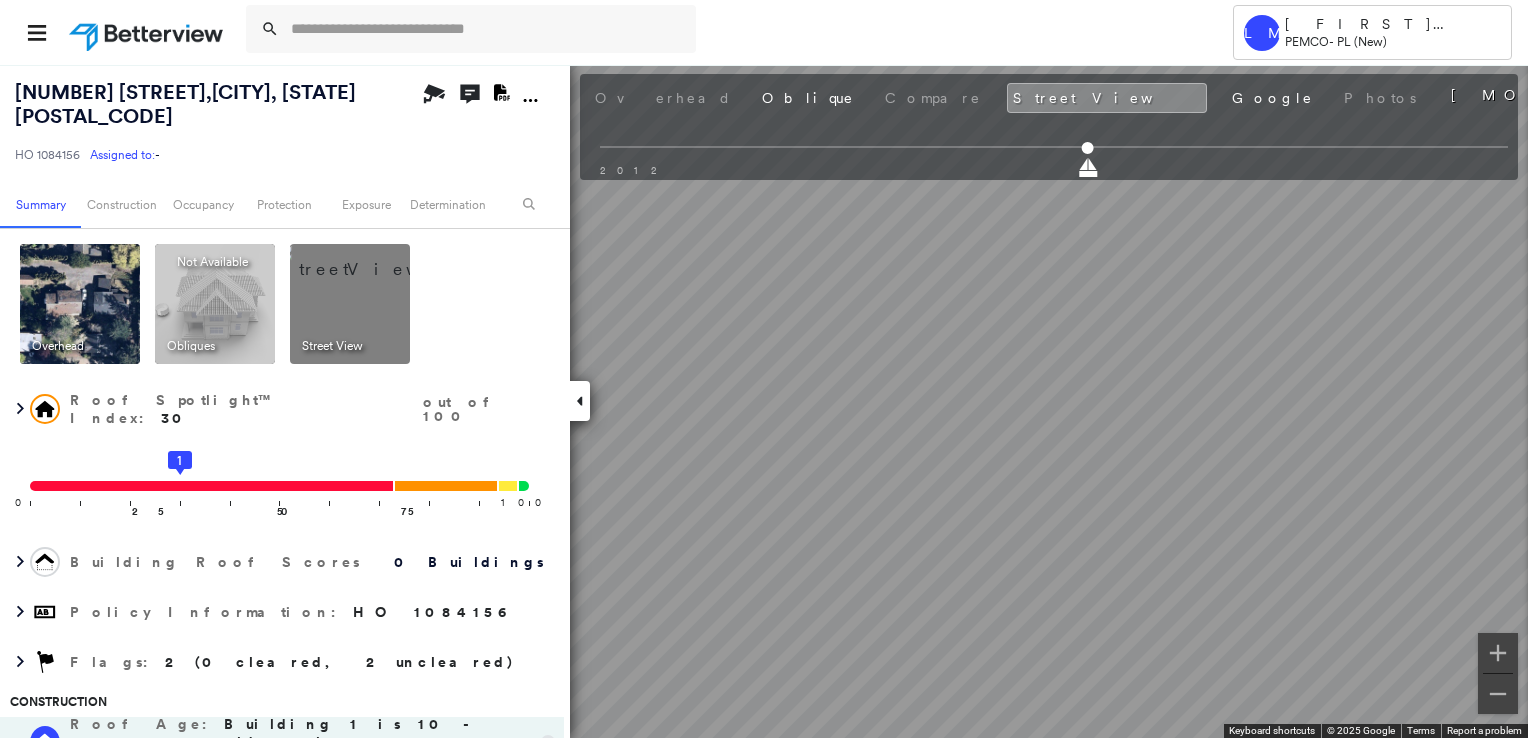 click at bounding box center [80, 304] 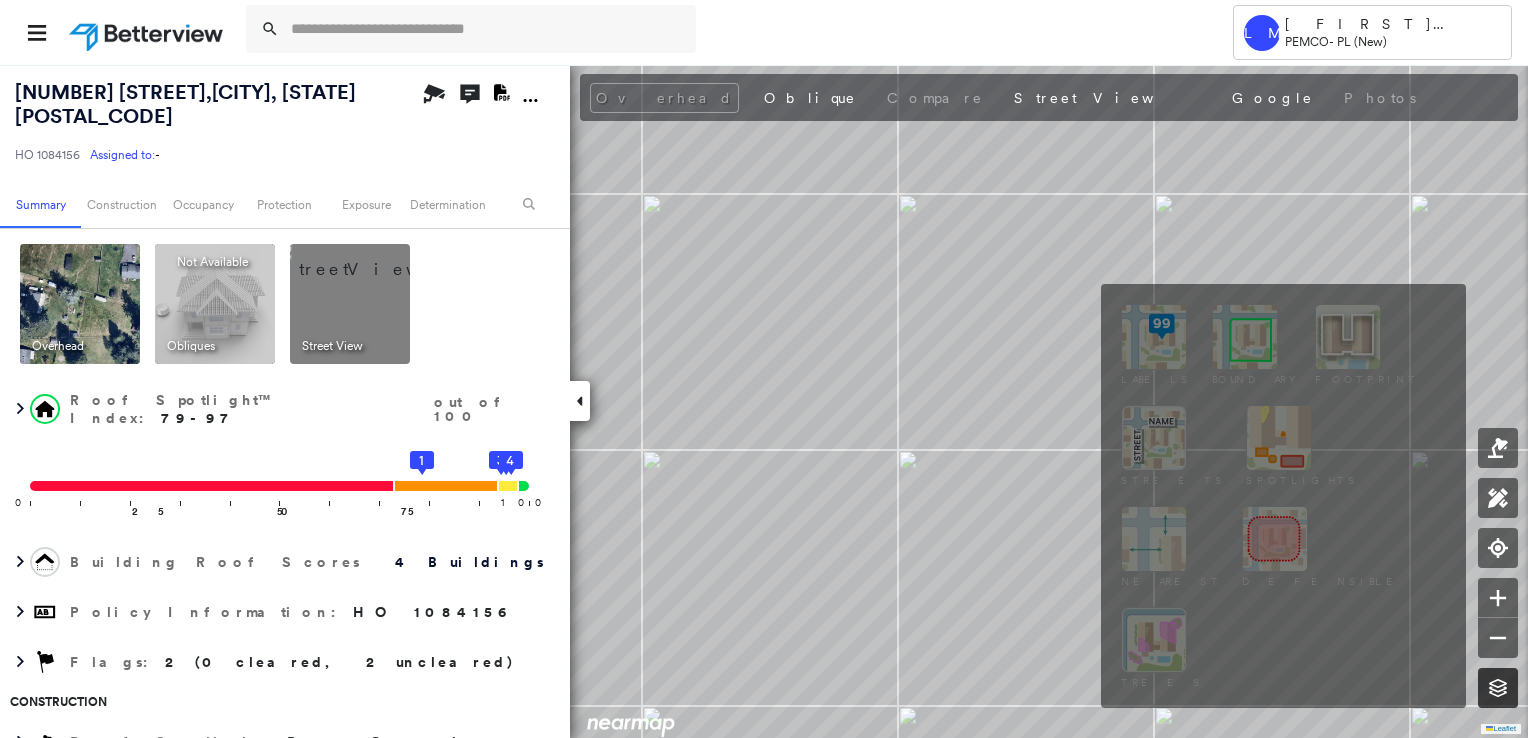 click 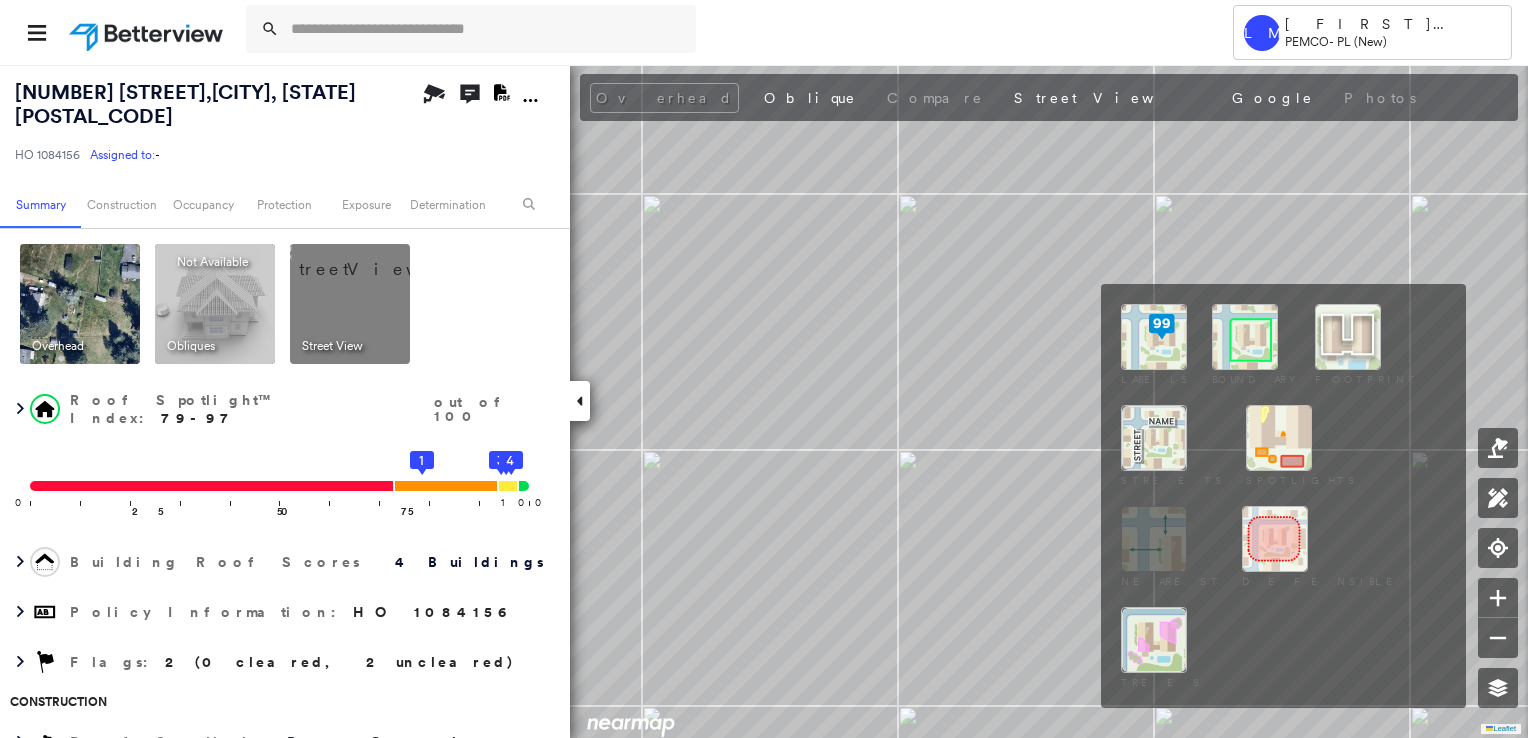click at bounding box center (1245, 337) 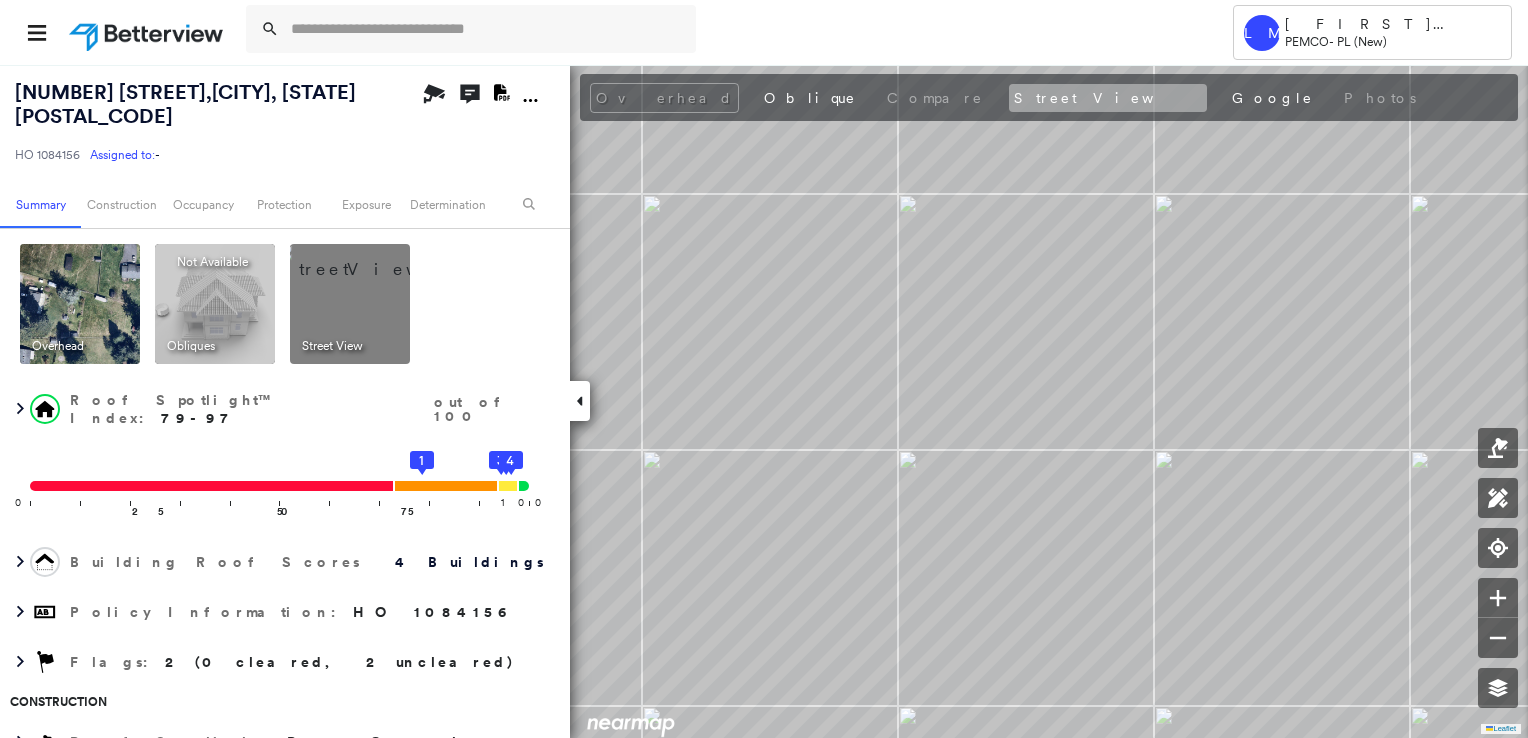 click on "Street View" at bounding box center (1108, 98) 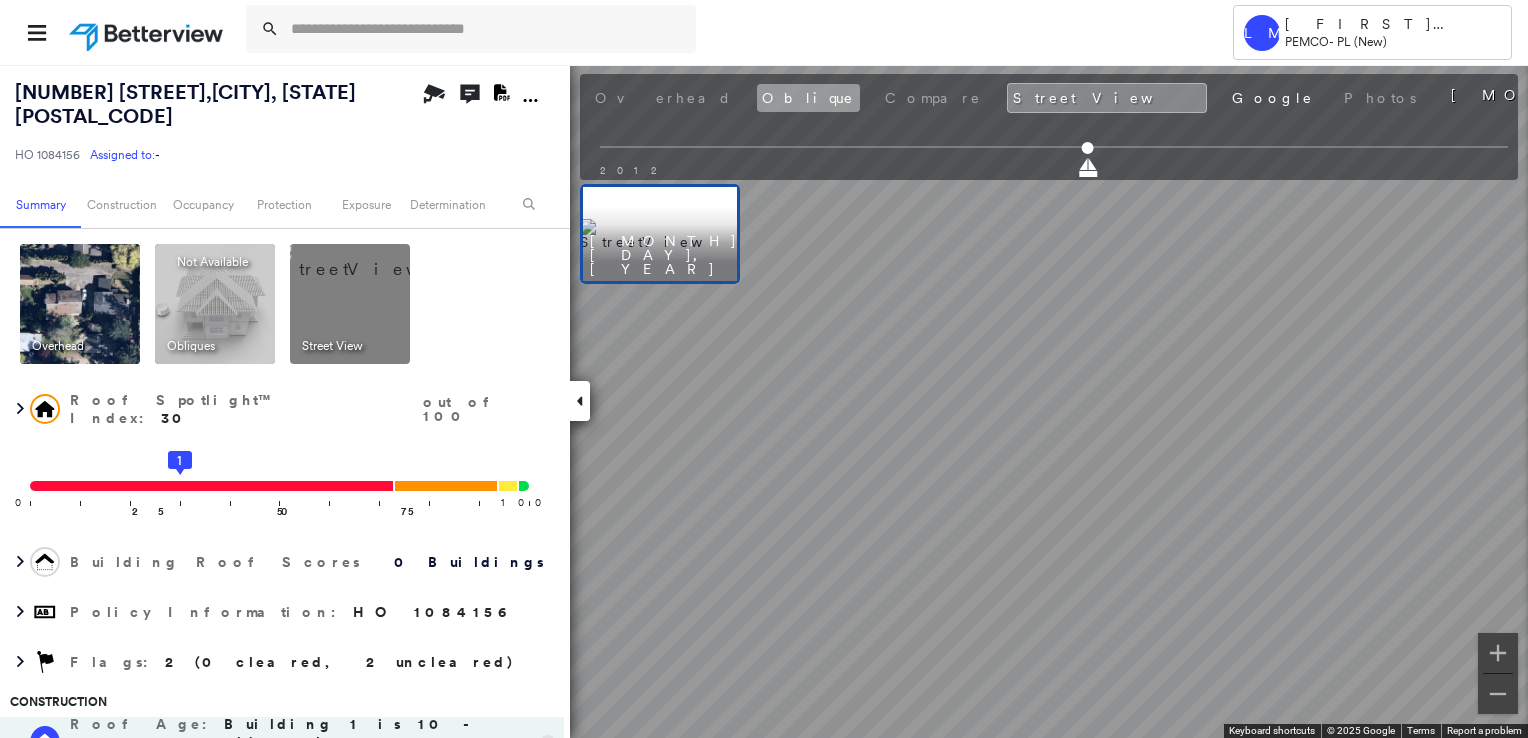 click on "Oblique" at bounding box center (808, 98) 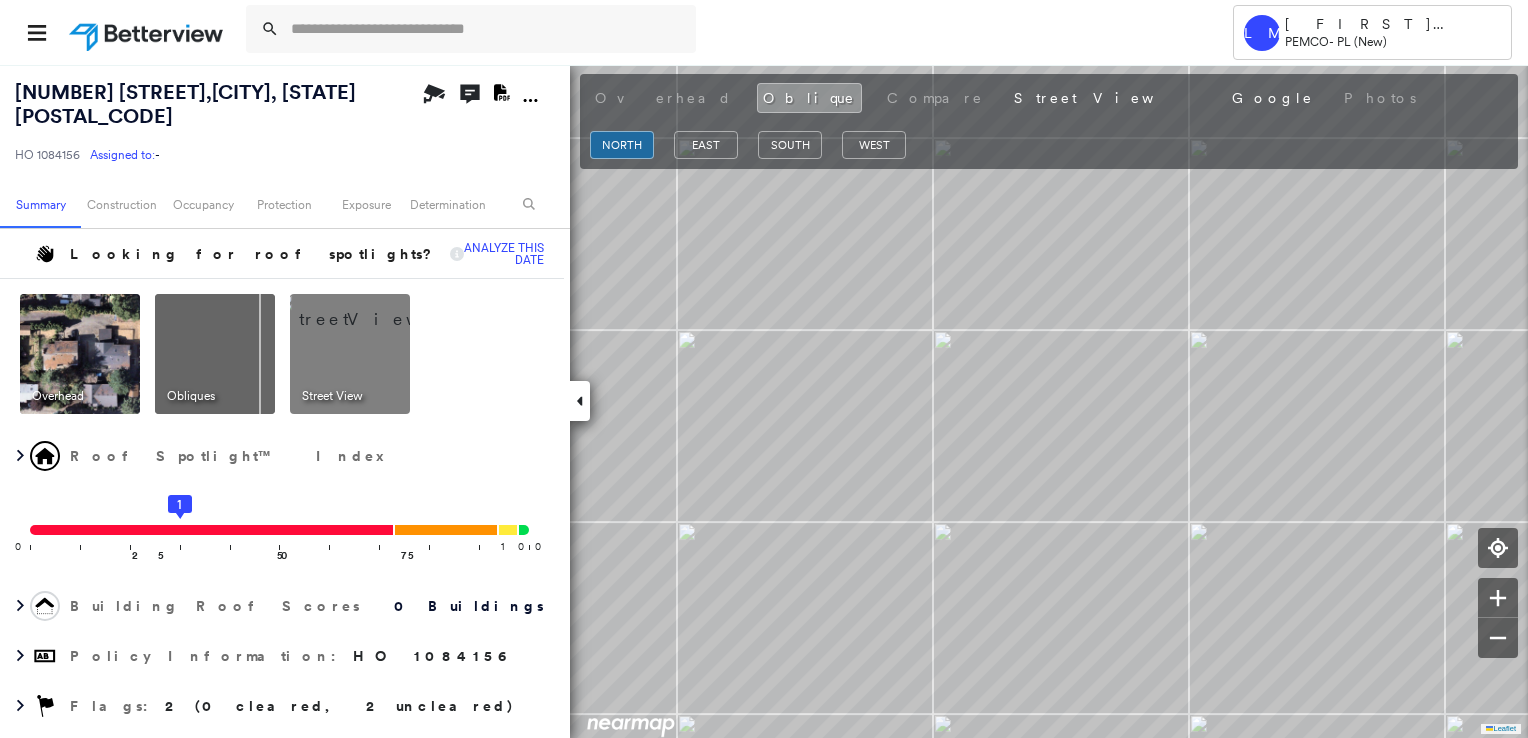 click at bounding box center (80, 354) 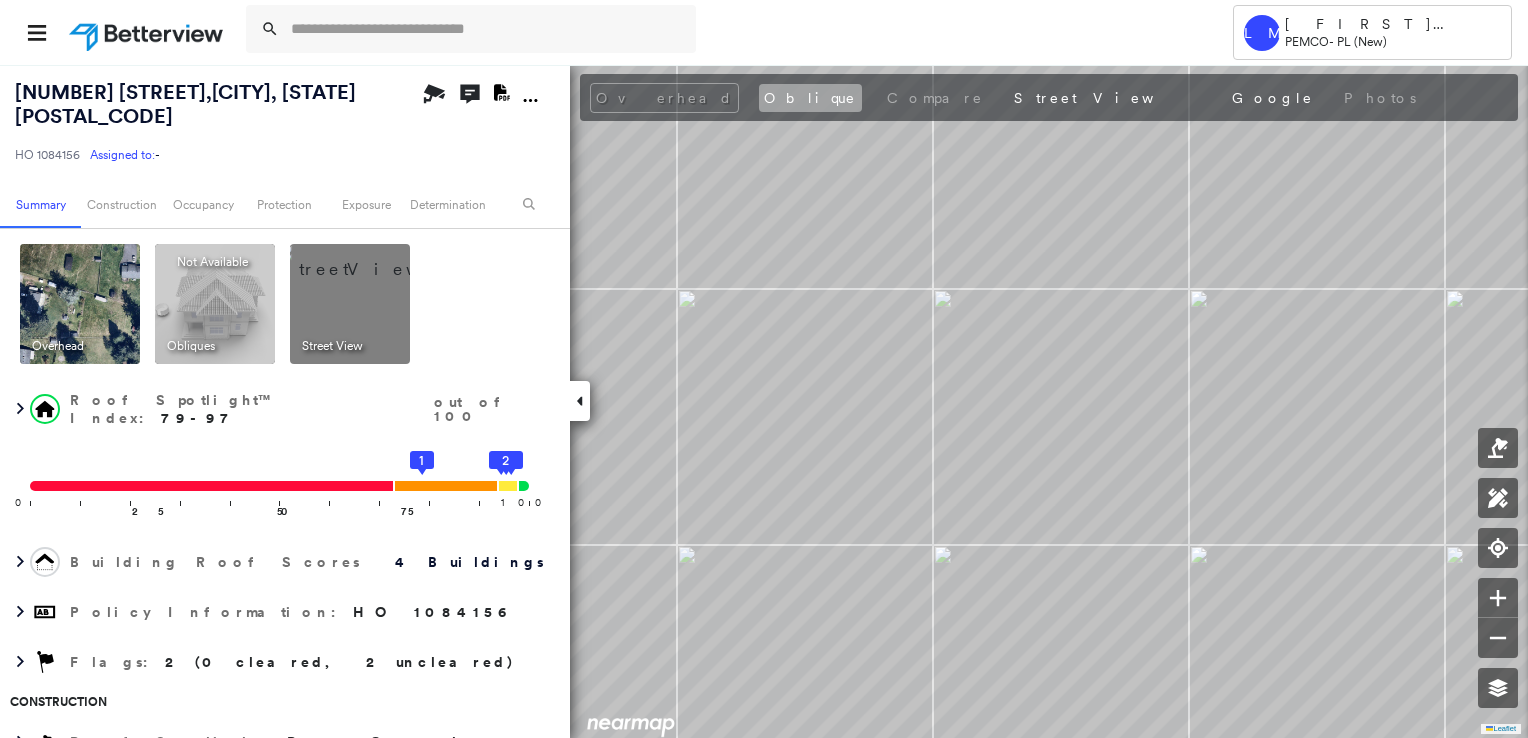 click on "Oblique" at bounding box center (810, 98) 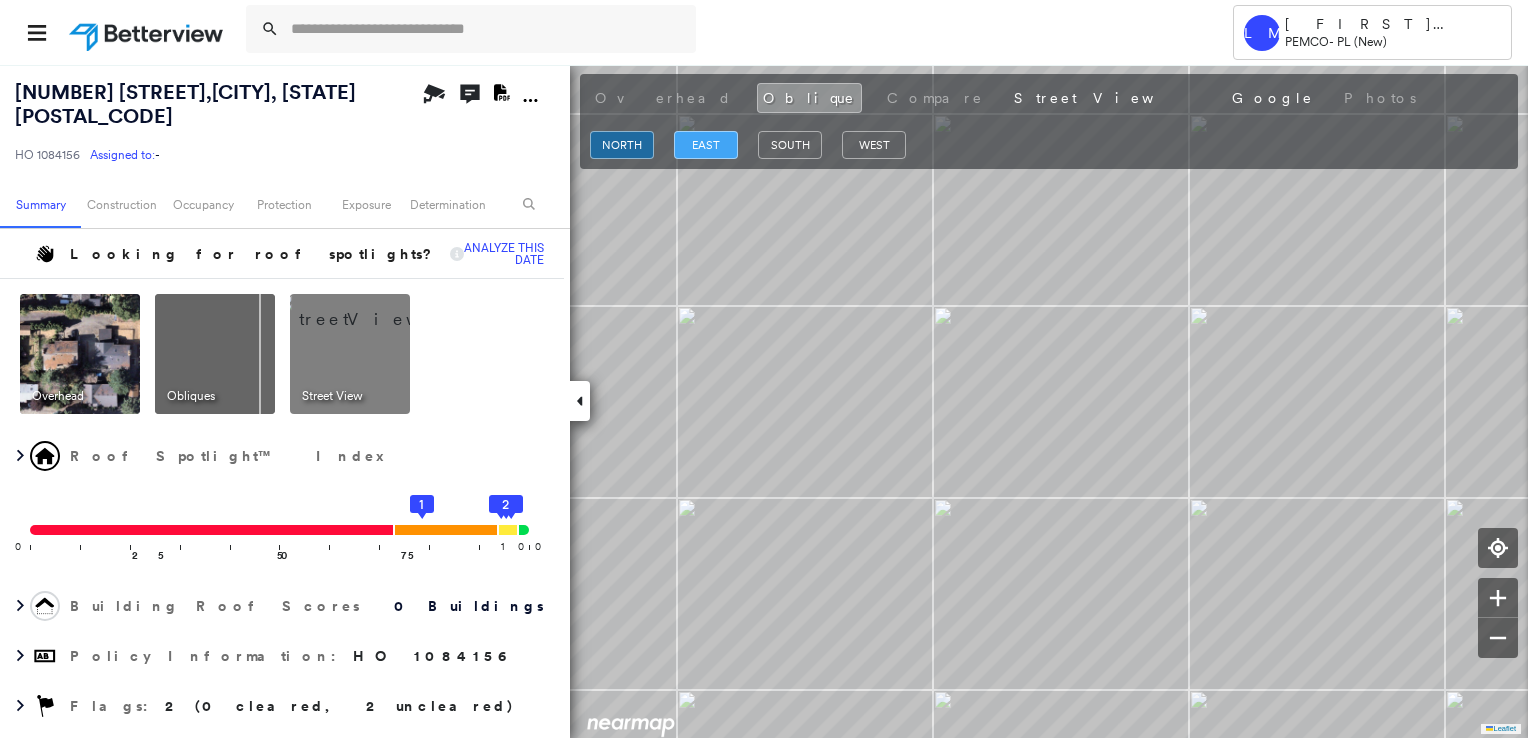 click on "east" at bounding box center [706, 145] 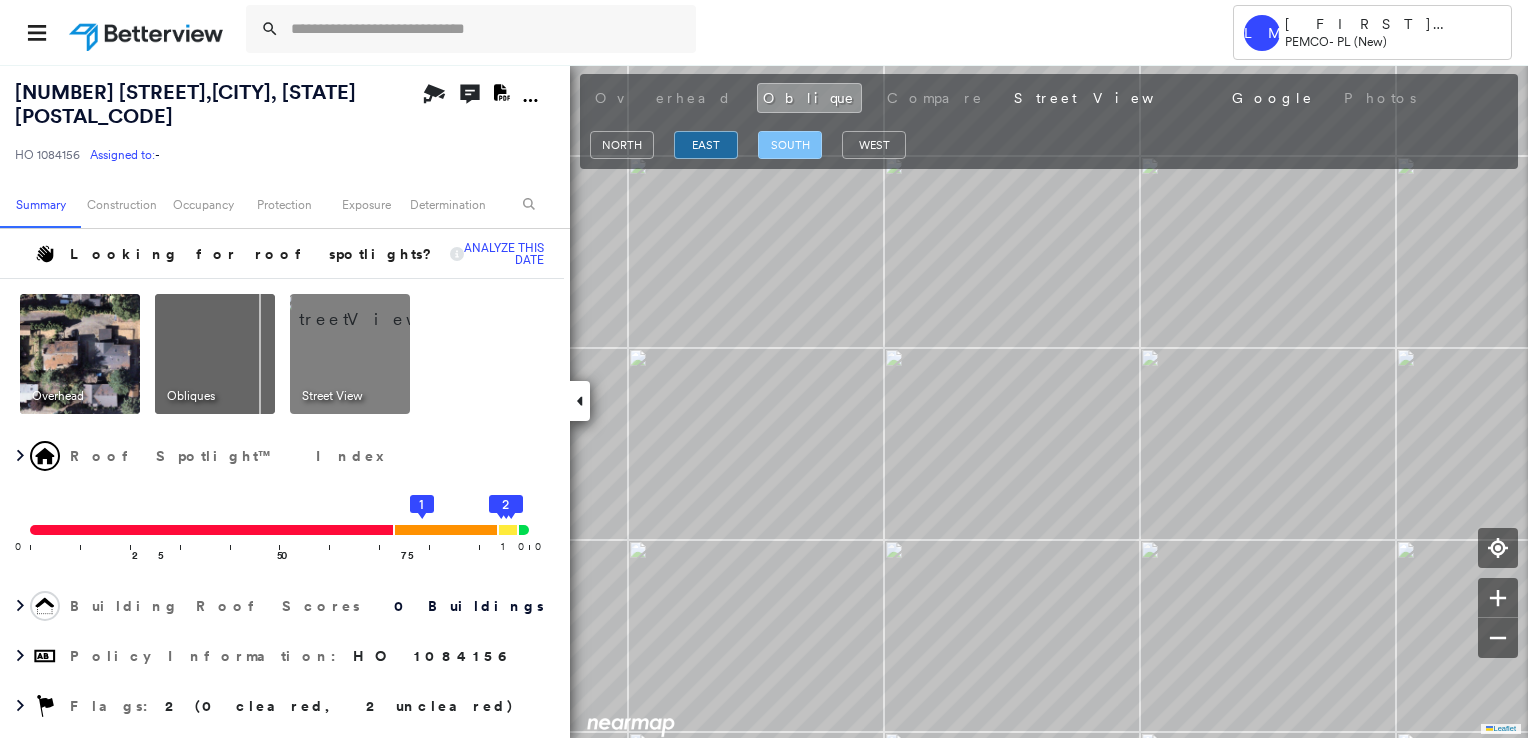 click on "south" at bounding box center [790, 145] 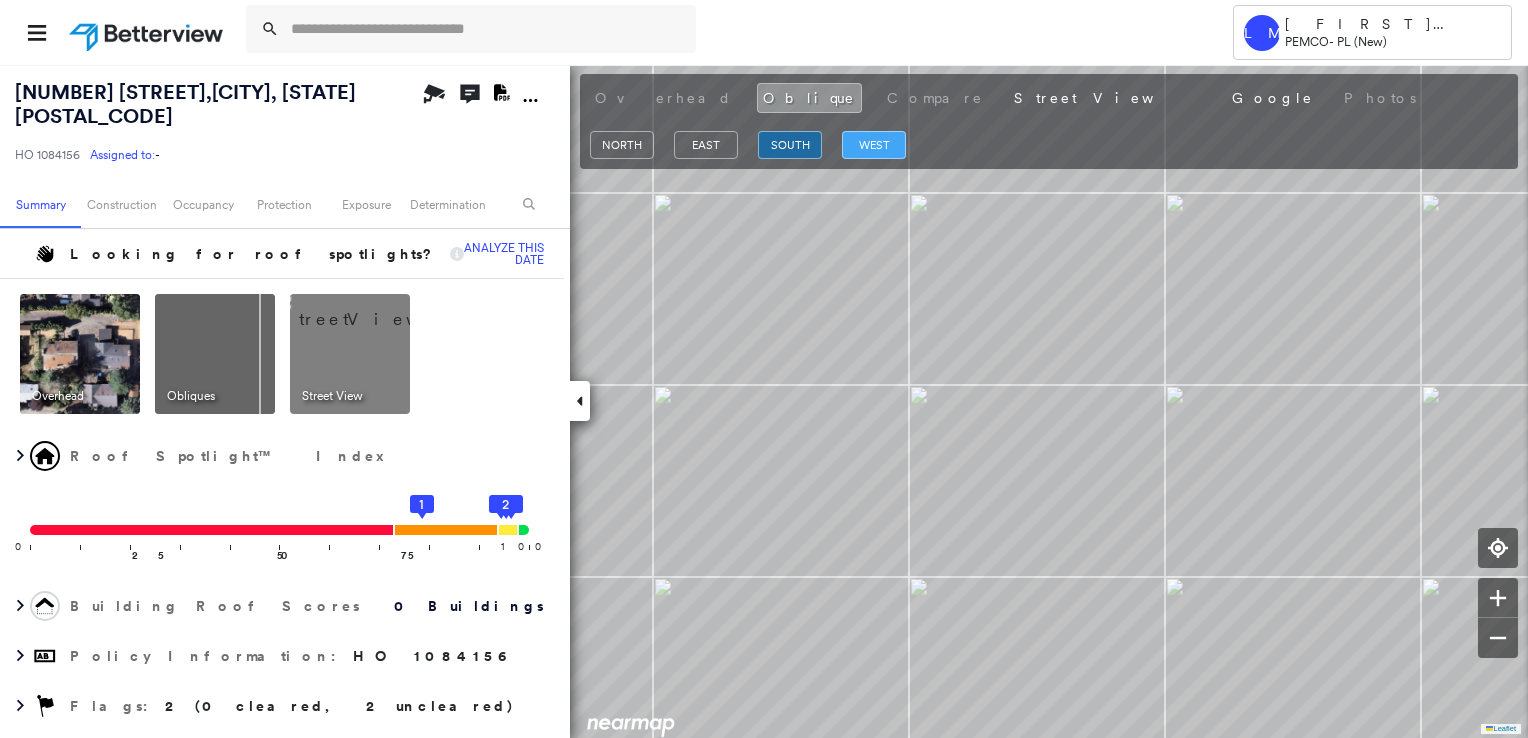 click on "west" at bounding box center (874, 145) 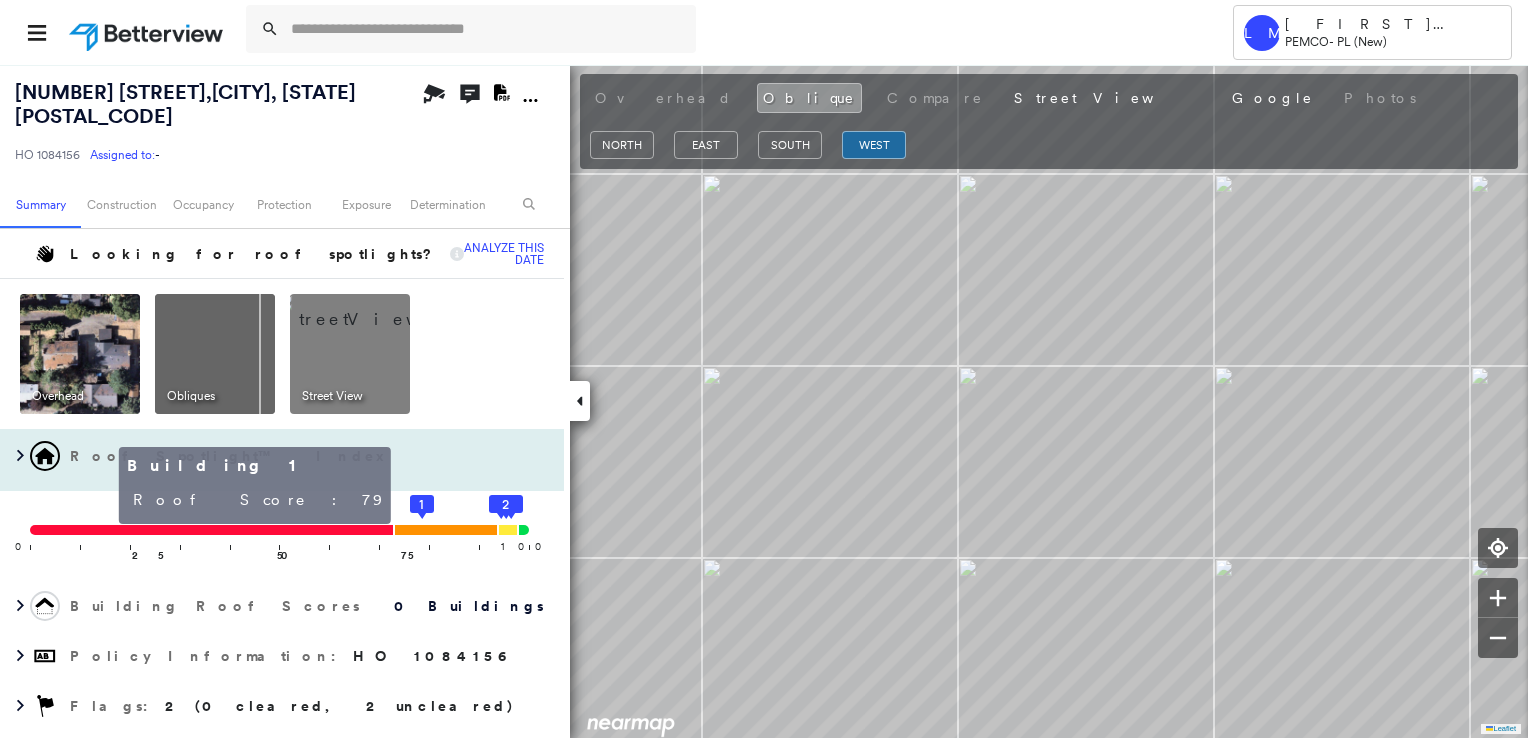 click on "1" 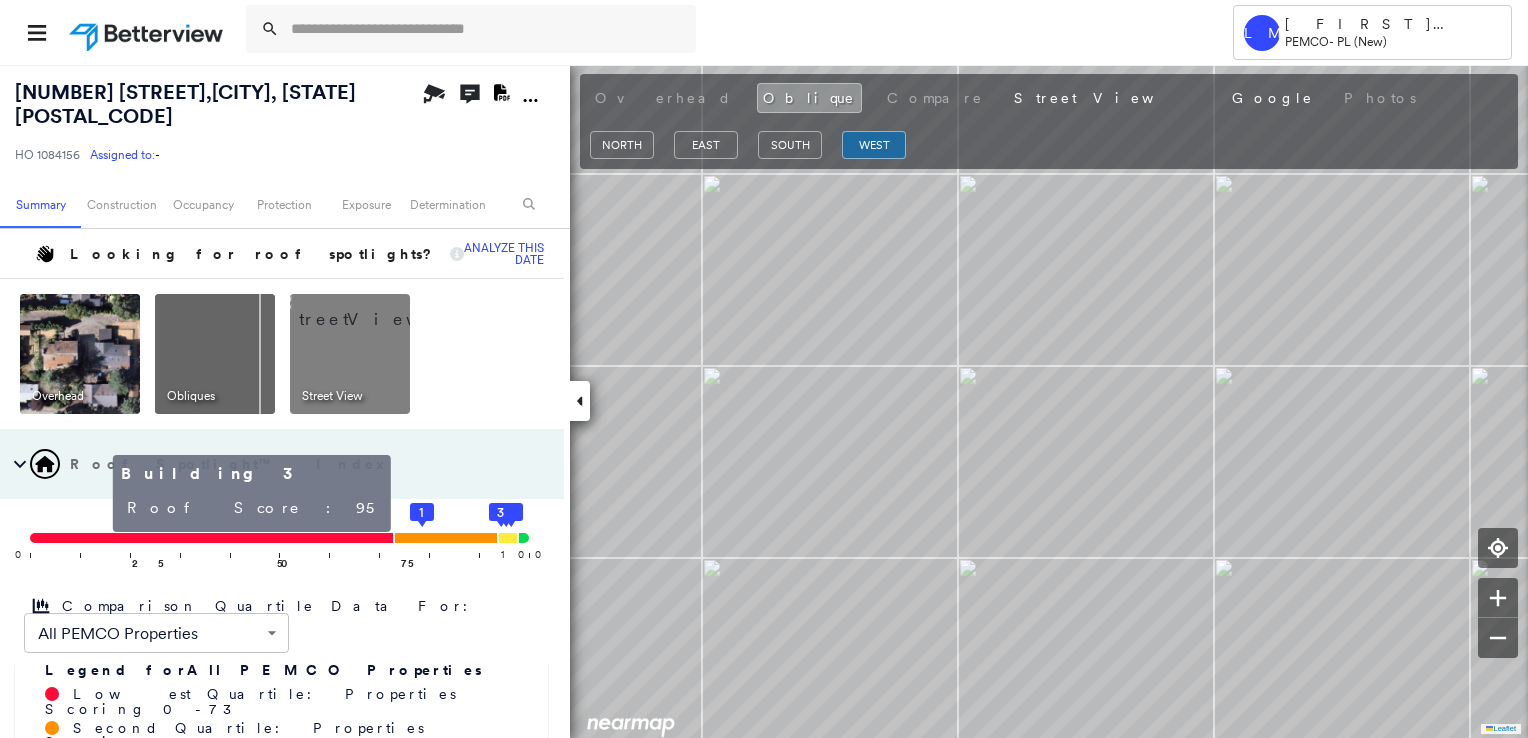 click 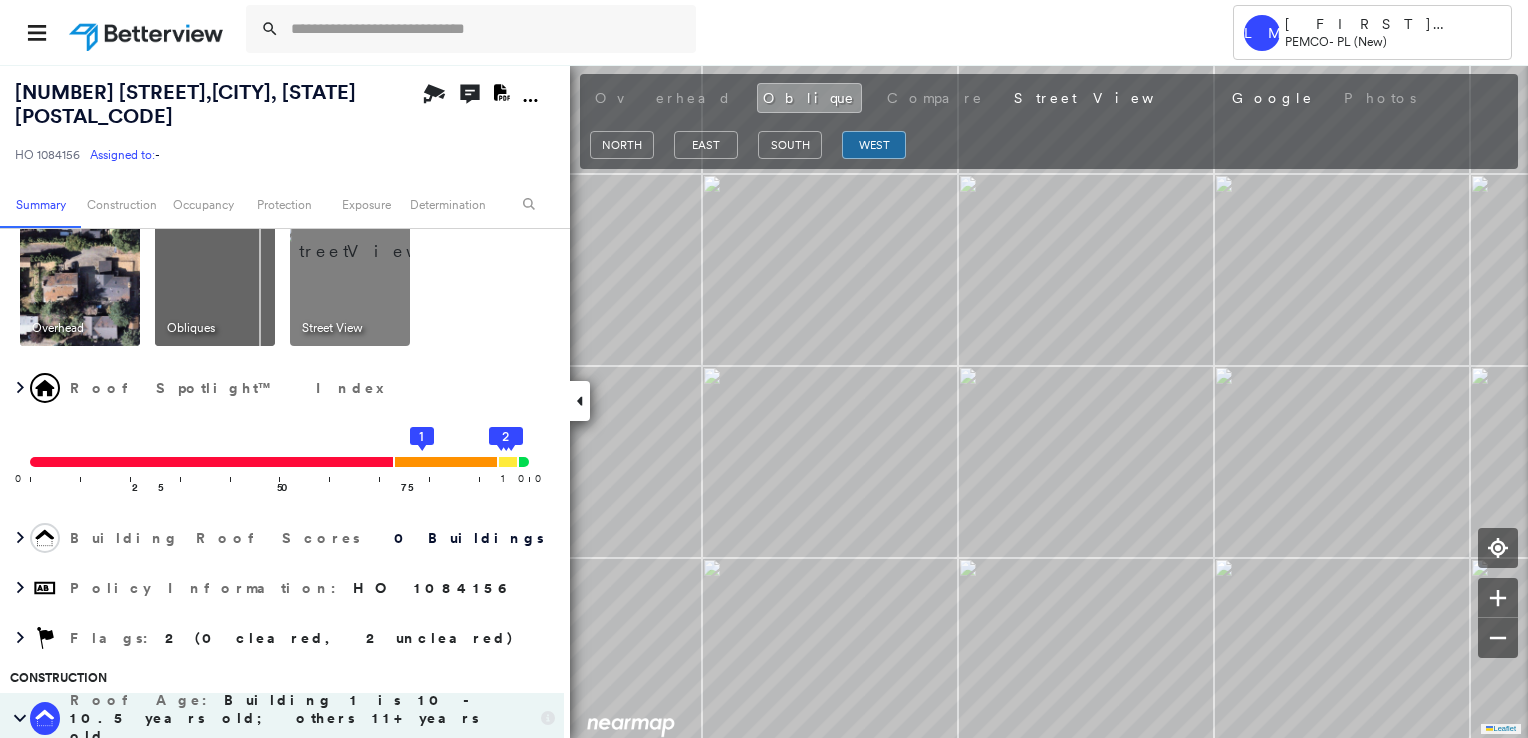 scroll, scrollTop: 0, scrollLeft: 0, axis: both 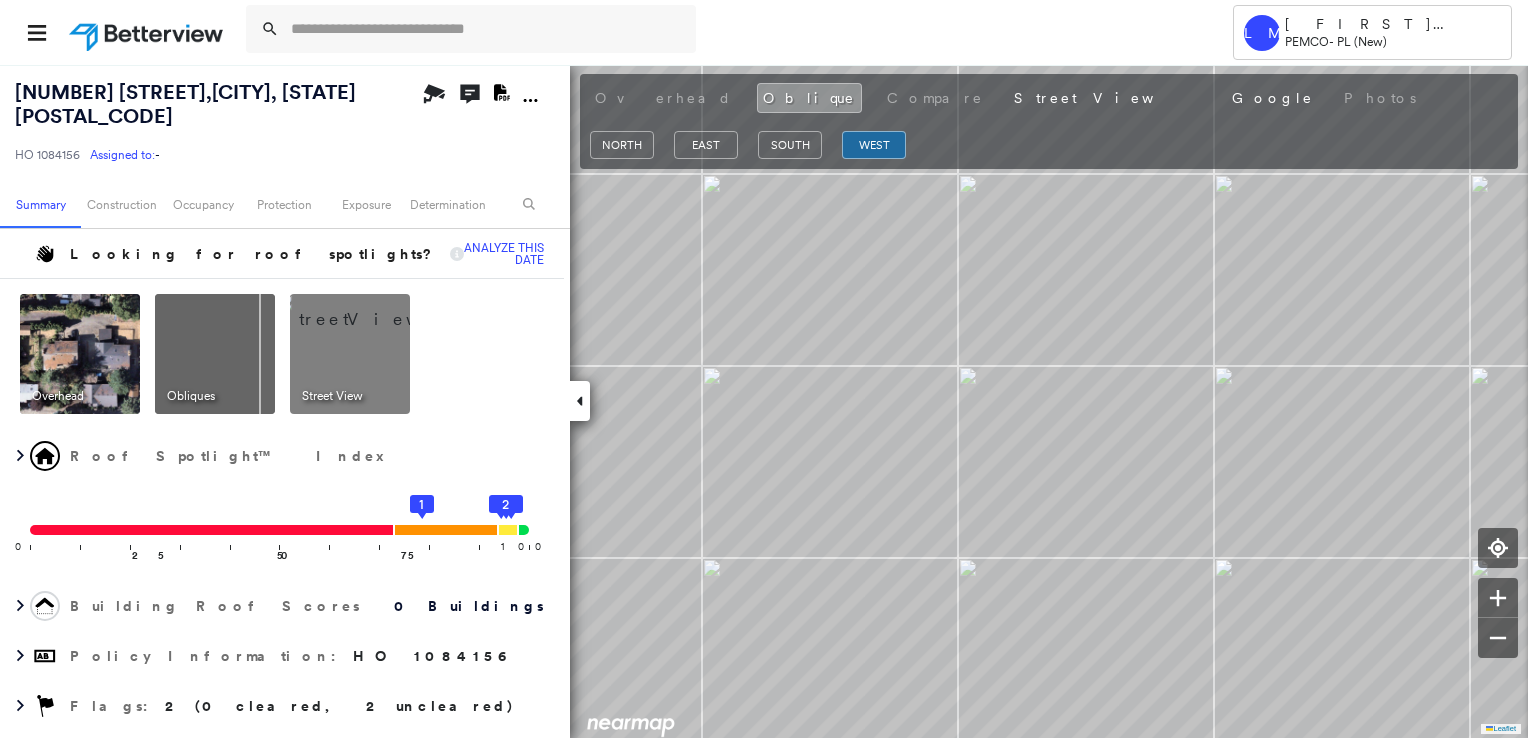 click at bounding box center (80, 354) 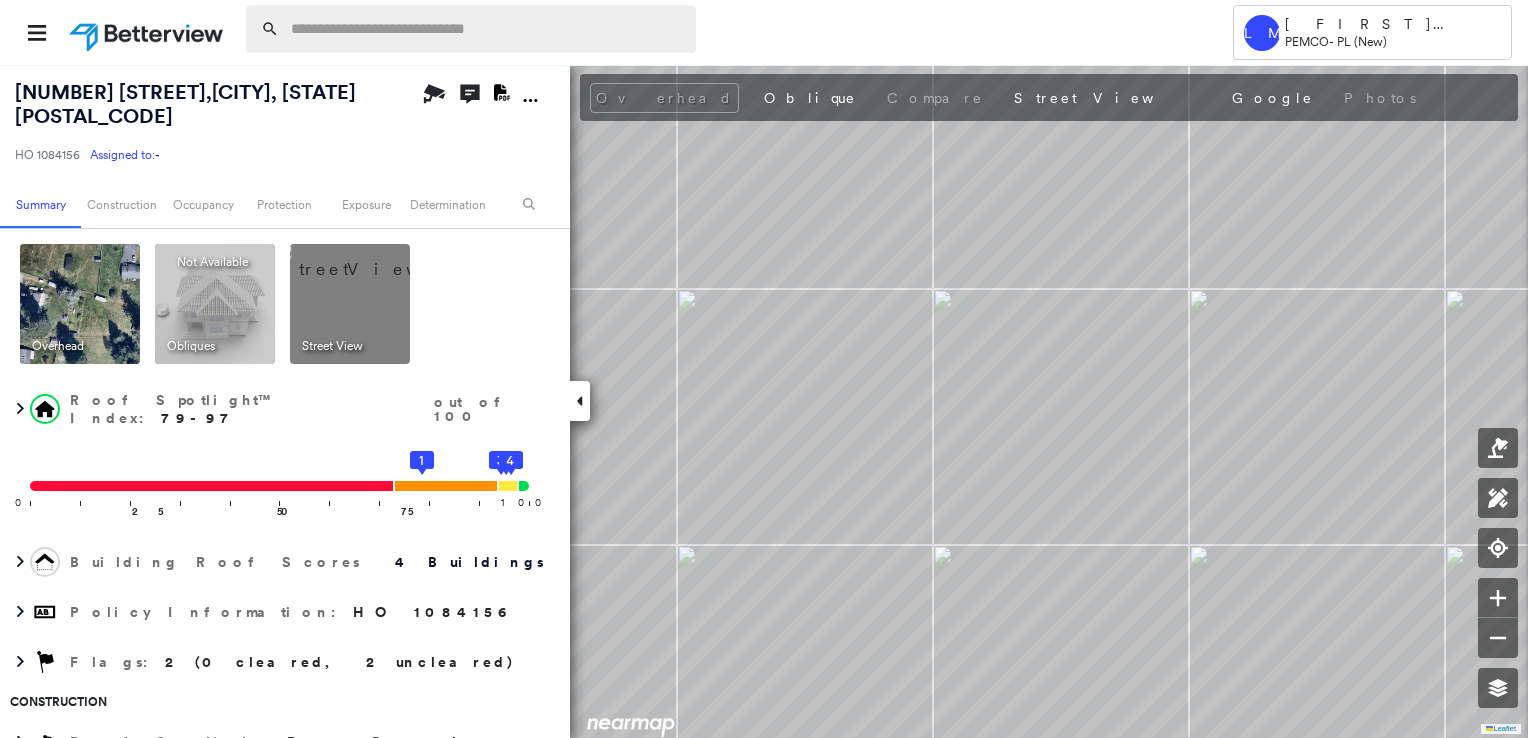 click at bounding box center (487, 29) 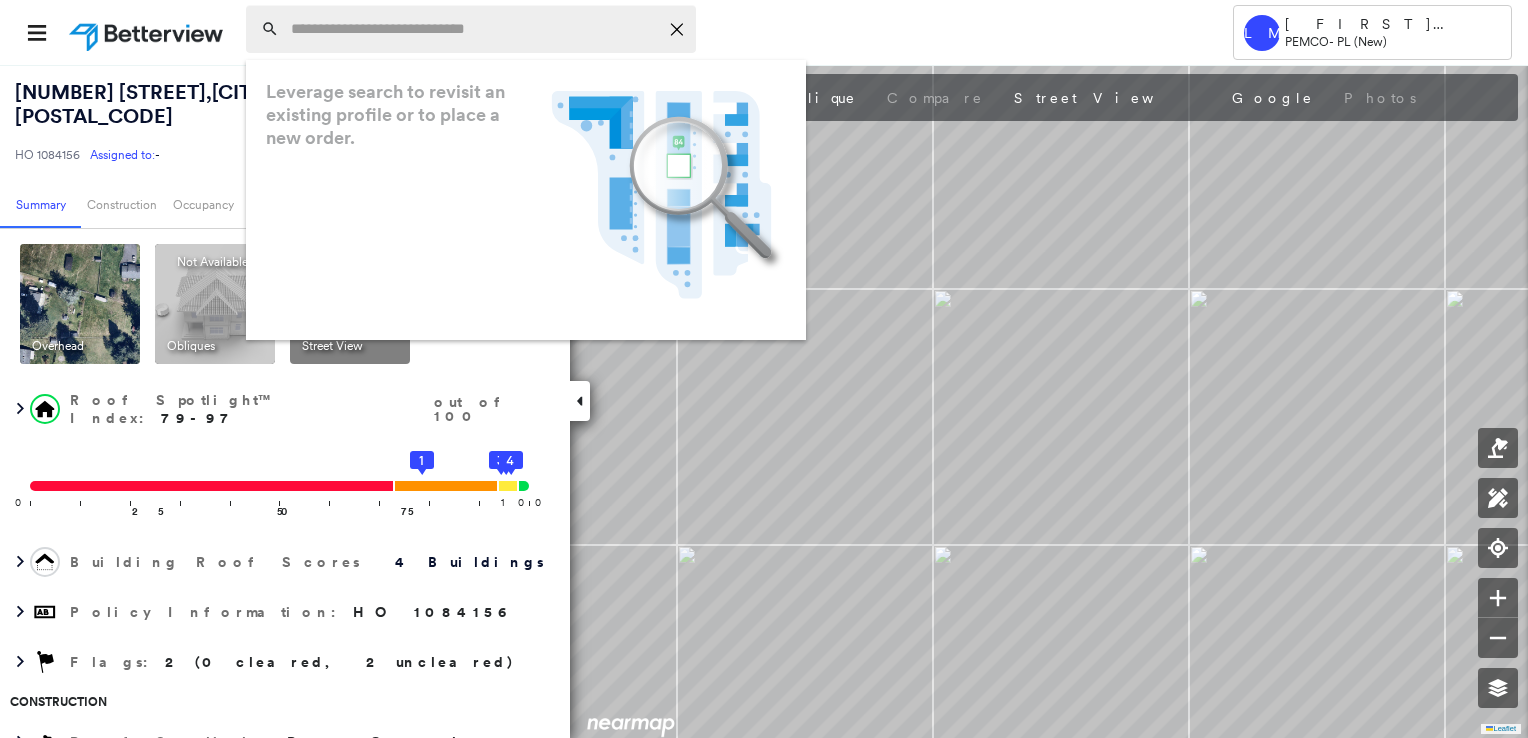 paste on "**********" 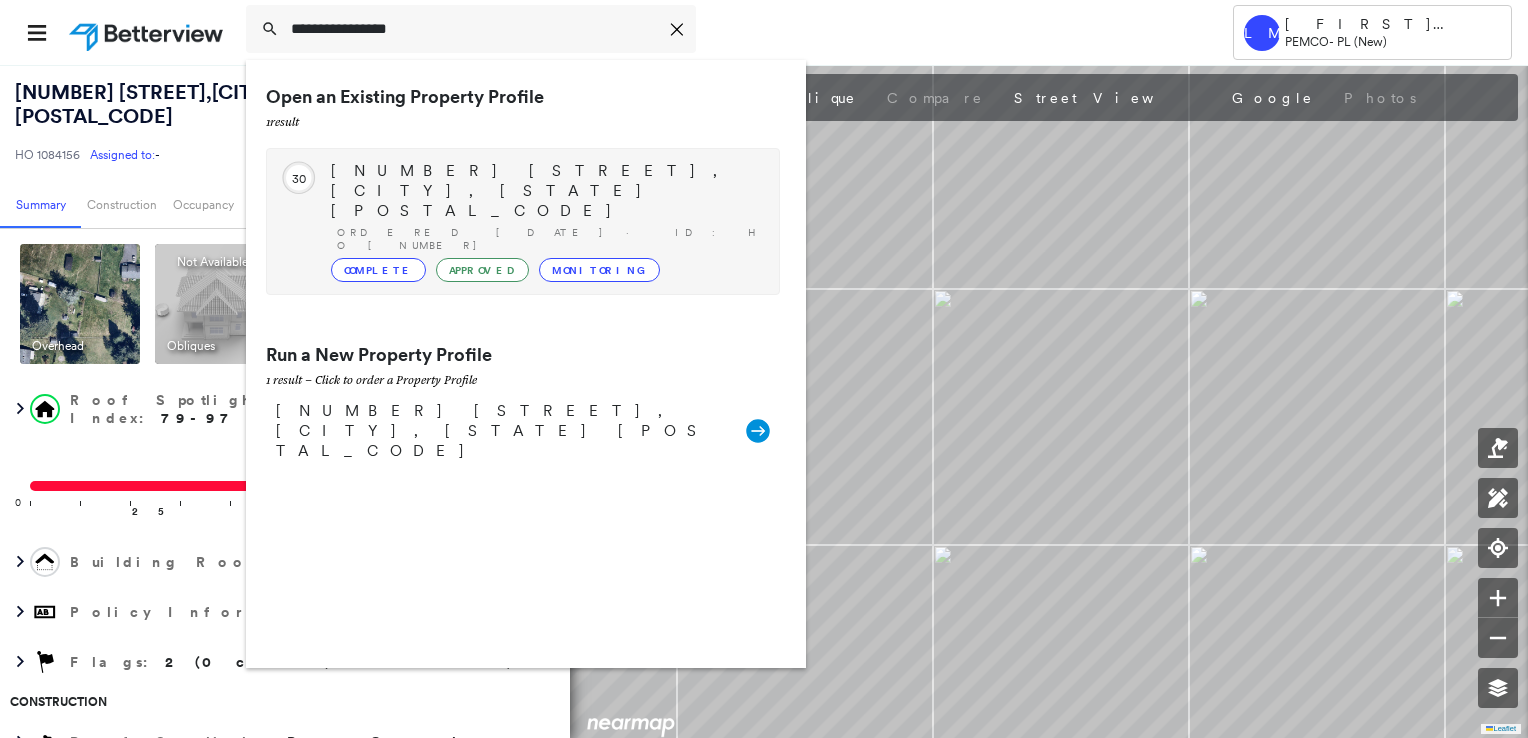 type on "**********" 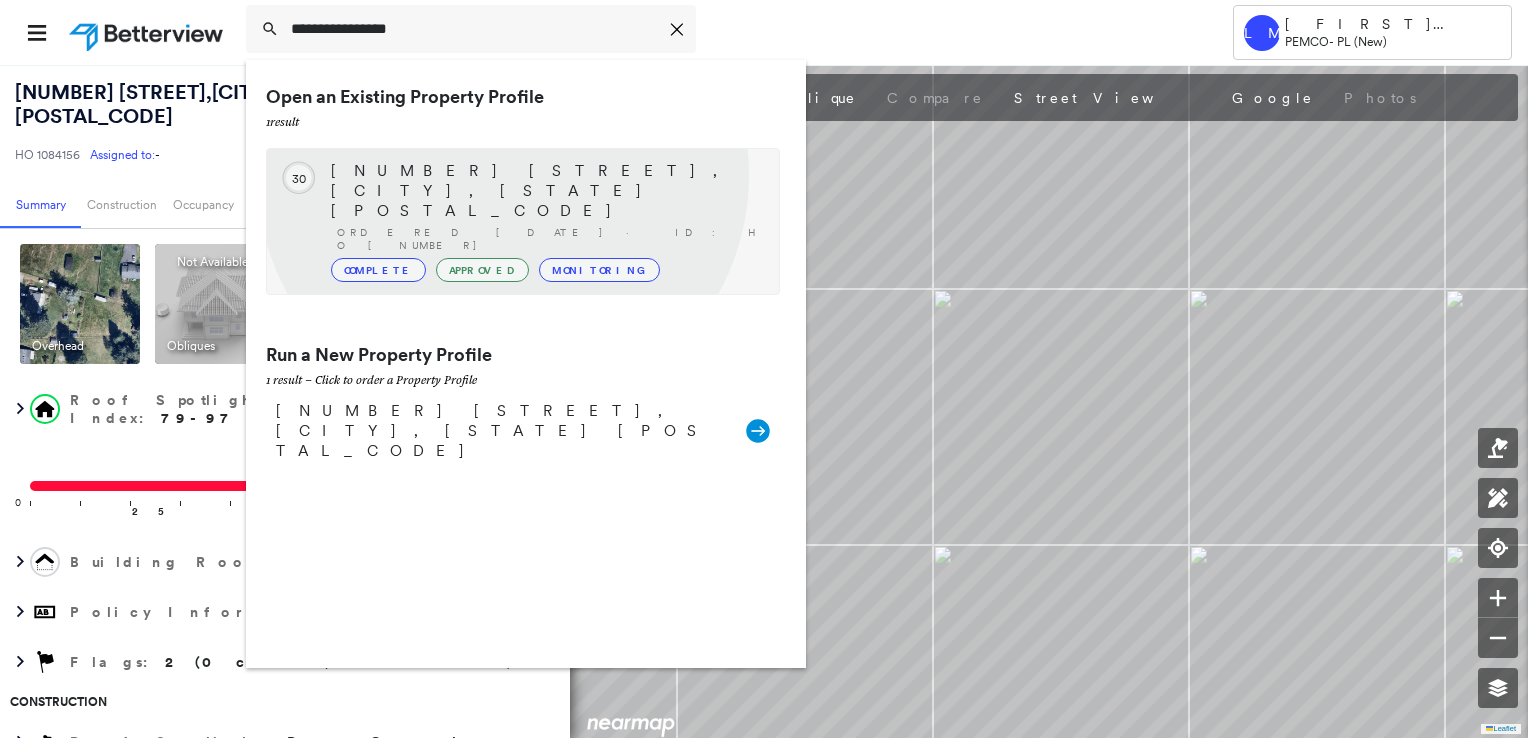 click on "[NUMBER] [STREET], [CITY], [STATE] [POSTAL_CODE]" at bounding box center (545, 191) 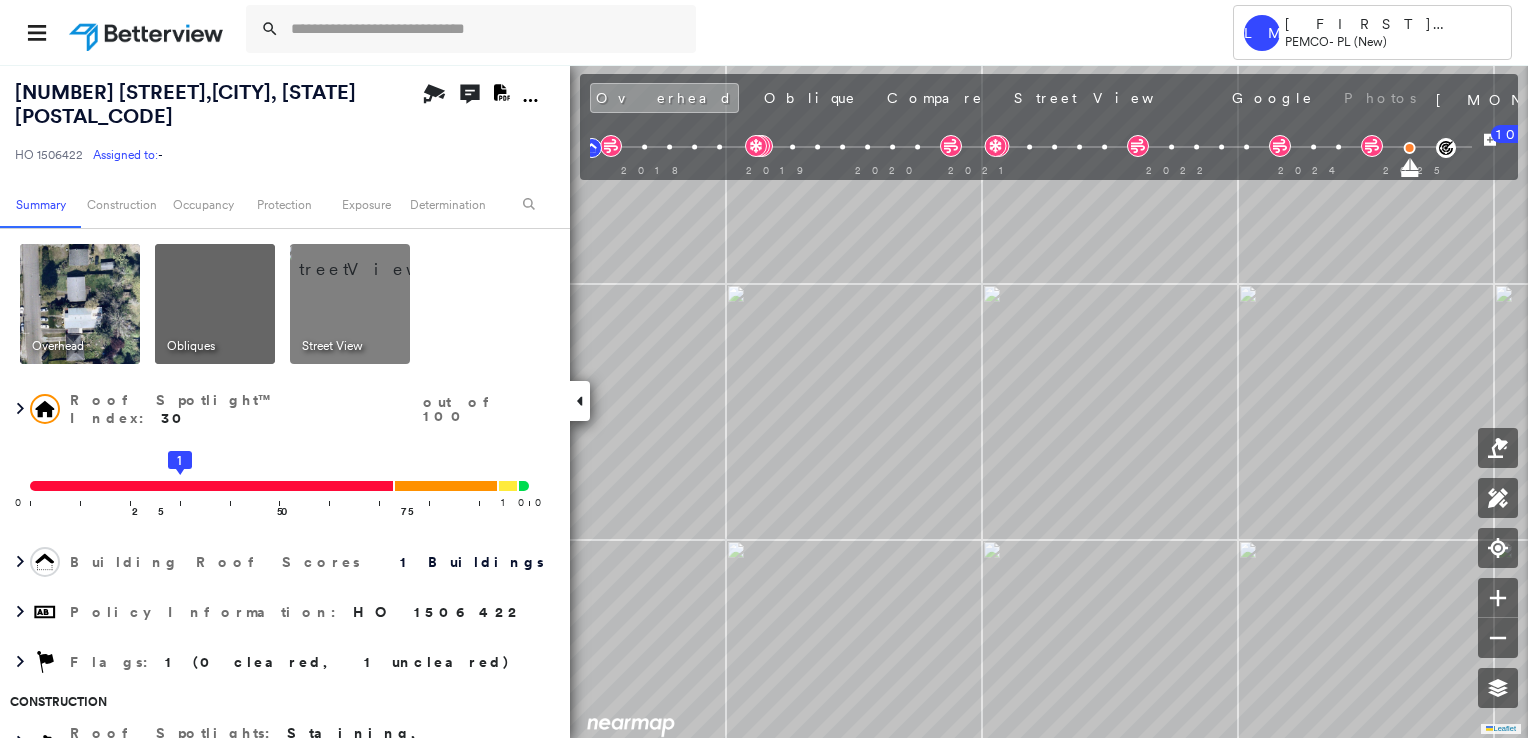 click at bounding box center [215, 304] 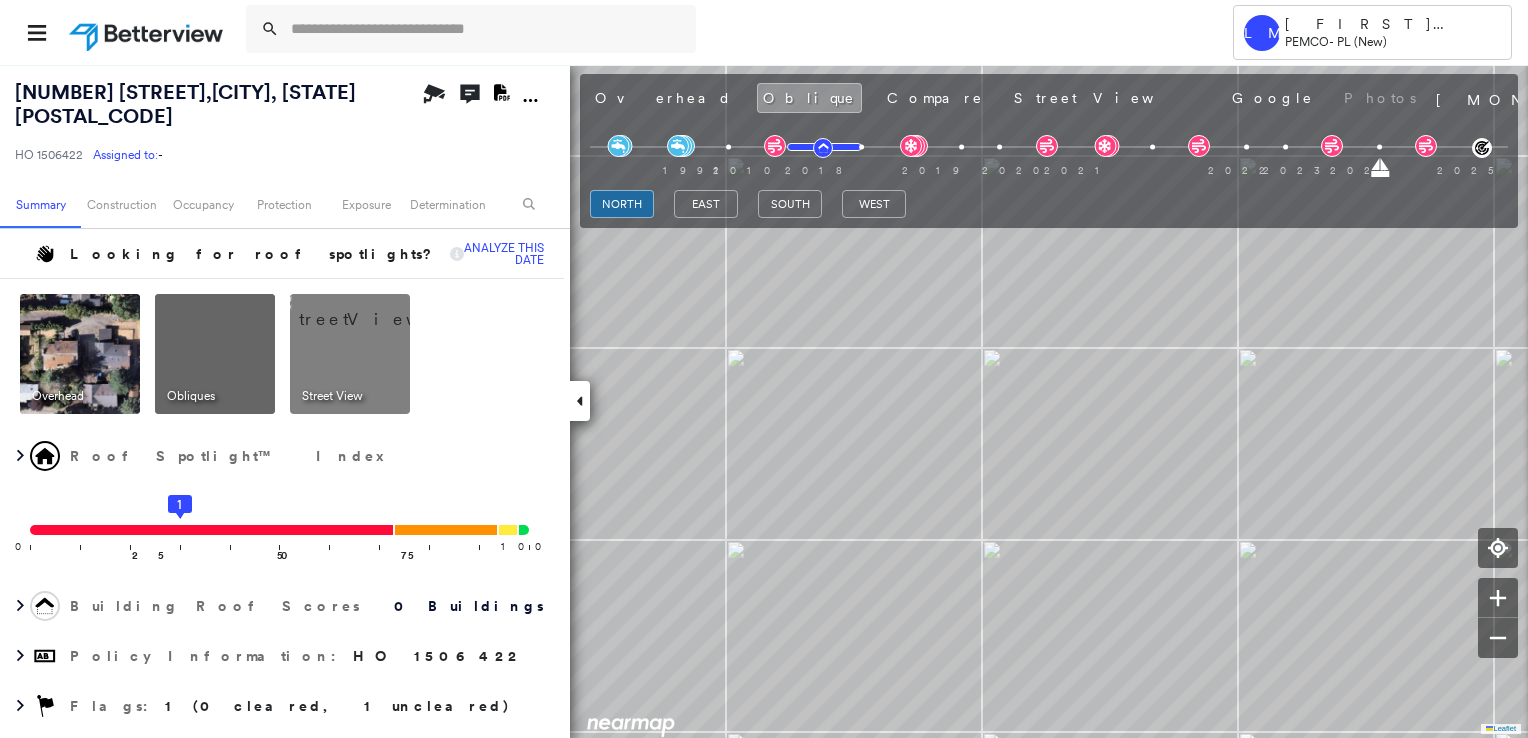 click at bounding box center (374, 309) 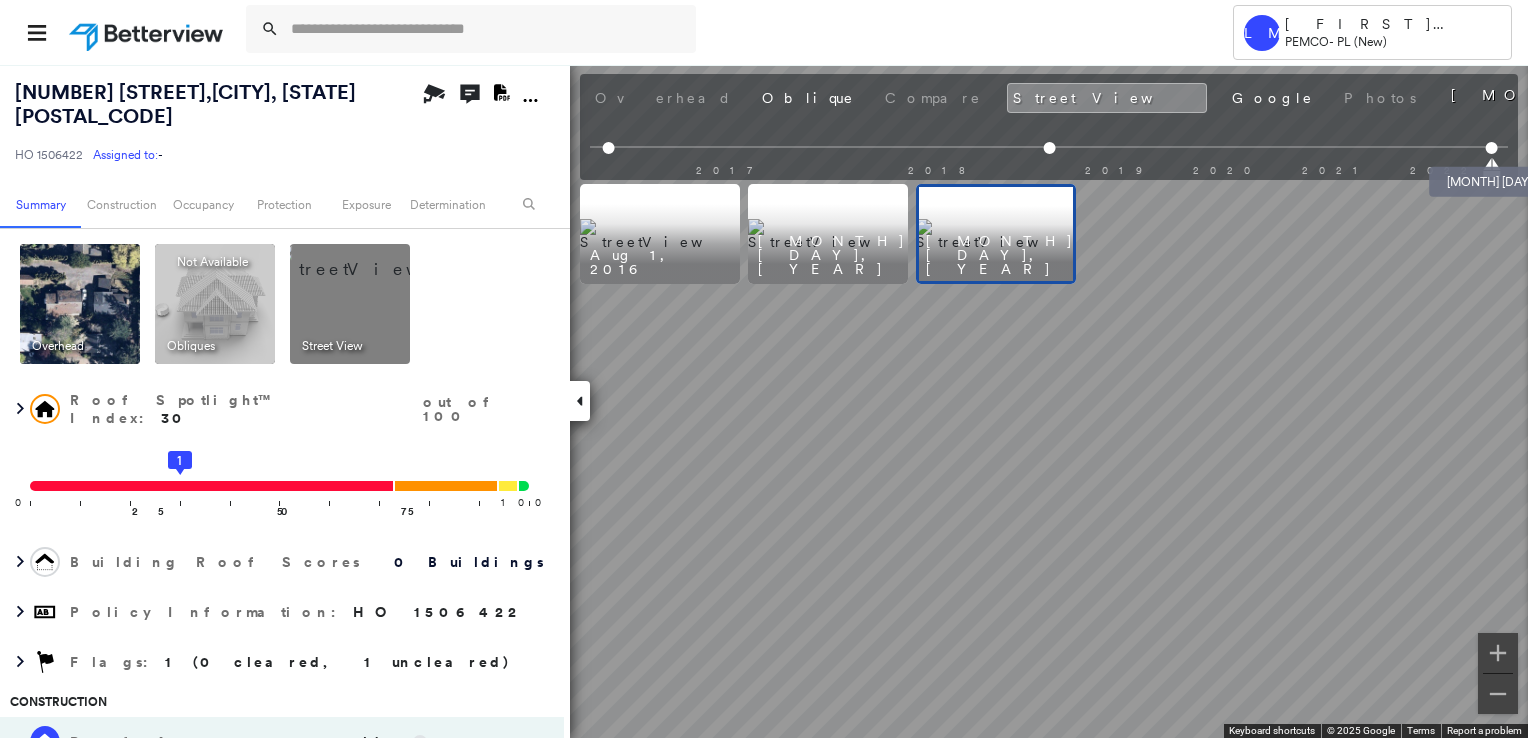 click at bounding box center [1491, 148] 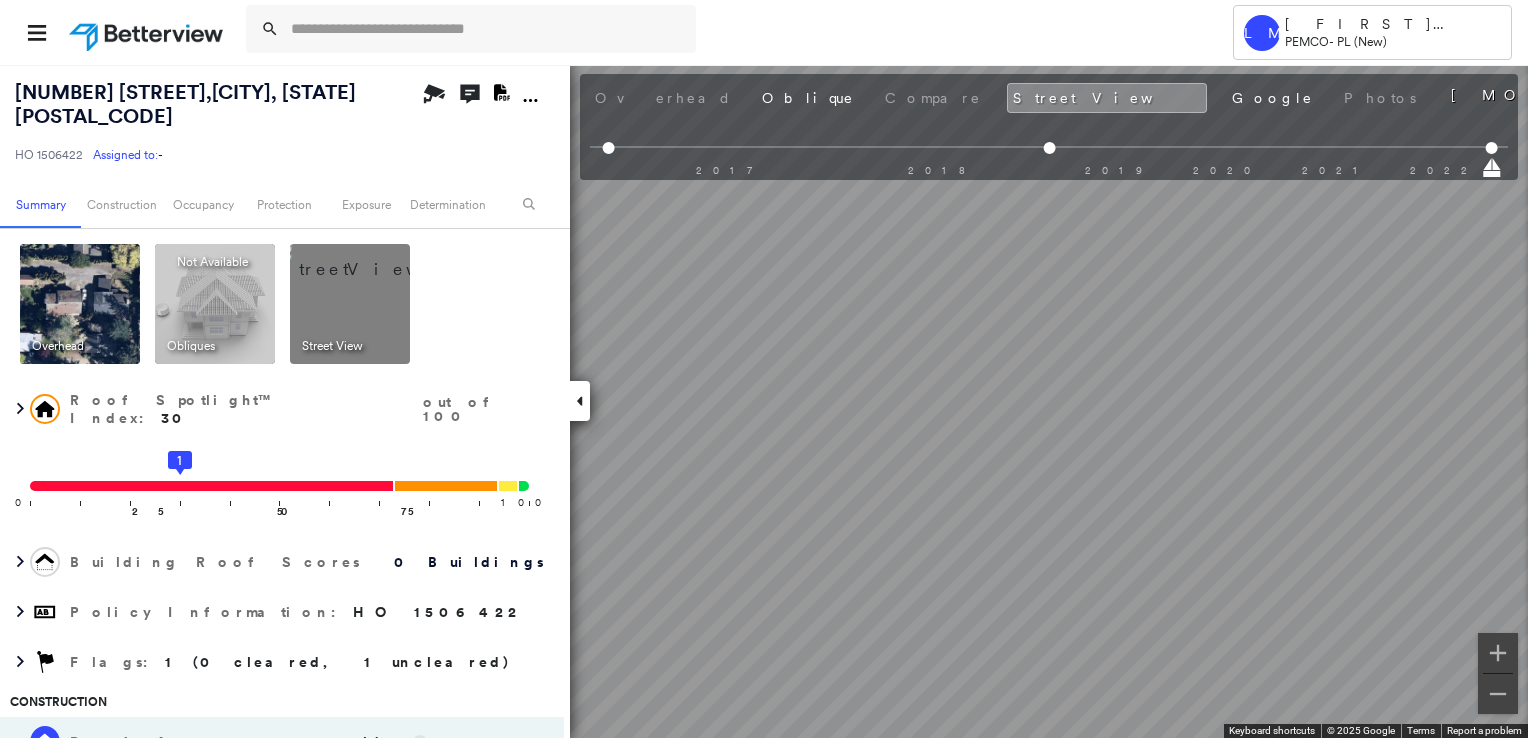 click at bounding box center [80, 304] 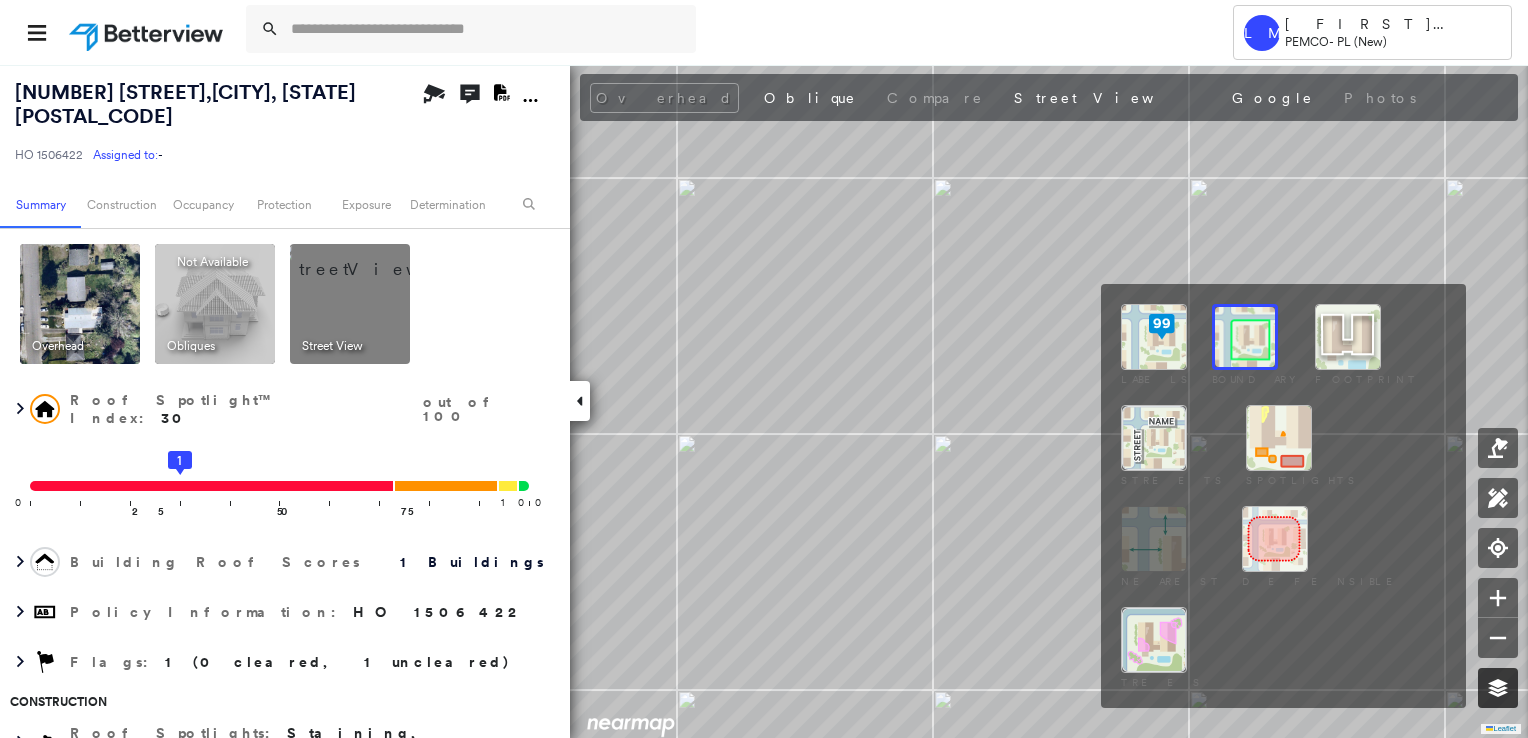 click at bounding box center (1498, 688) 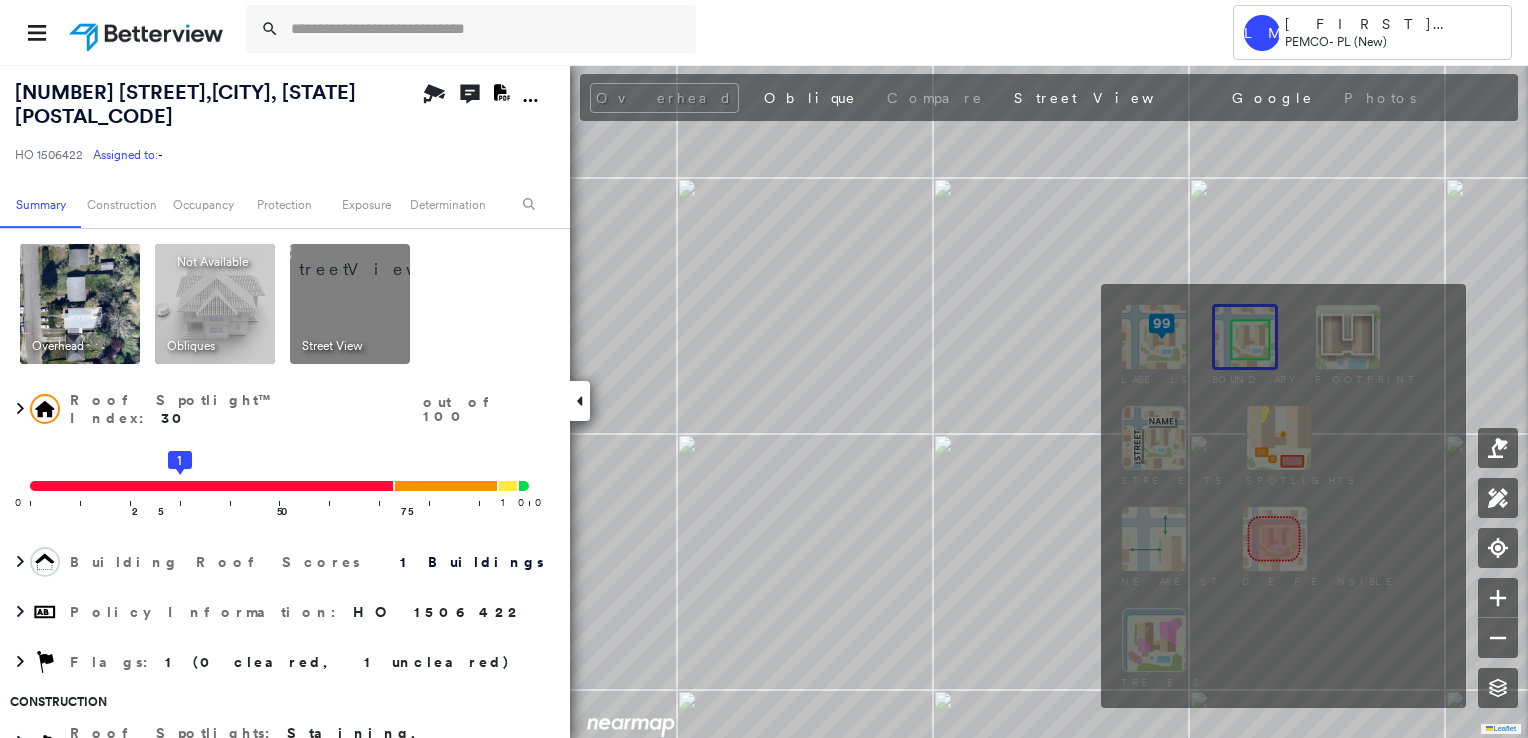 click at bounding box center [1279, 438] 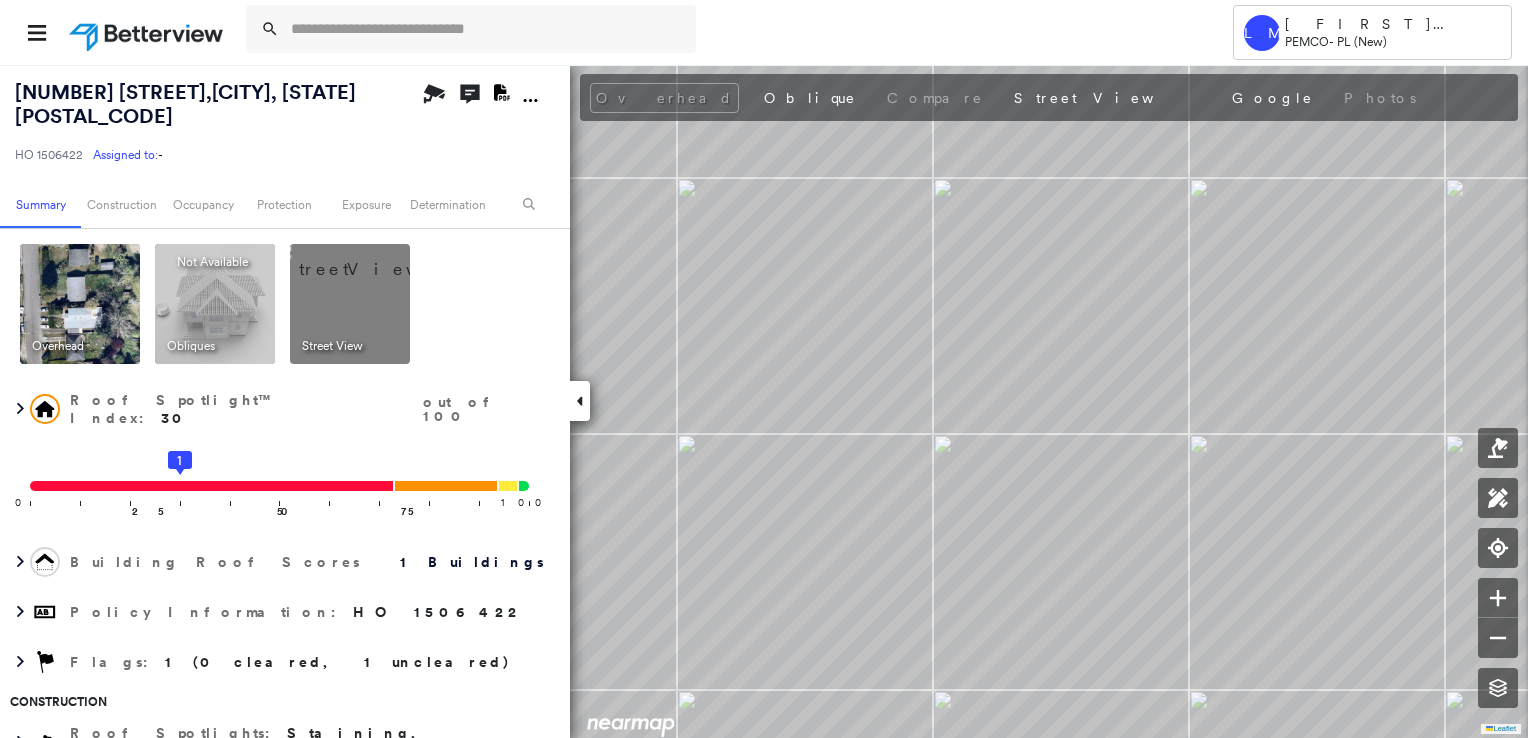 click at bounding box center (374, 259) 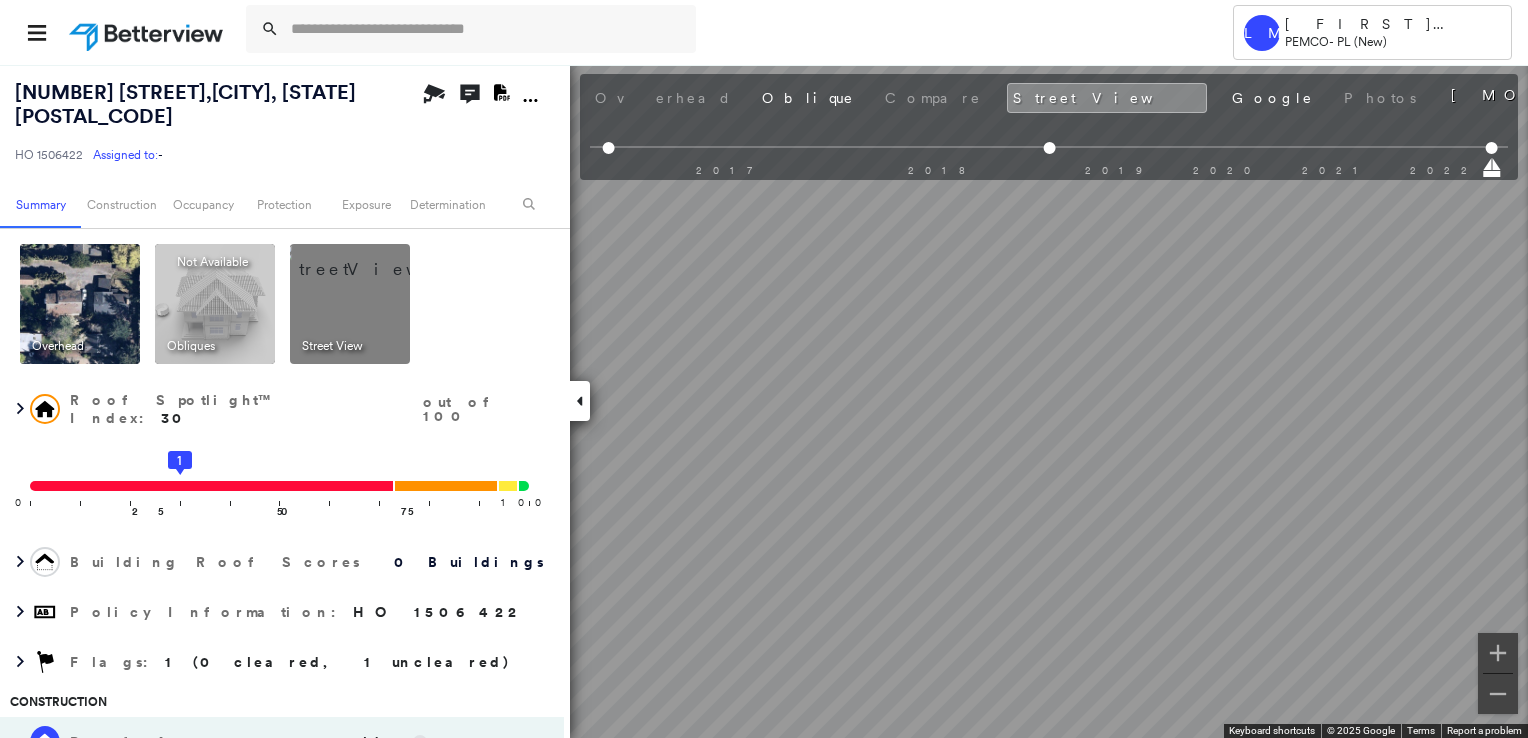 click at bounding box center (80, 304) 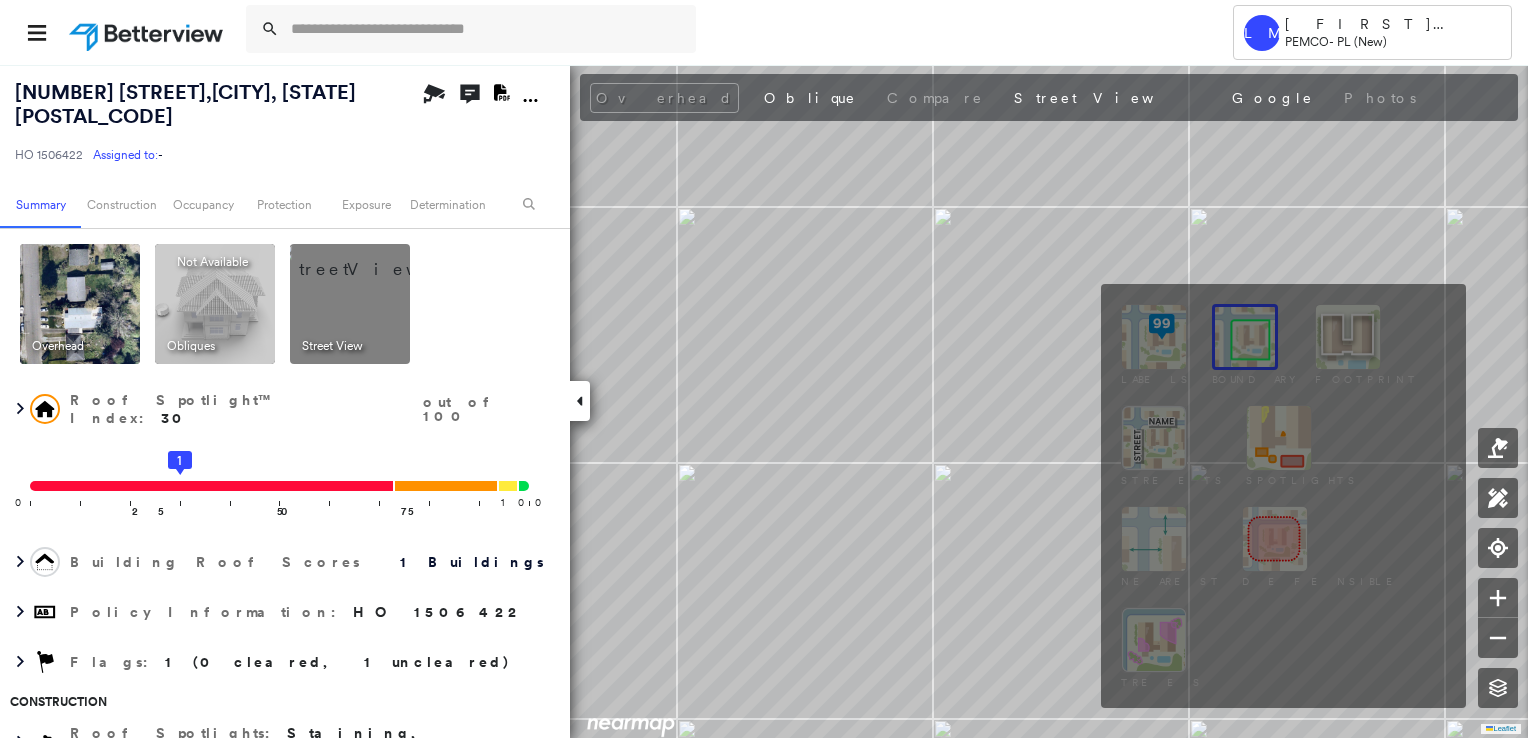 click at bounding box center (1279, 438) 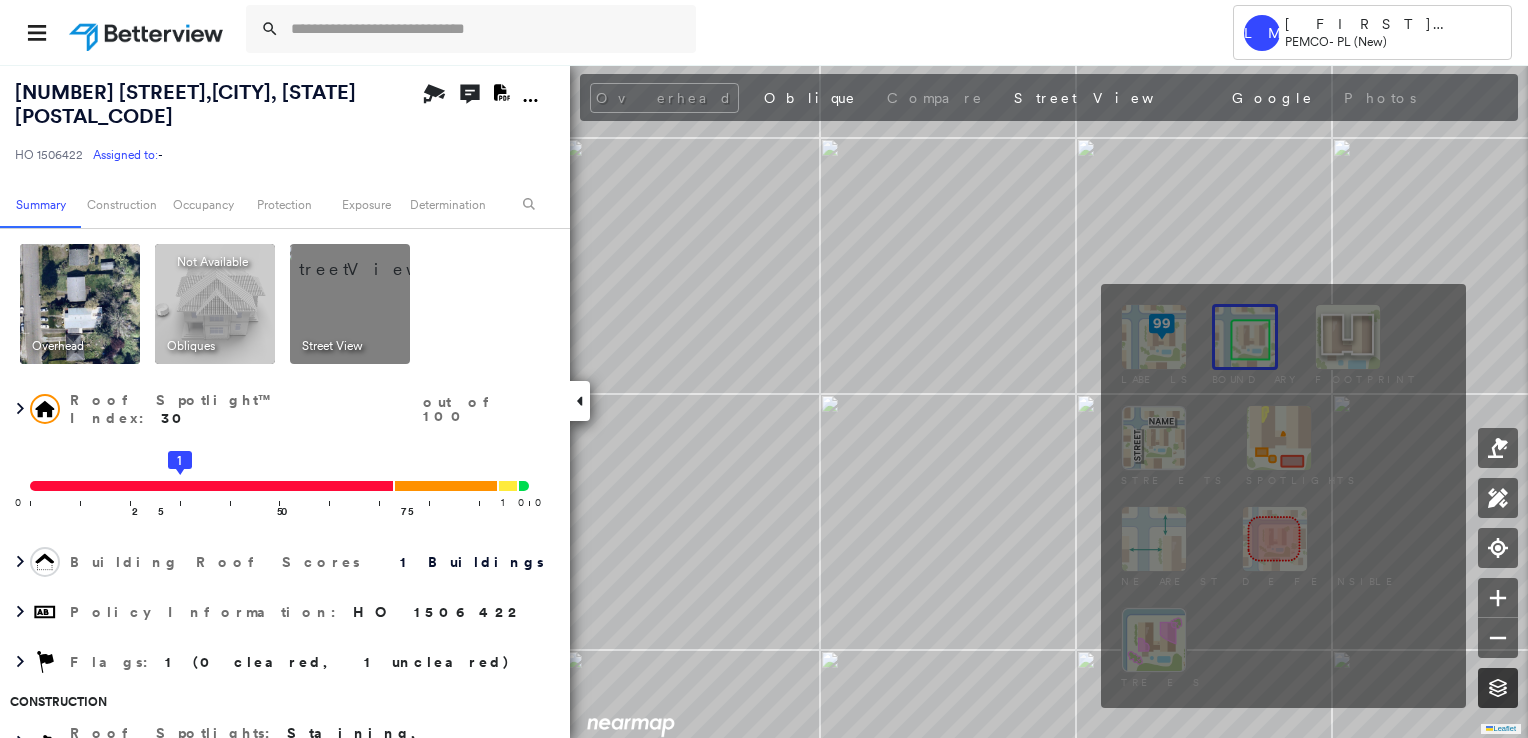 click 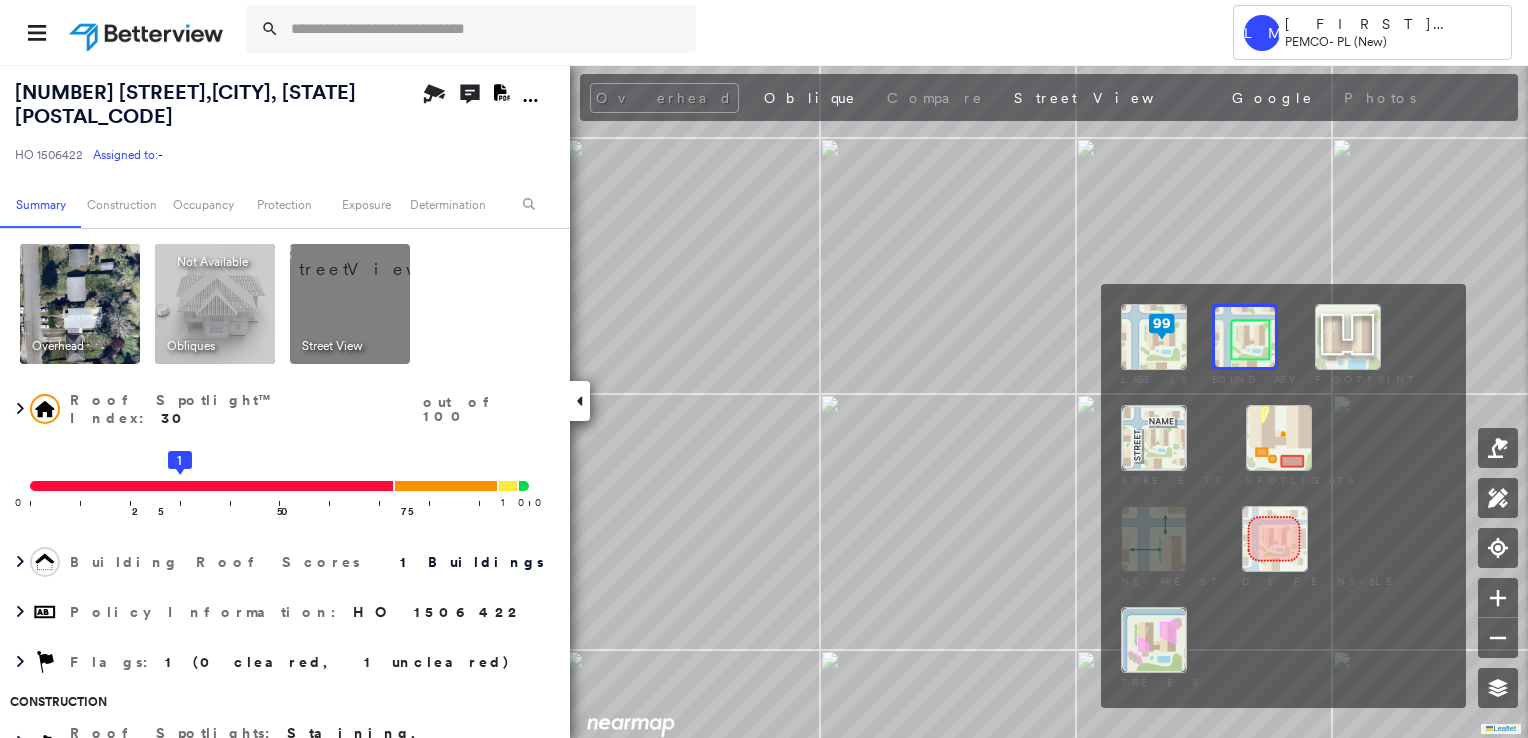 click at bounding box center (1279, 438) 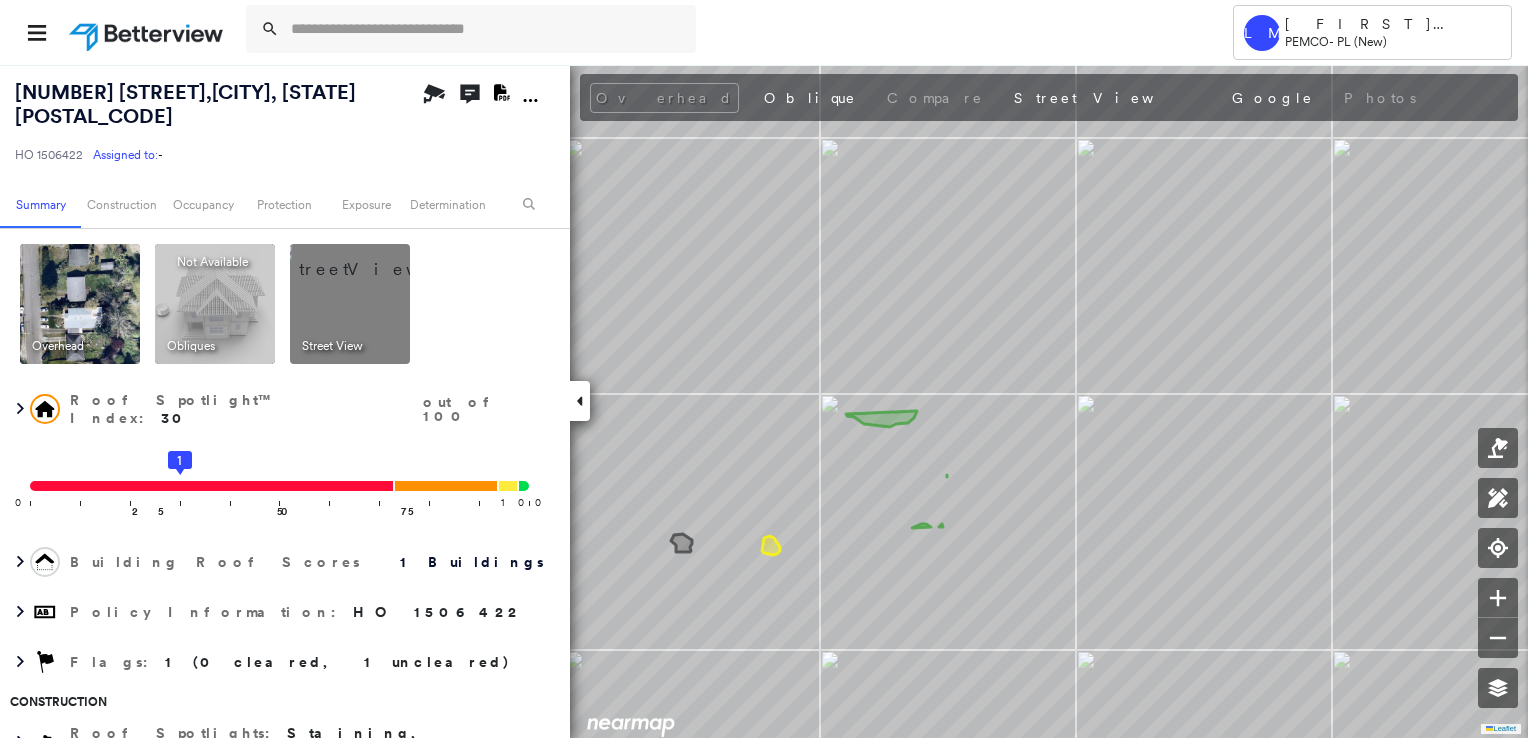 click at bounding box center [374, 259] 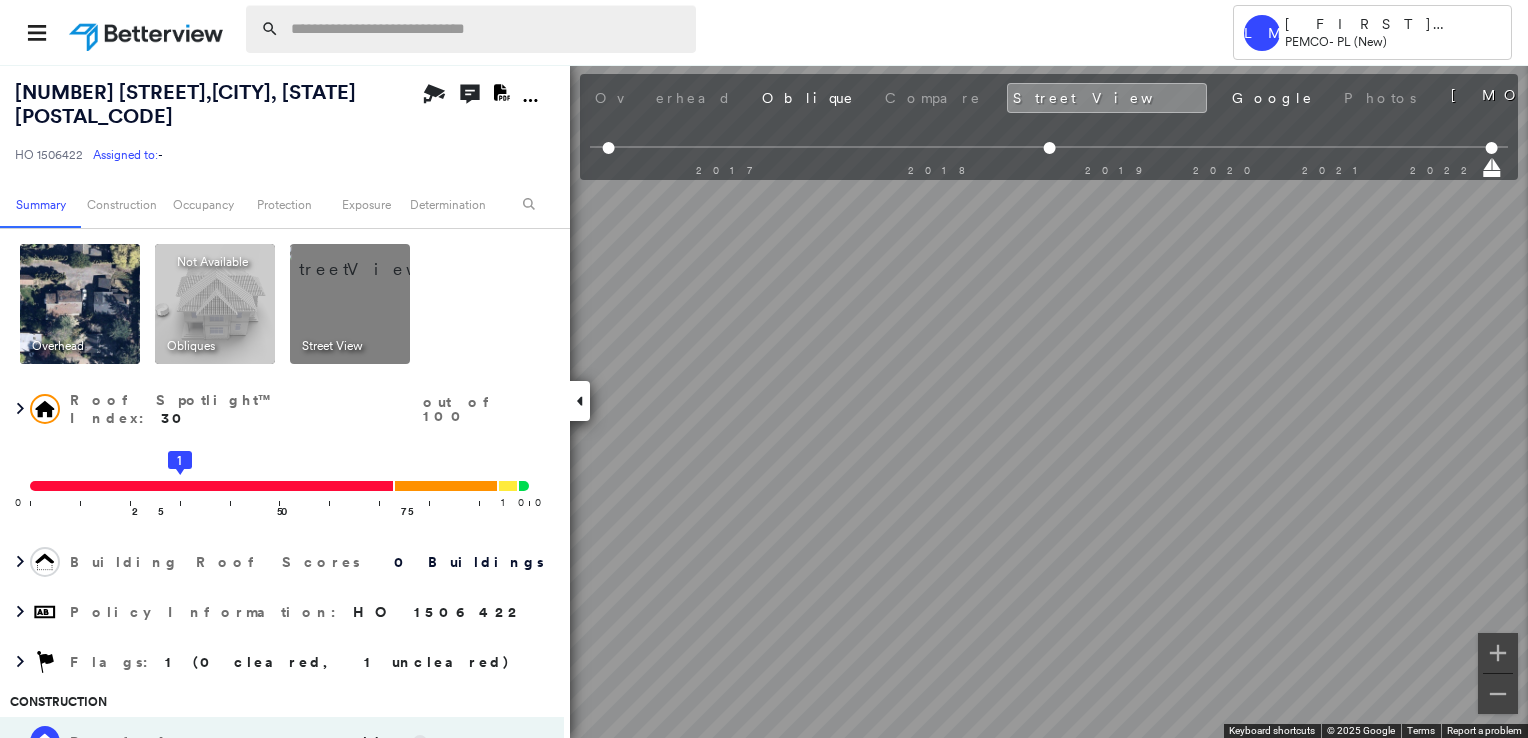 click at bounding box center [487, 29] 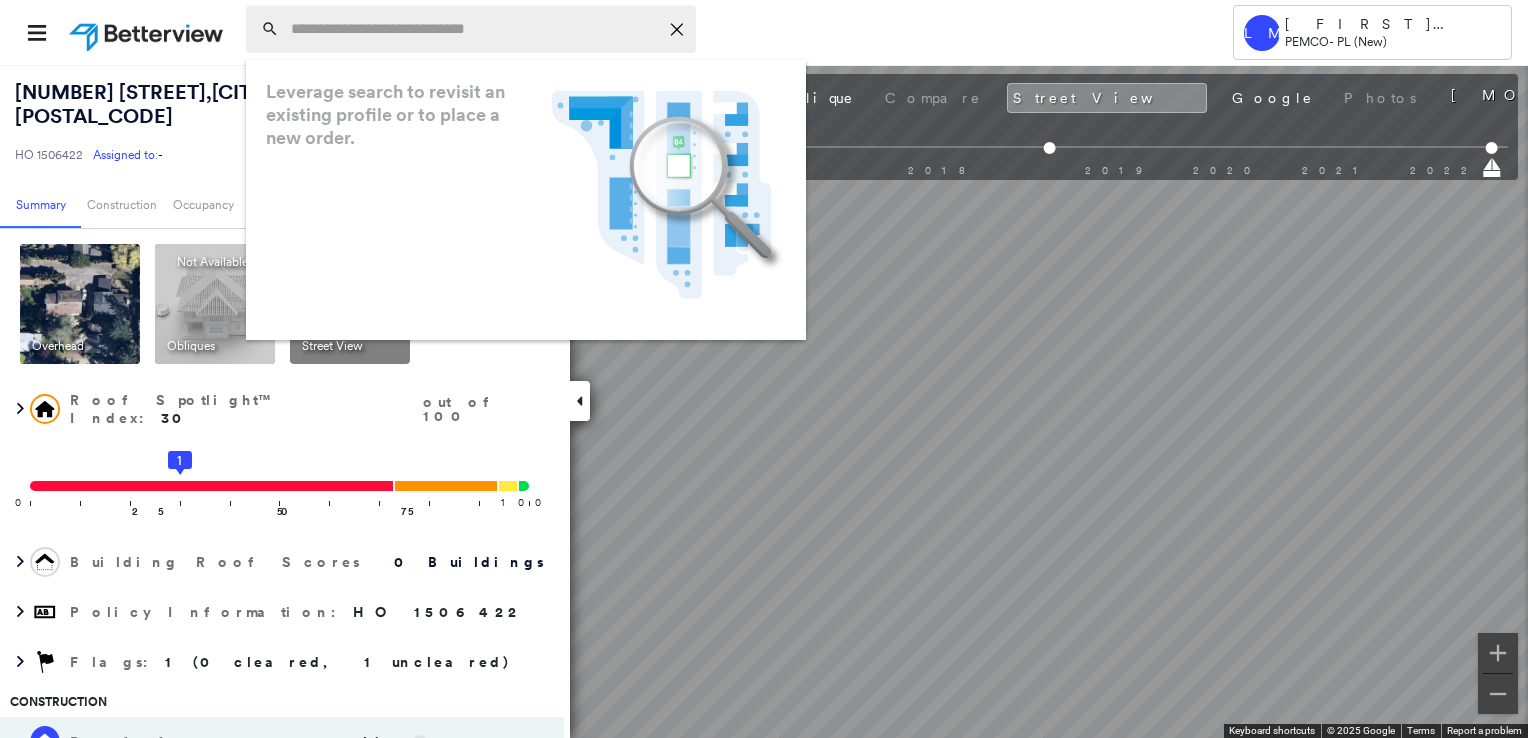 paste on "**********" 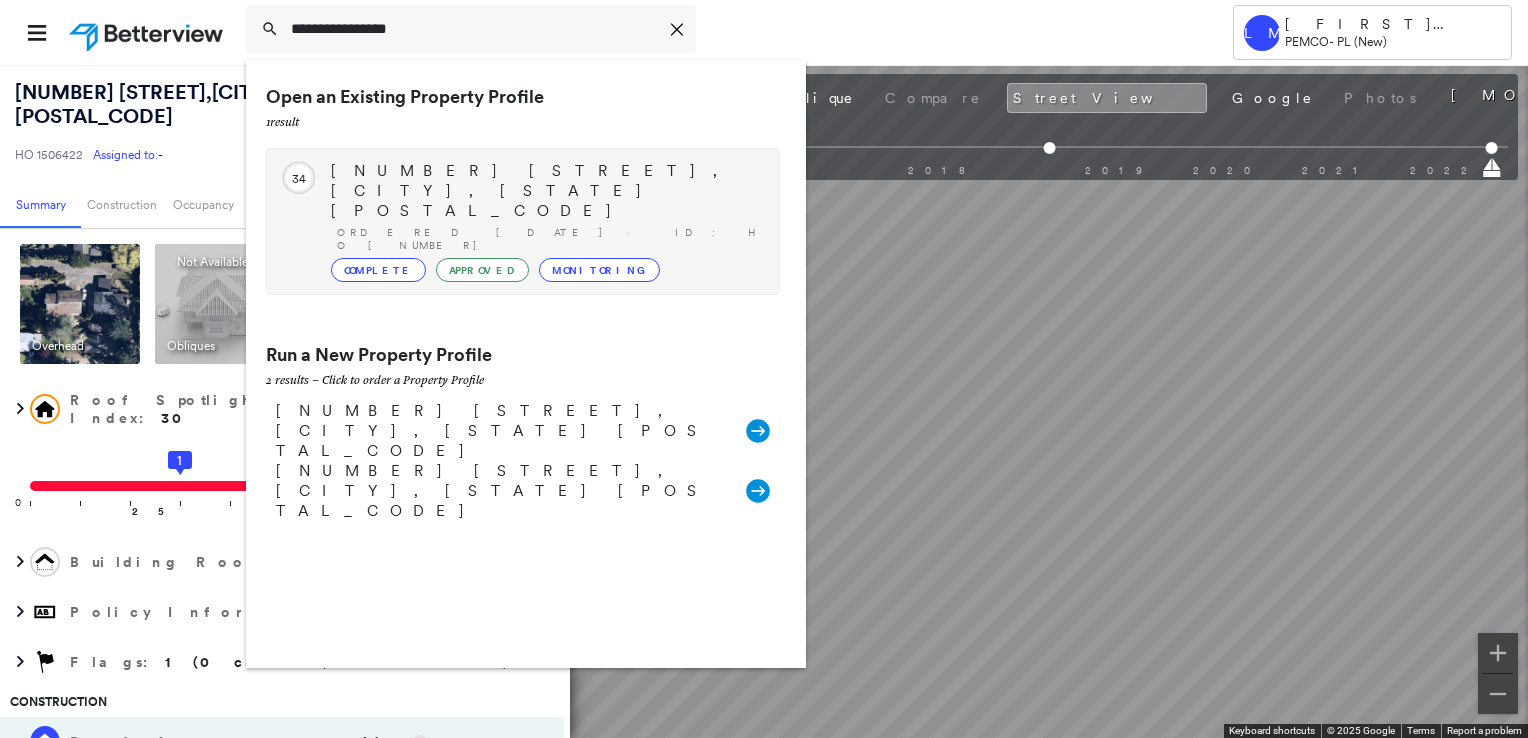 type on "**********" 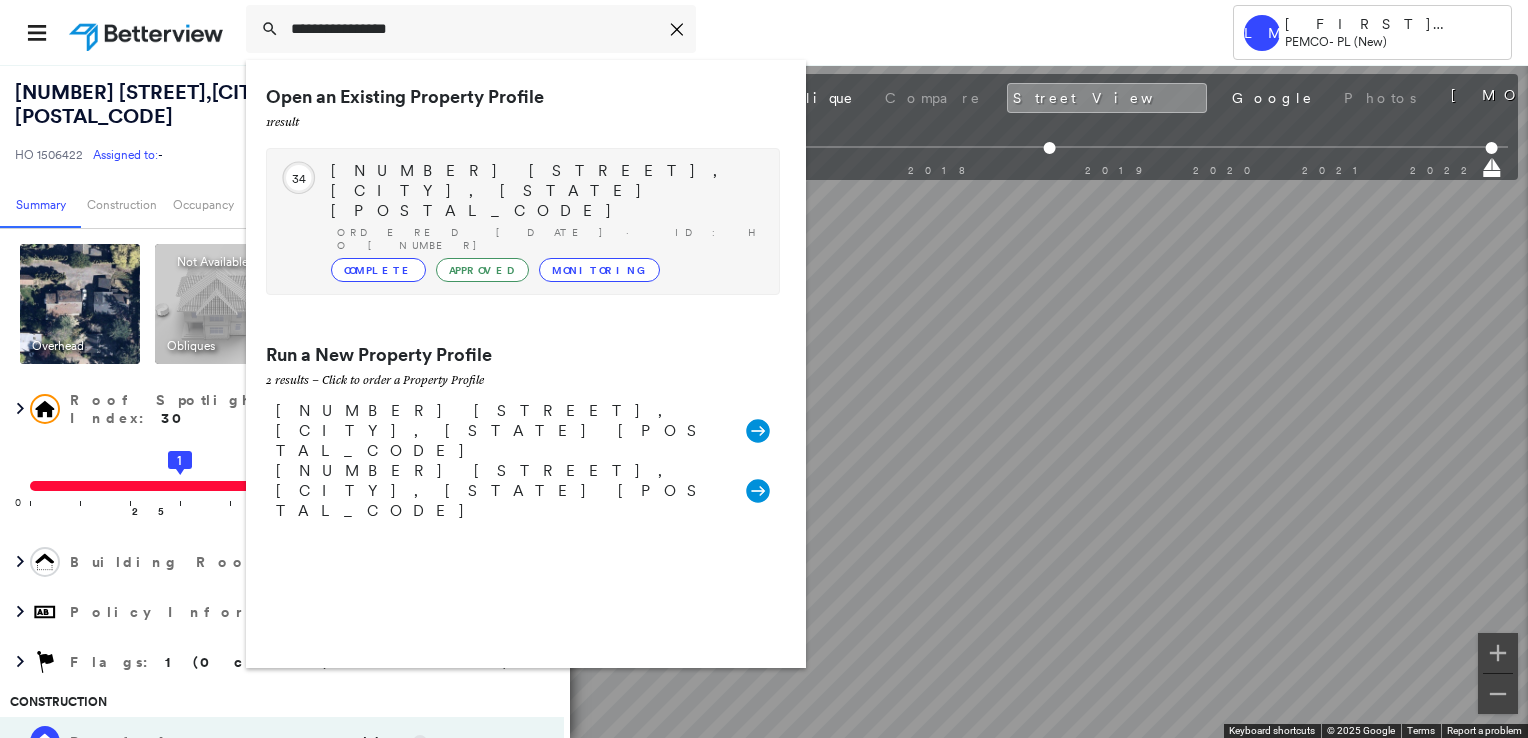 click on "[NUMBER] [STREET], [CITY], [STATE] [POSTAL_CODE]" at bounding box center [545, 191] 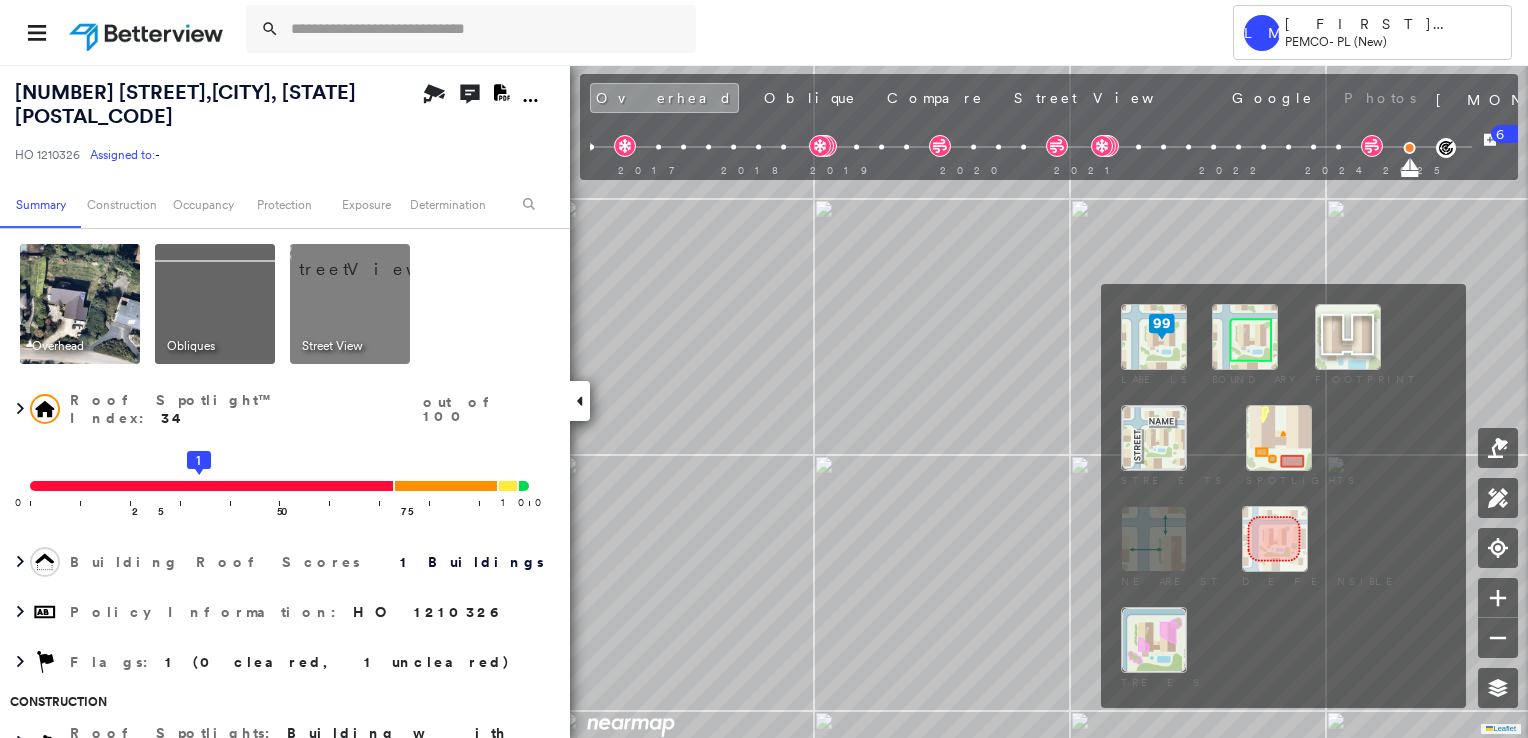 click at bounding box center [1245, 337] 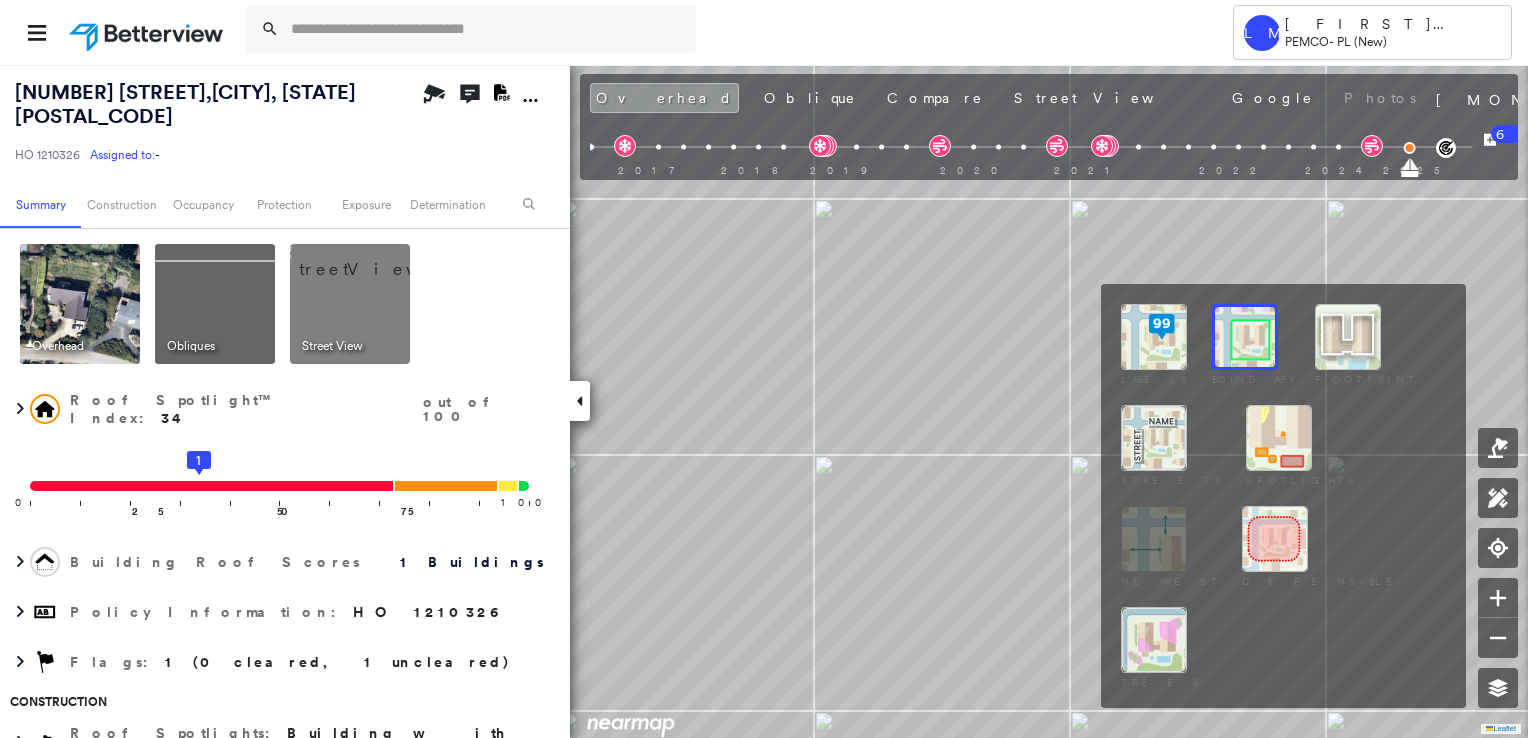 click at bounding box center (1279, 438) 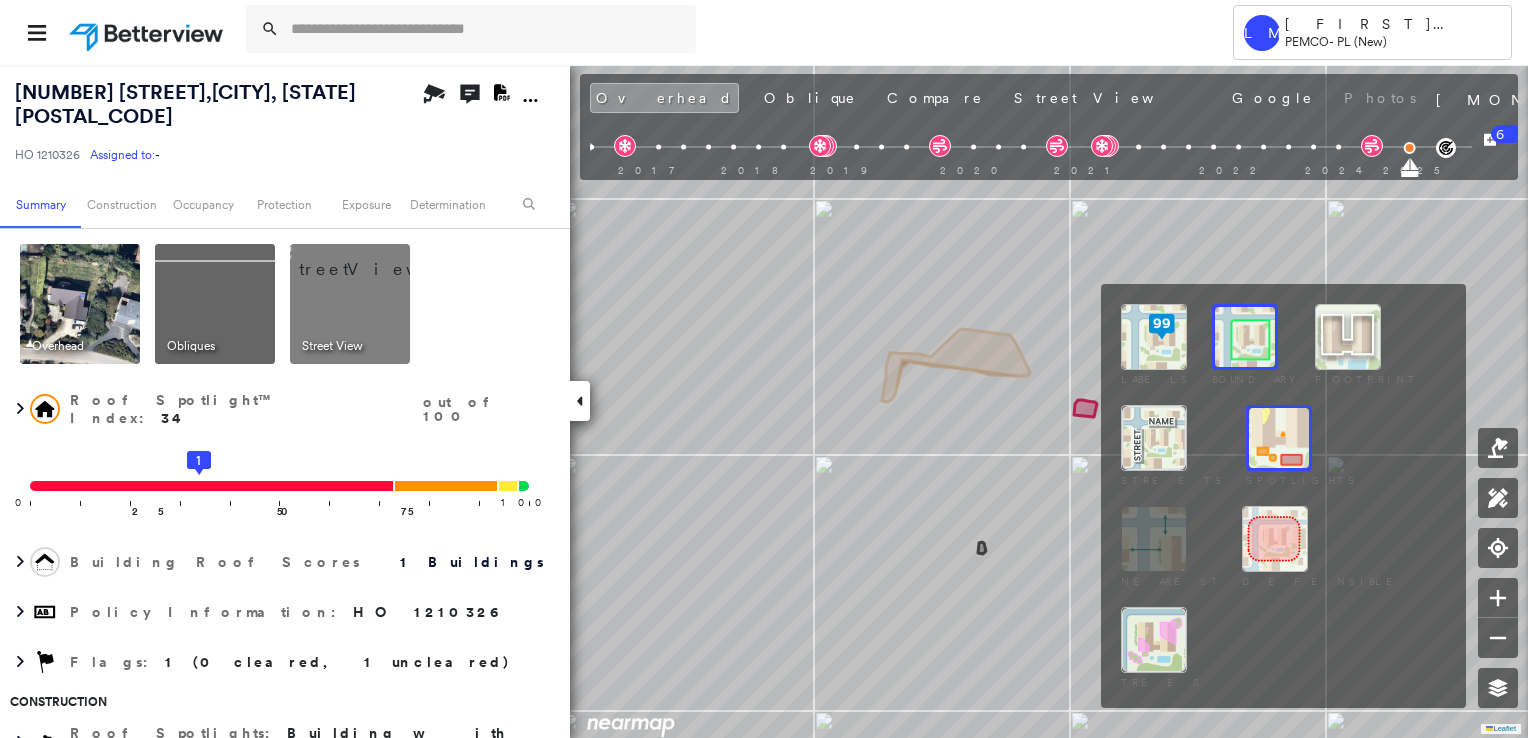 click at bounding box center (1279, 438) 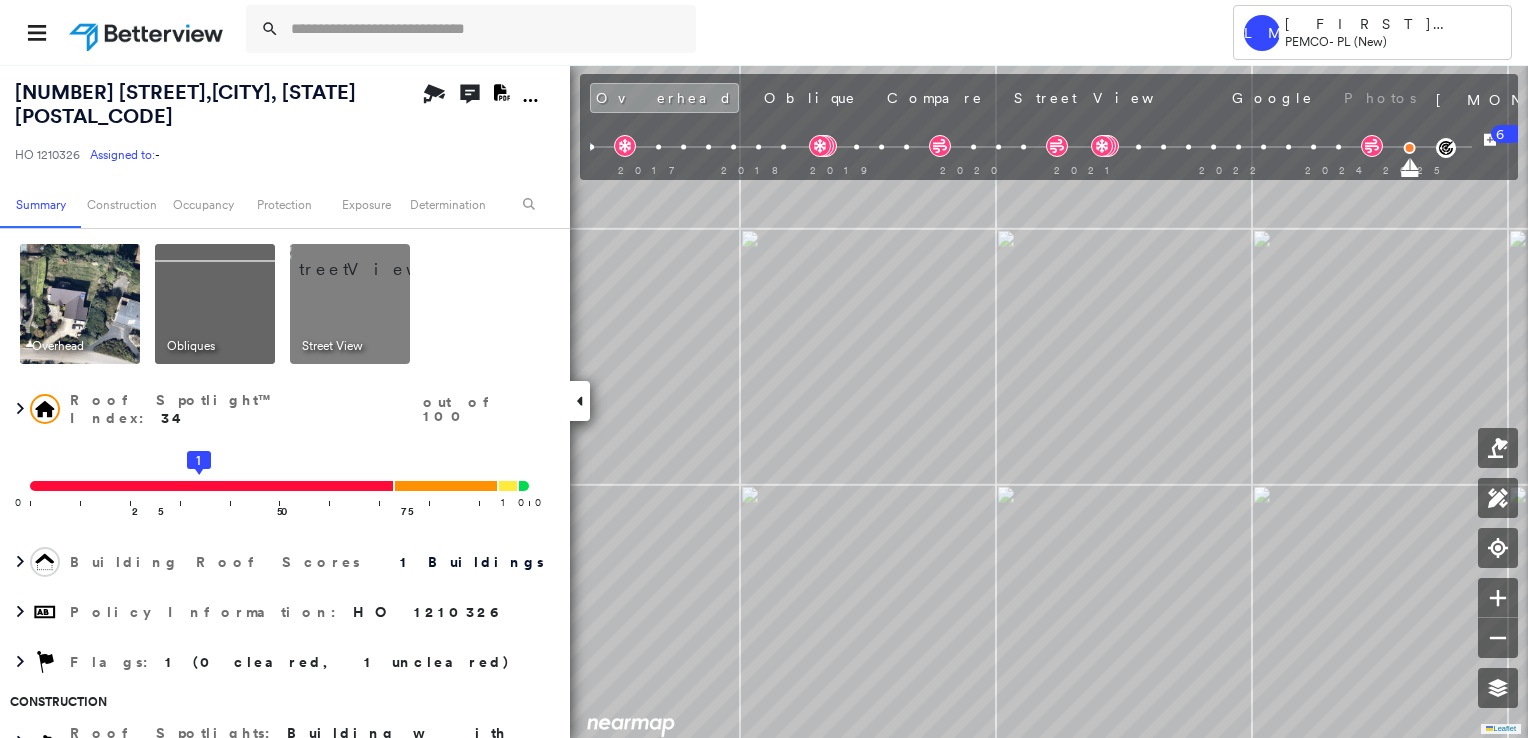 click at bounding box center (374, 259) 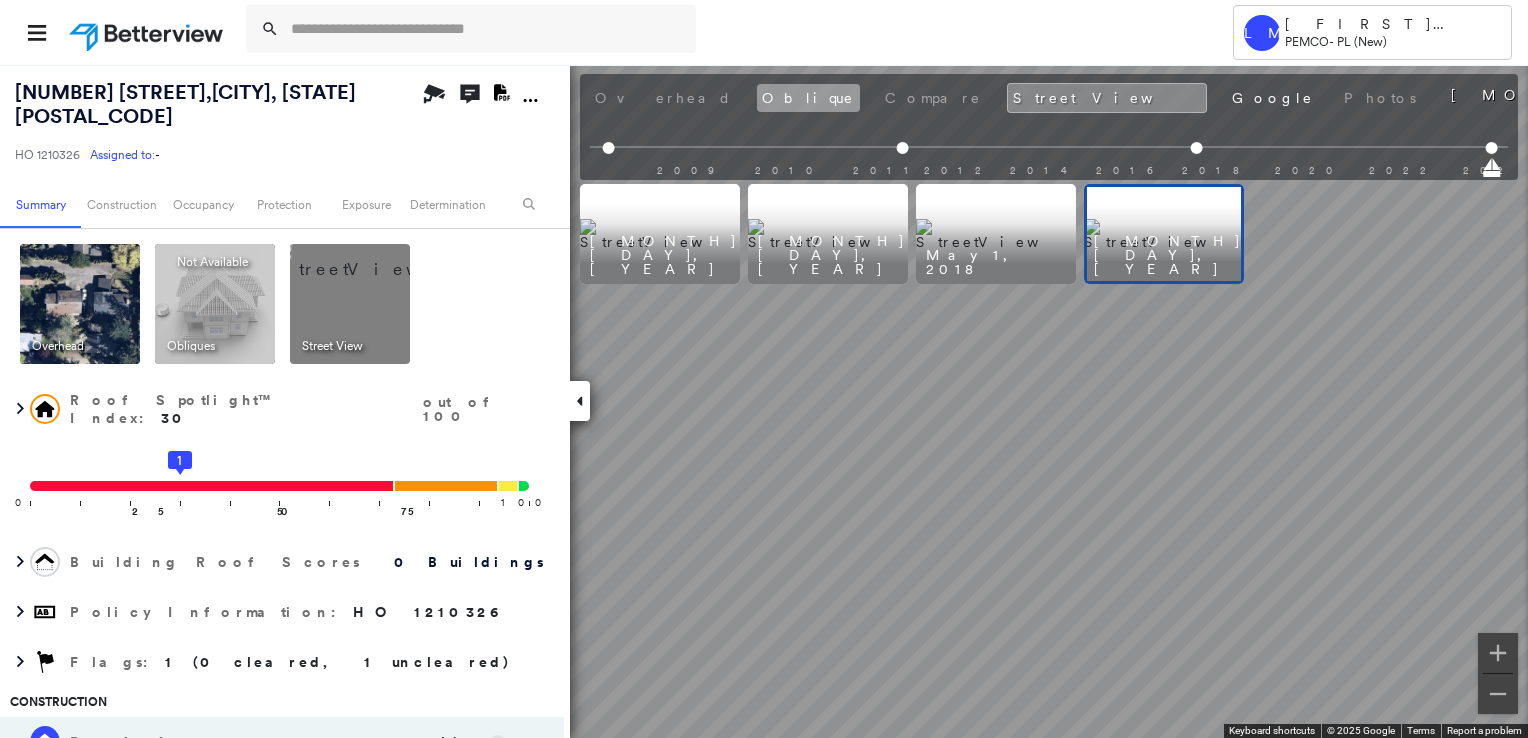 click on "Oblique" at bounding box center [808, 98] 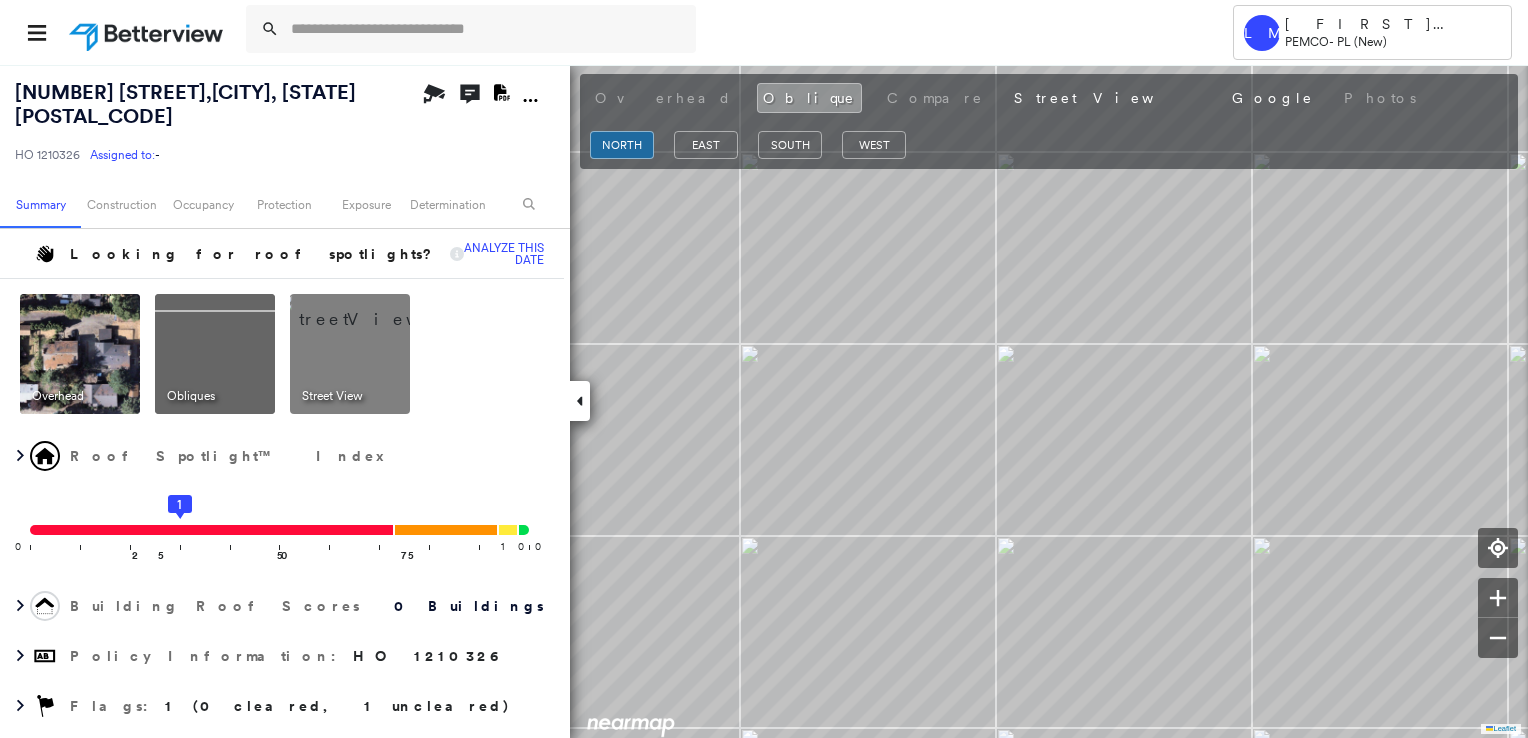 drag, startPoint x: 110, startPoint y: 314, endPoint x: 140, endPoint y: 314, distance: 30 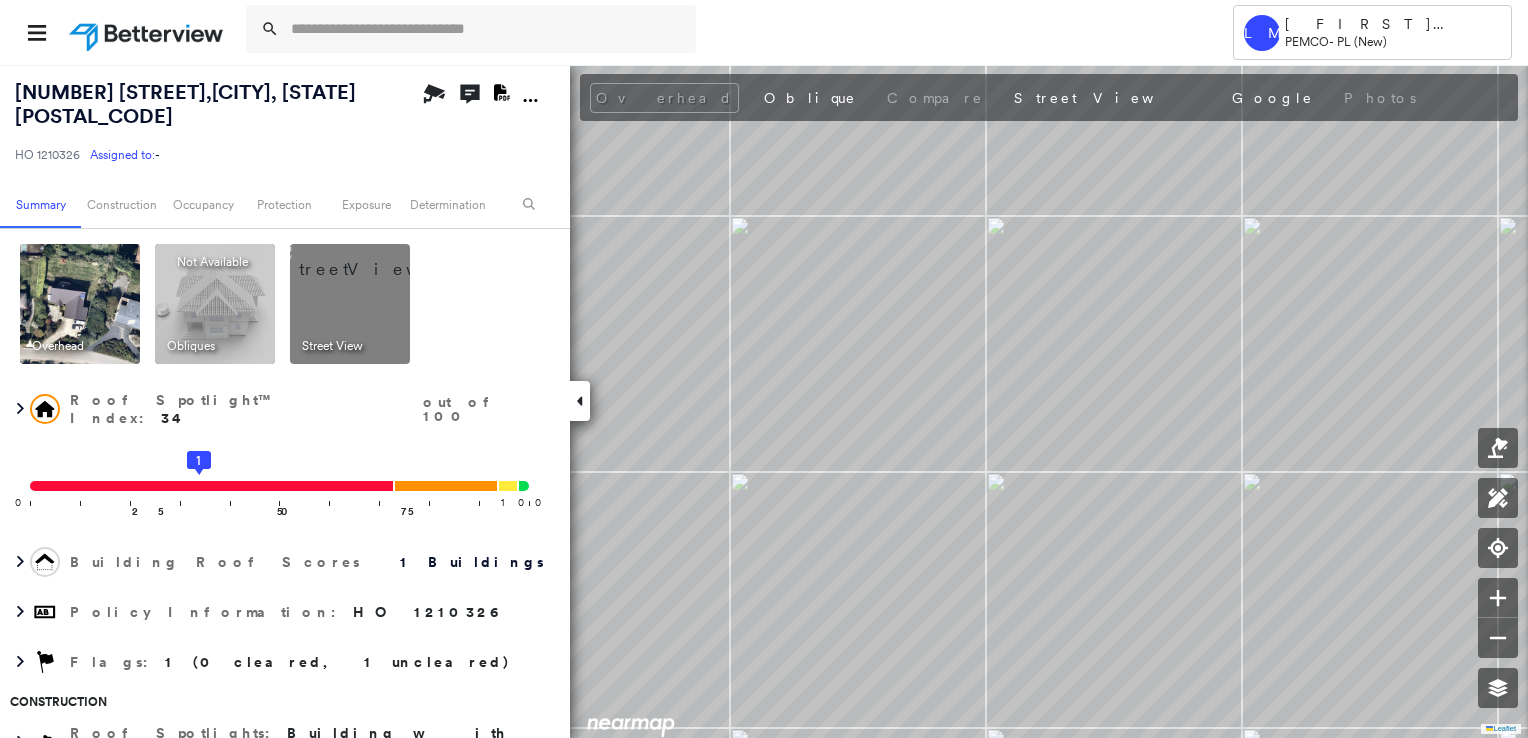 click at bounding box center [374, 259] 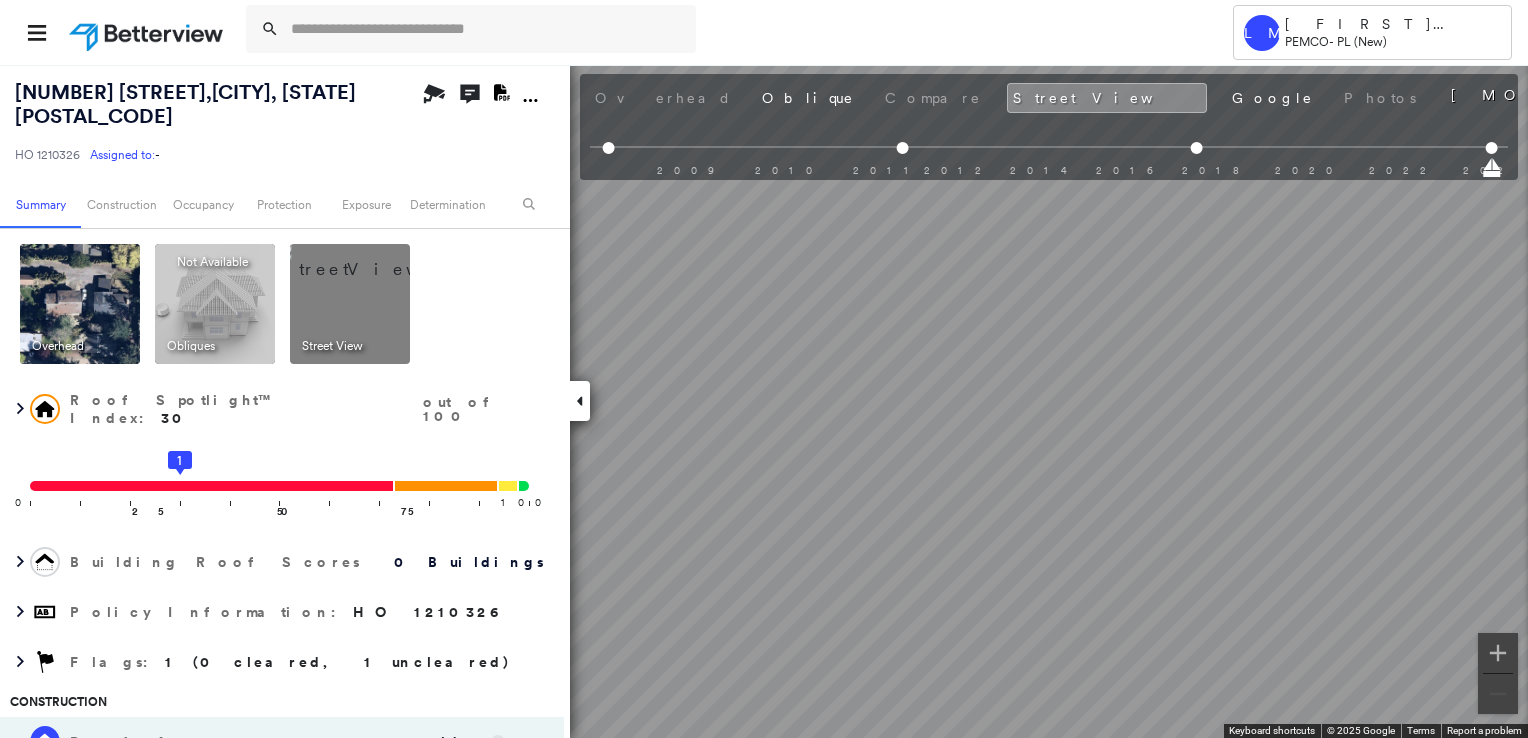 click at bounding box center [80, 304] 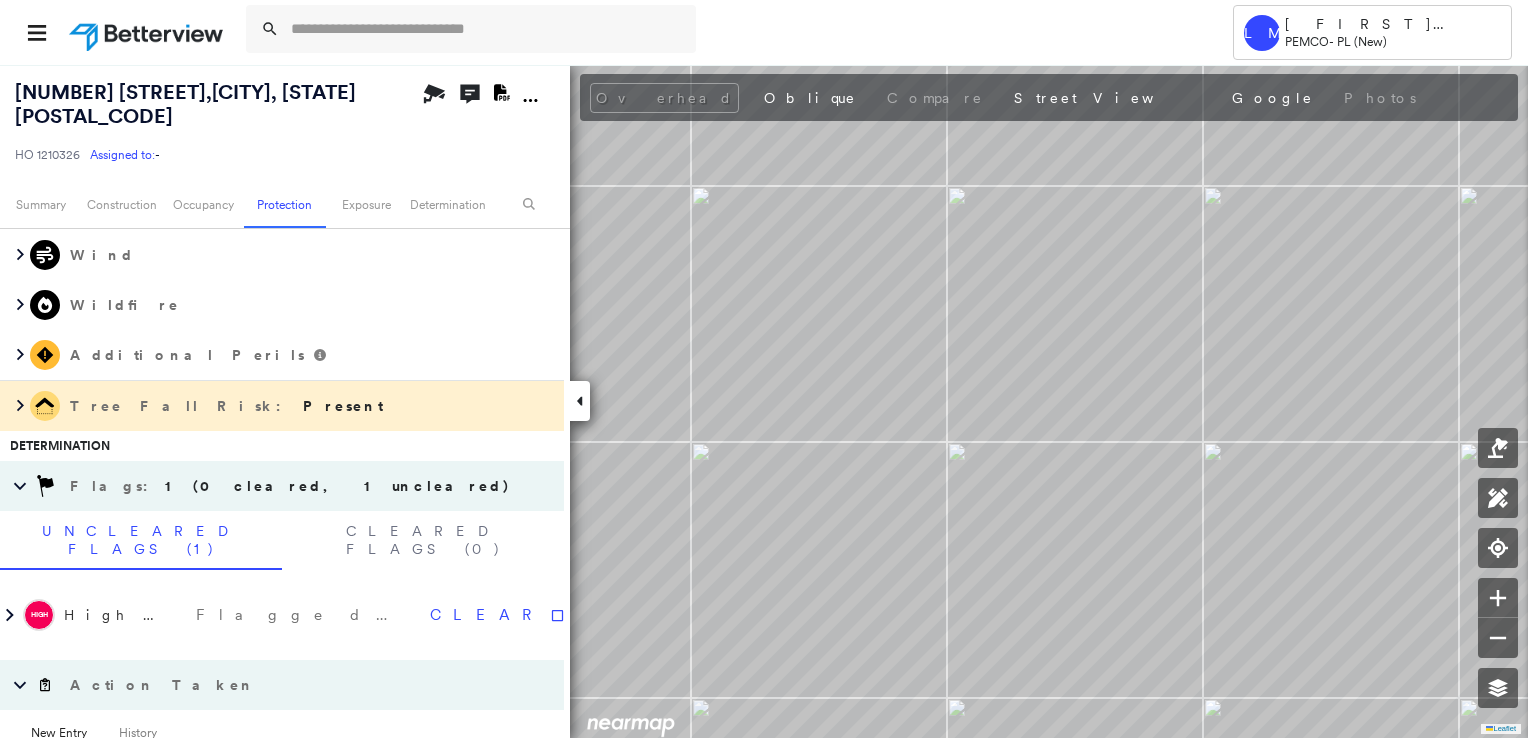 scroll, scrollTop: 1342, scrollLeft: 0, axis: vertical 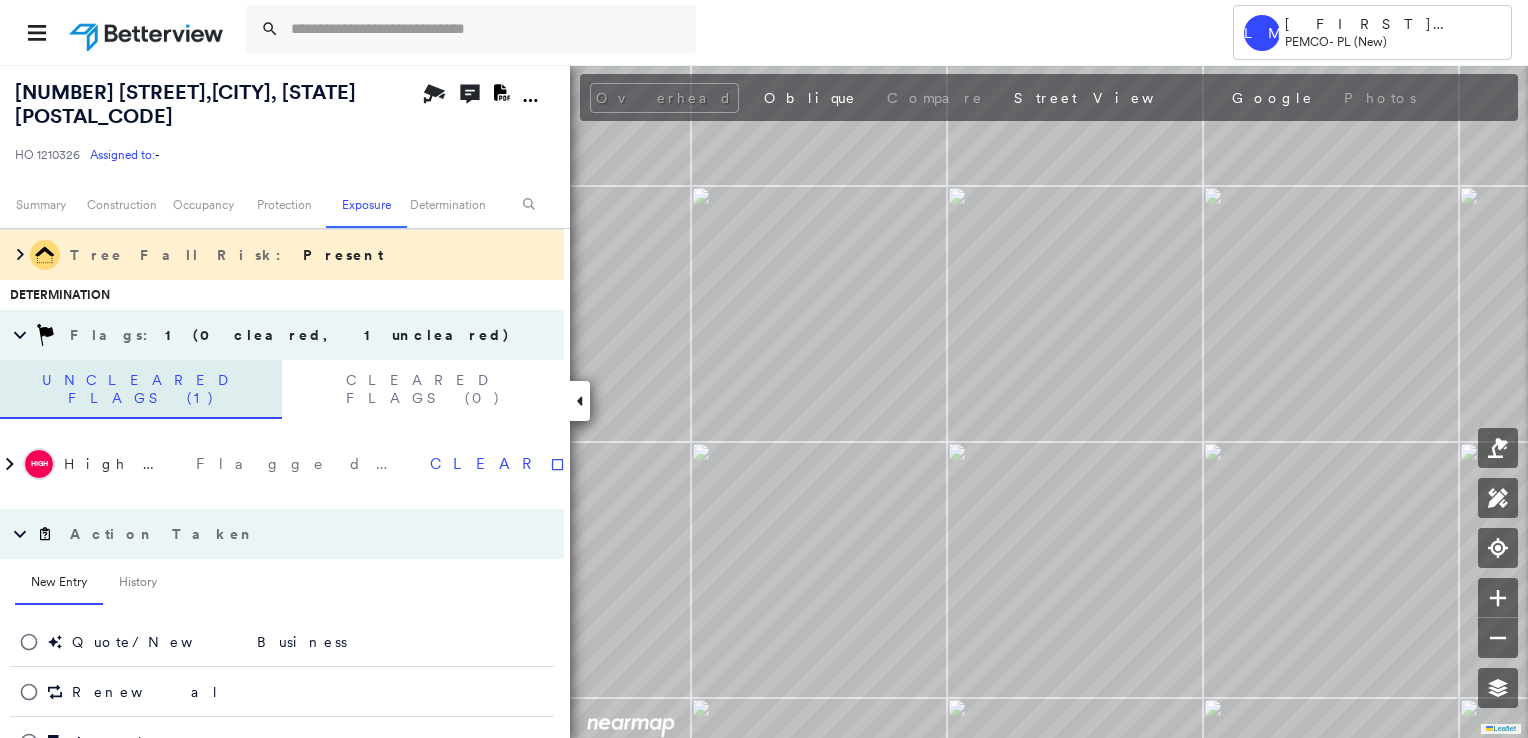 click on "Uncleared Flags (1)" at bounding box center [141, 389] 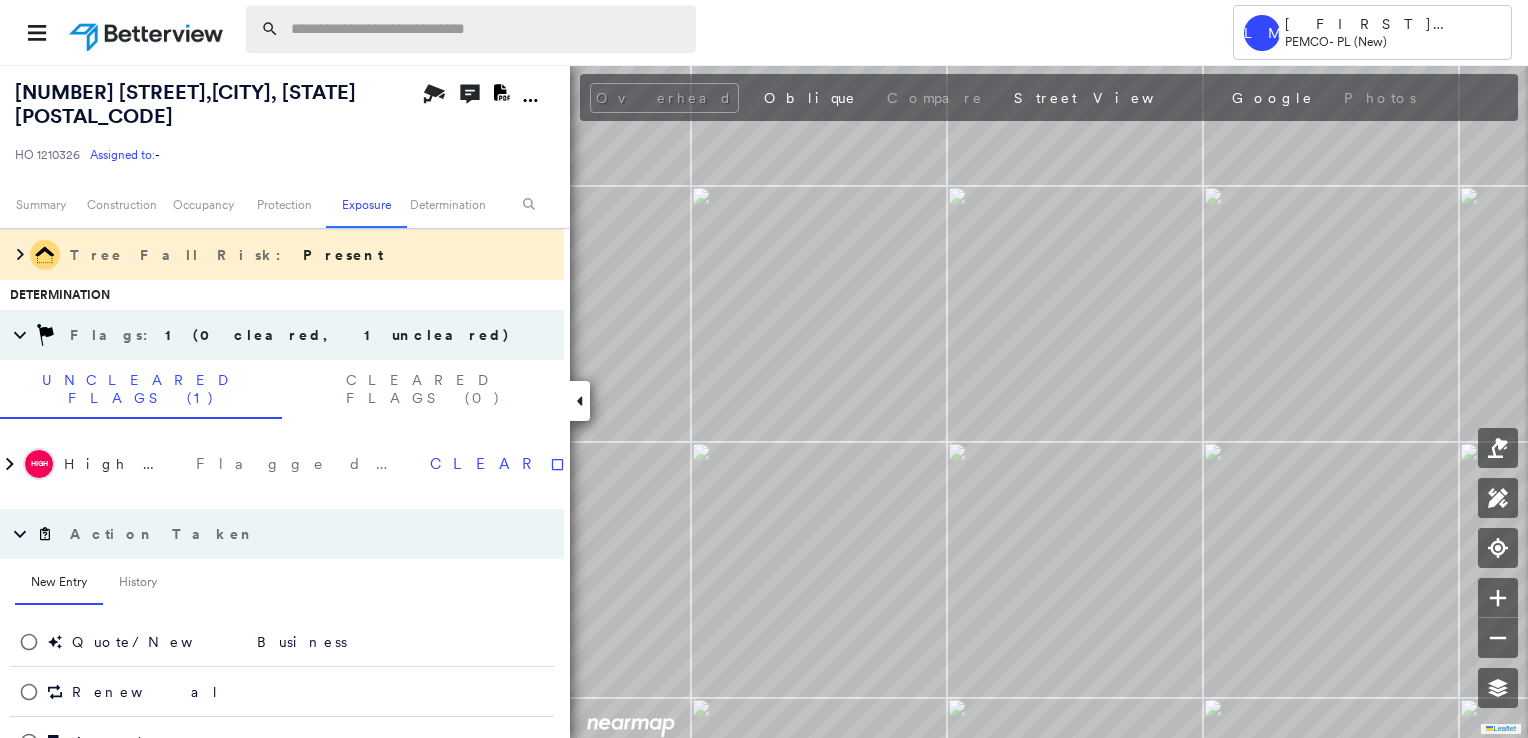 click at bounding box center [487, 29] 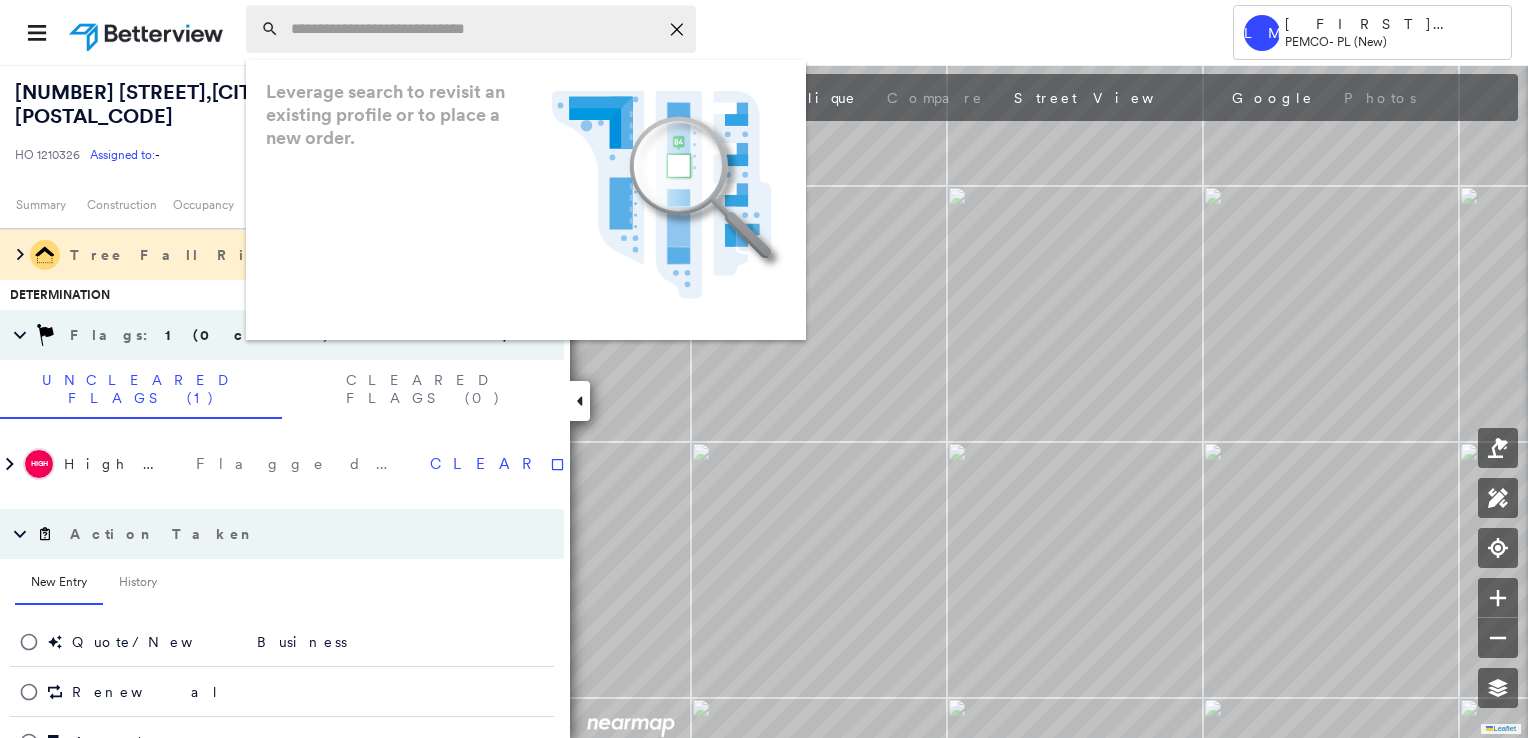 paste on "**********" 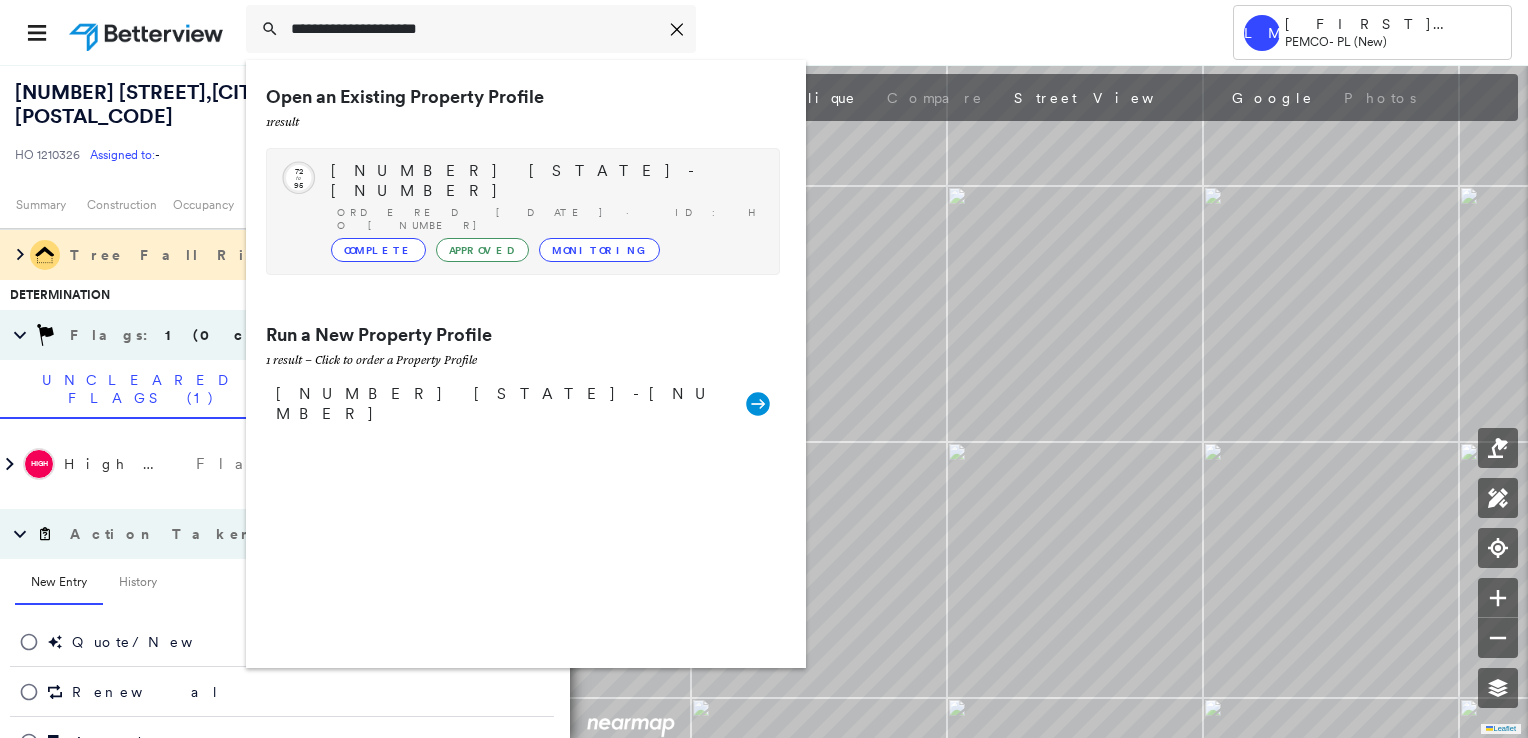 type on "**********" 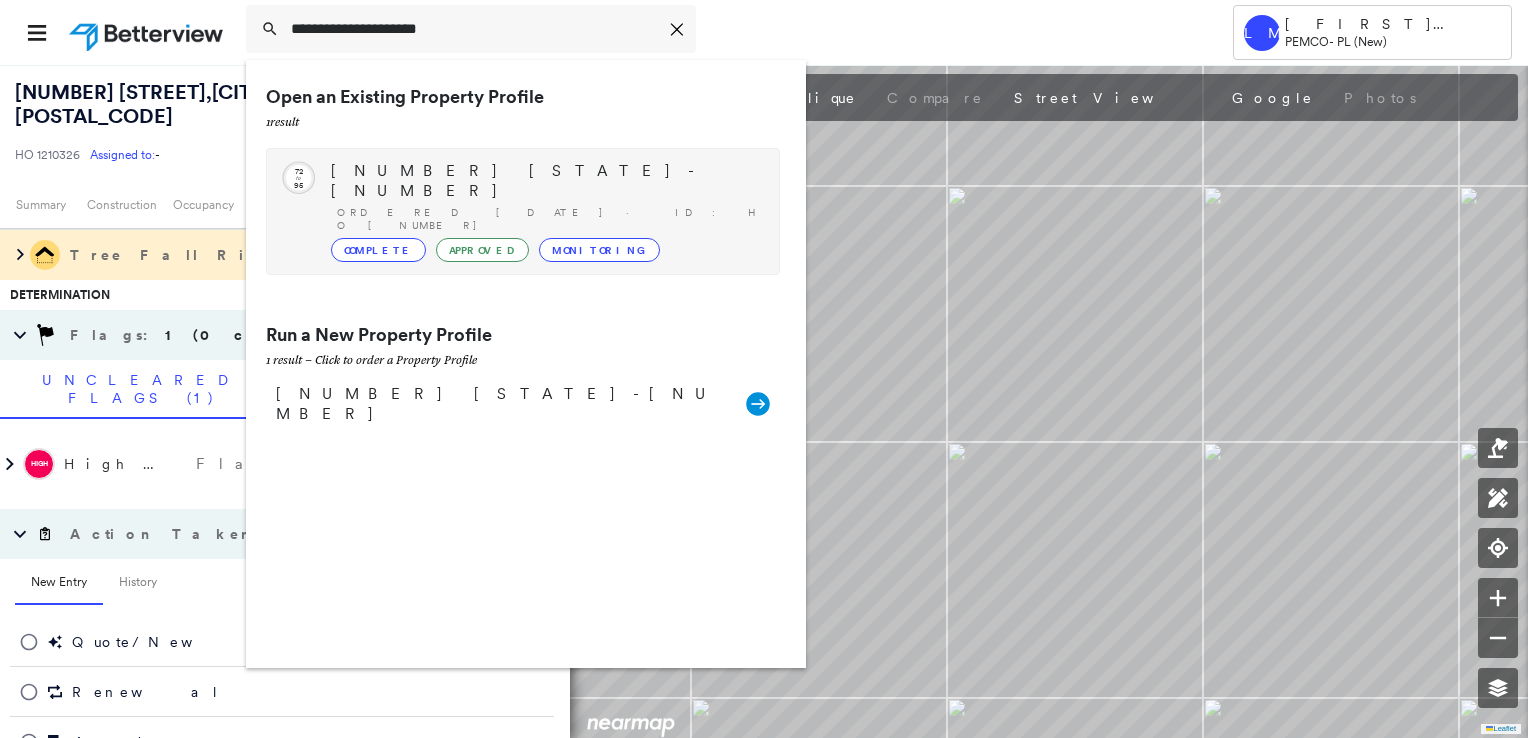 click on "[NUMBER] [STATE]-[NUMBER]" at bounding box center [545, 181] 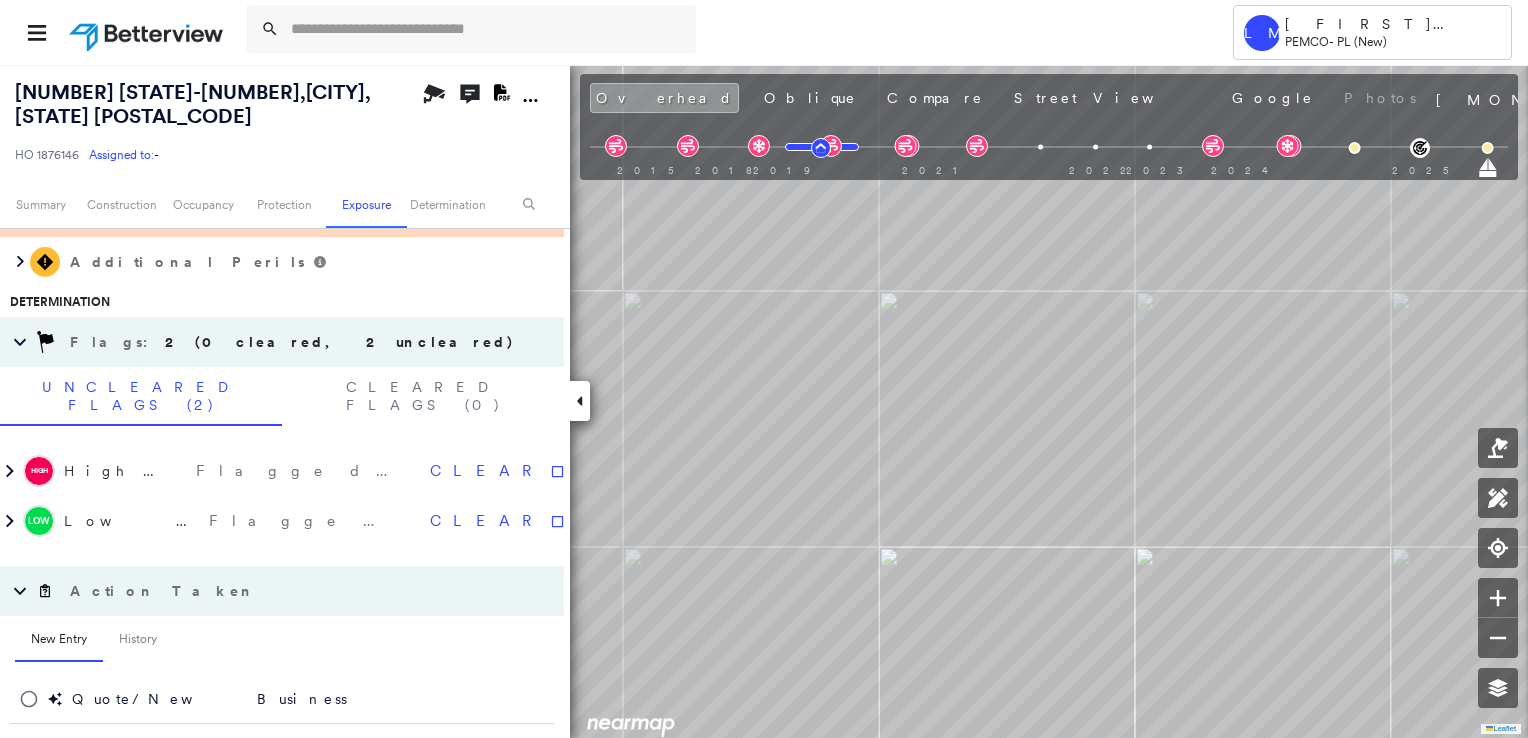scroll, scrollTop: 1303, scrollLeft: 0, axis: vertical 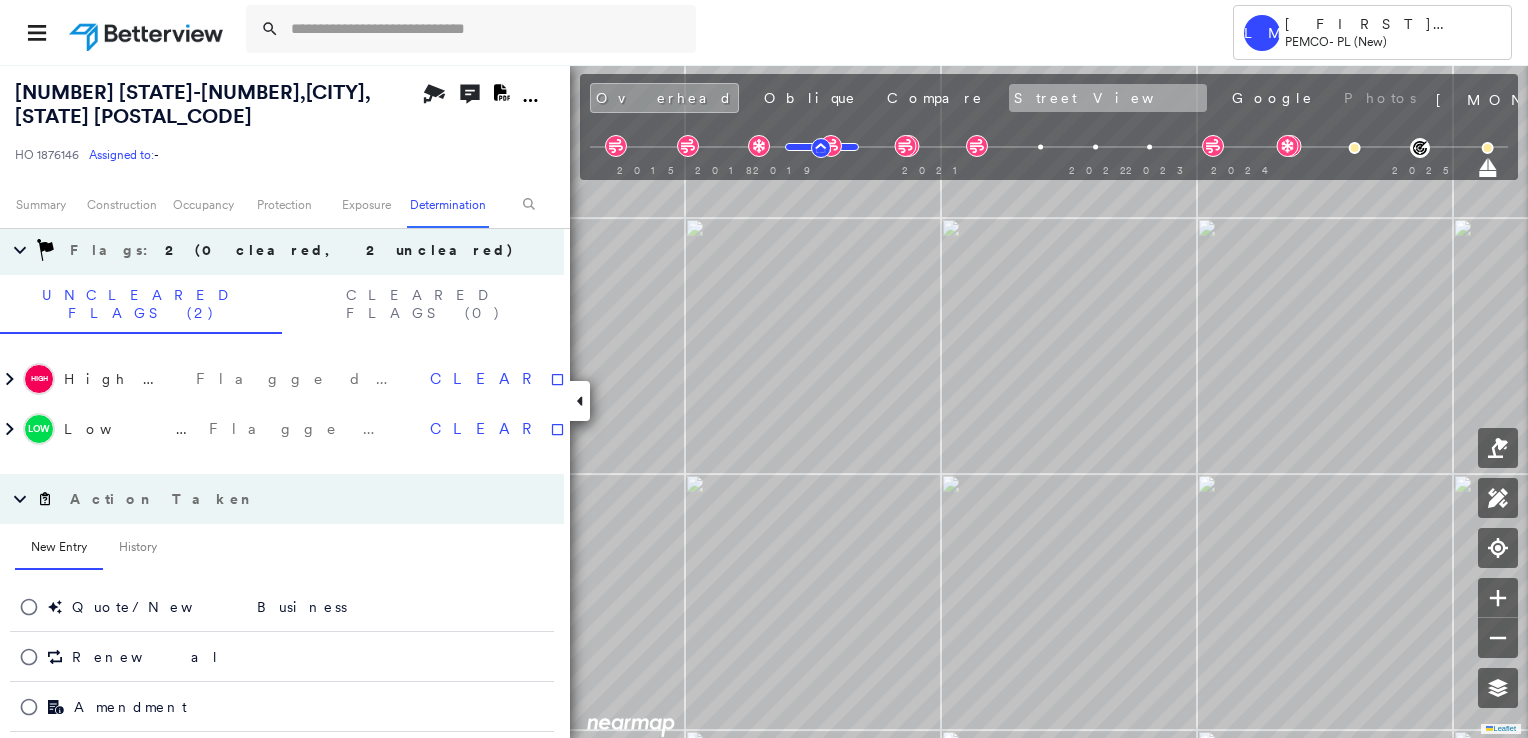 click on "Street View" at bounding box center [1108, 98] 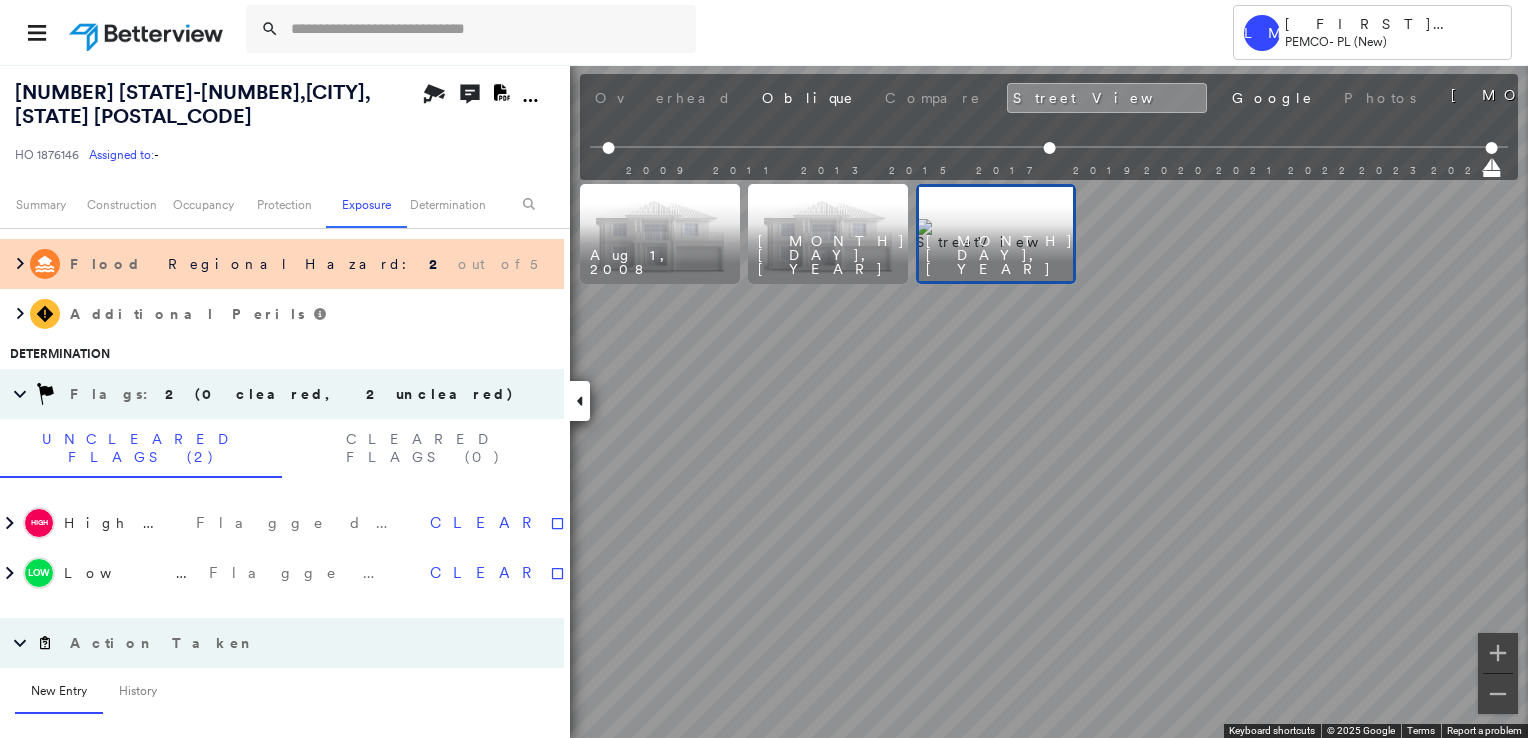 scroll, scrollTop: 1052, scrollLeft: 0, axis: vertical 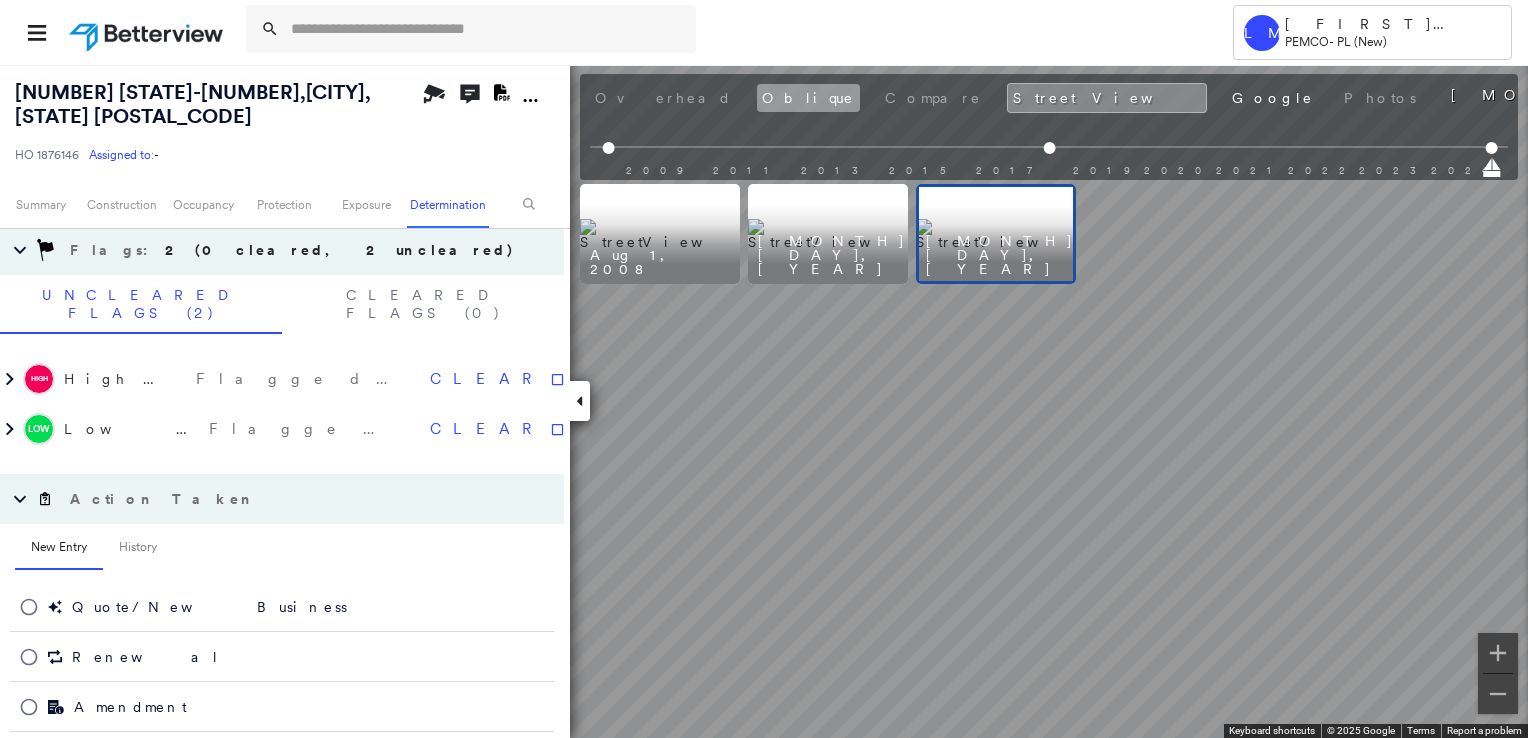 click on "Oblique" at bounding box center [808, 98] 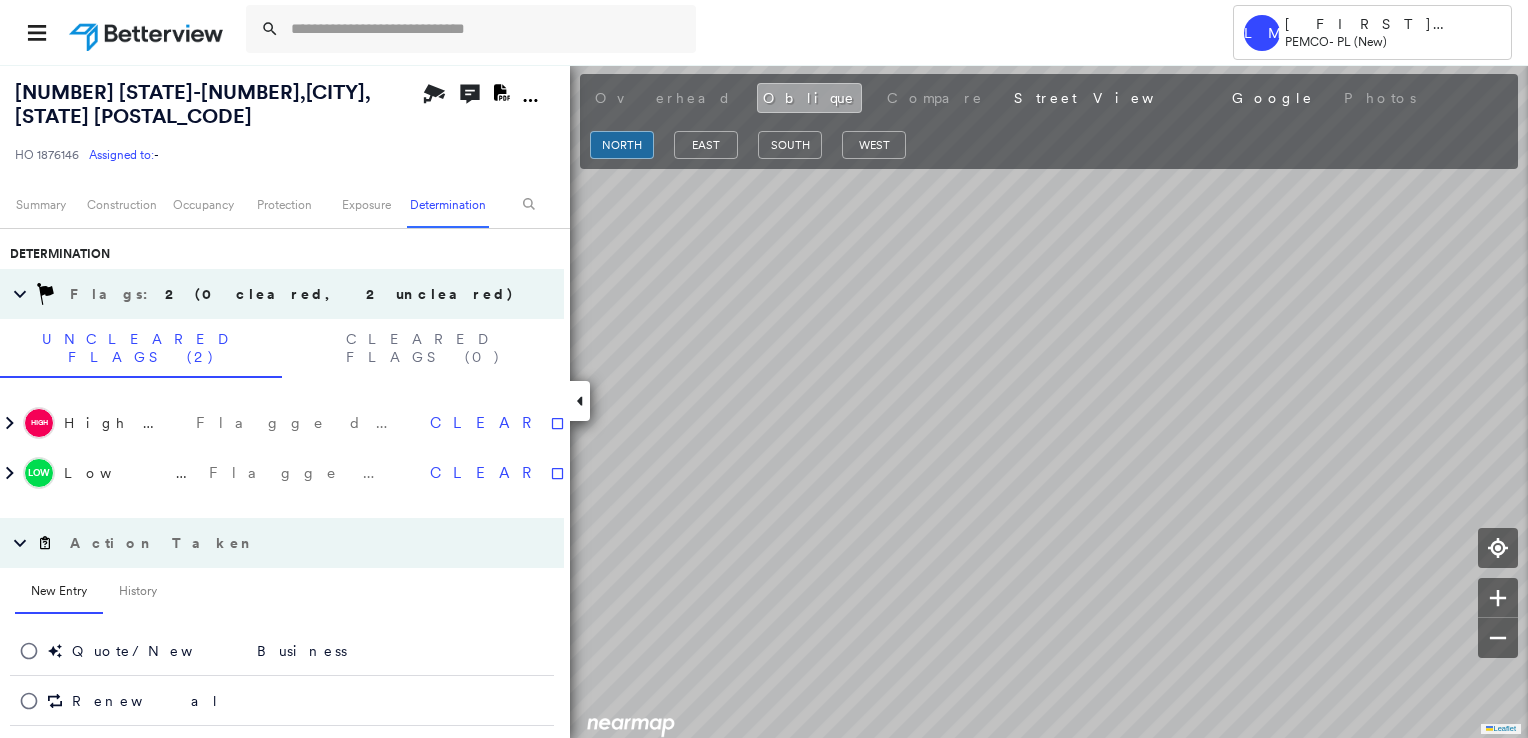scroll, scrollTop: 1102, scrollLeft: 0, axis: vertical 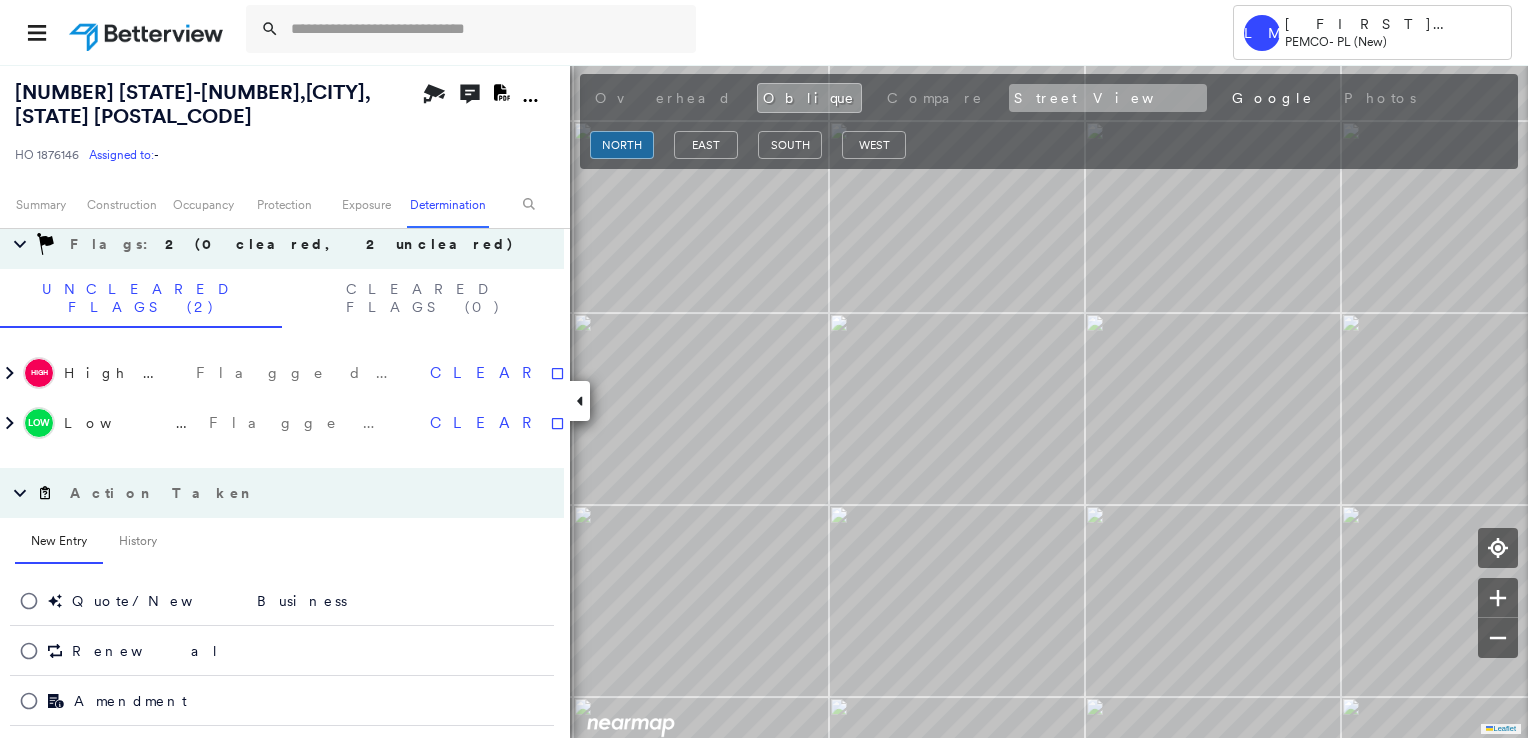 click on "Street View" at bounding box center (1108, 98) 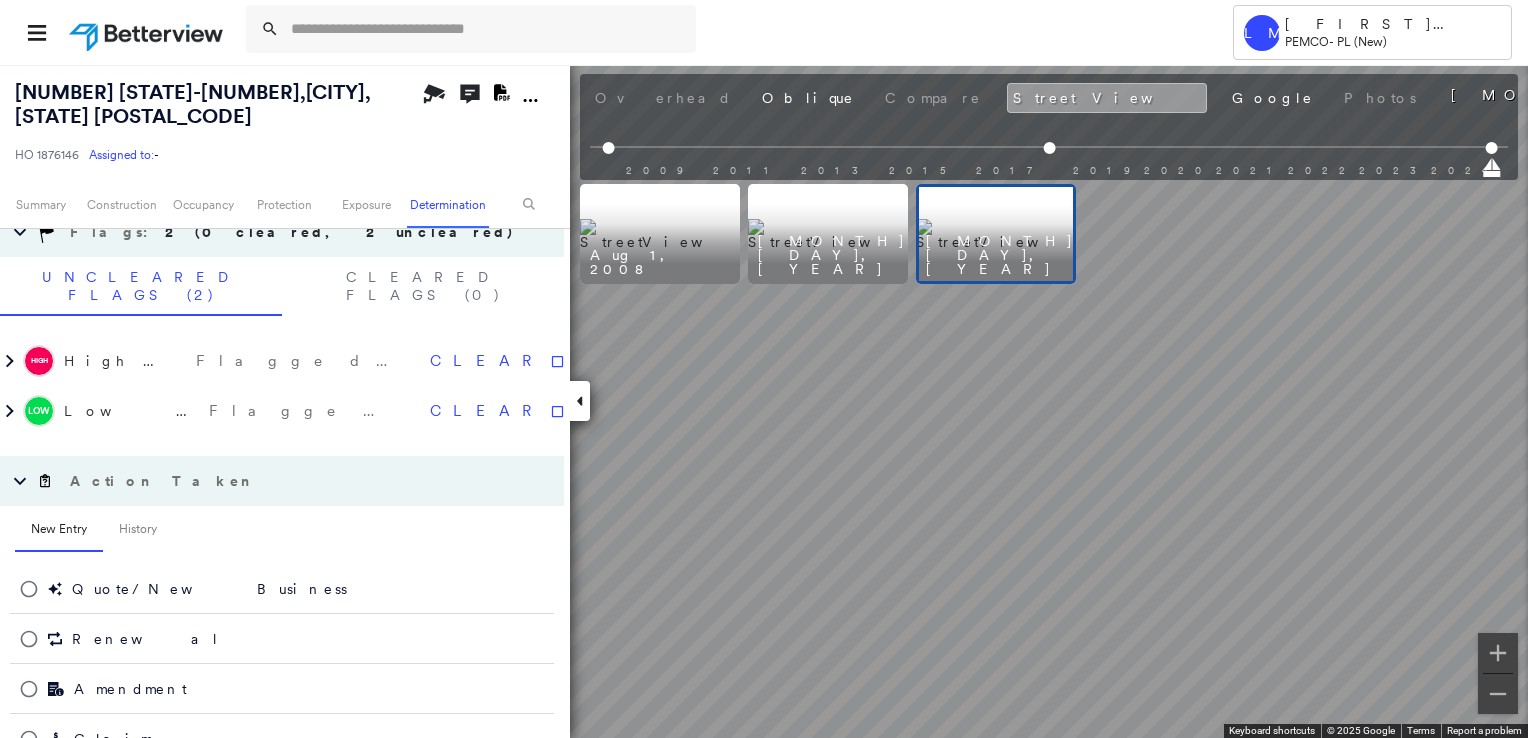 scroll, scrollTop: 1052, scrollLeft: 0, axis: vertical 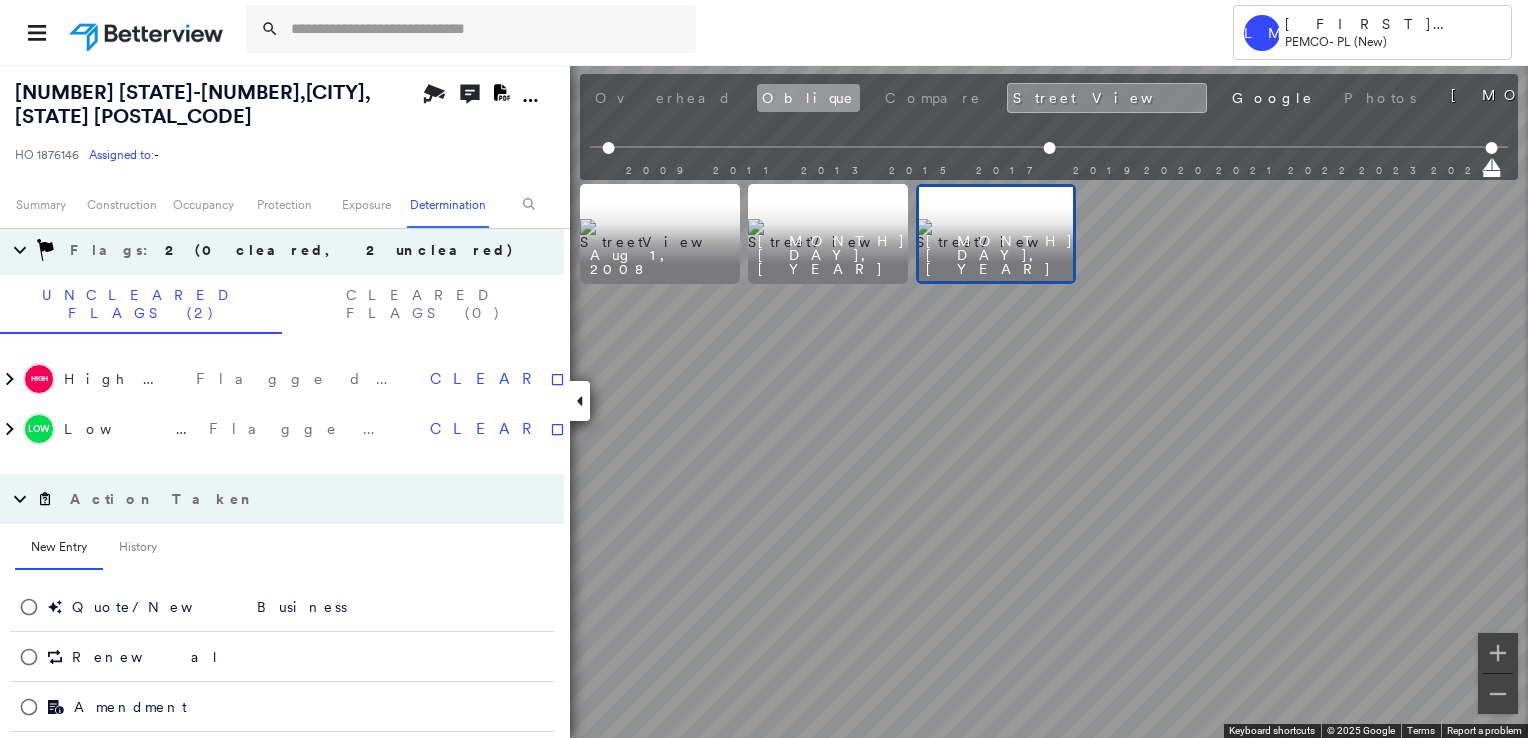 click on "Oblique" at bounding box center [808, 98] 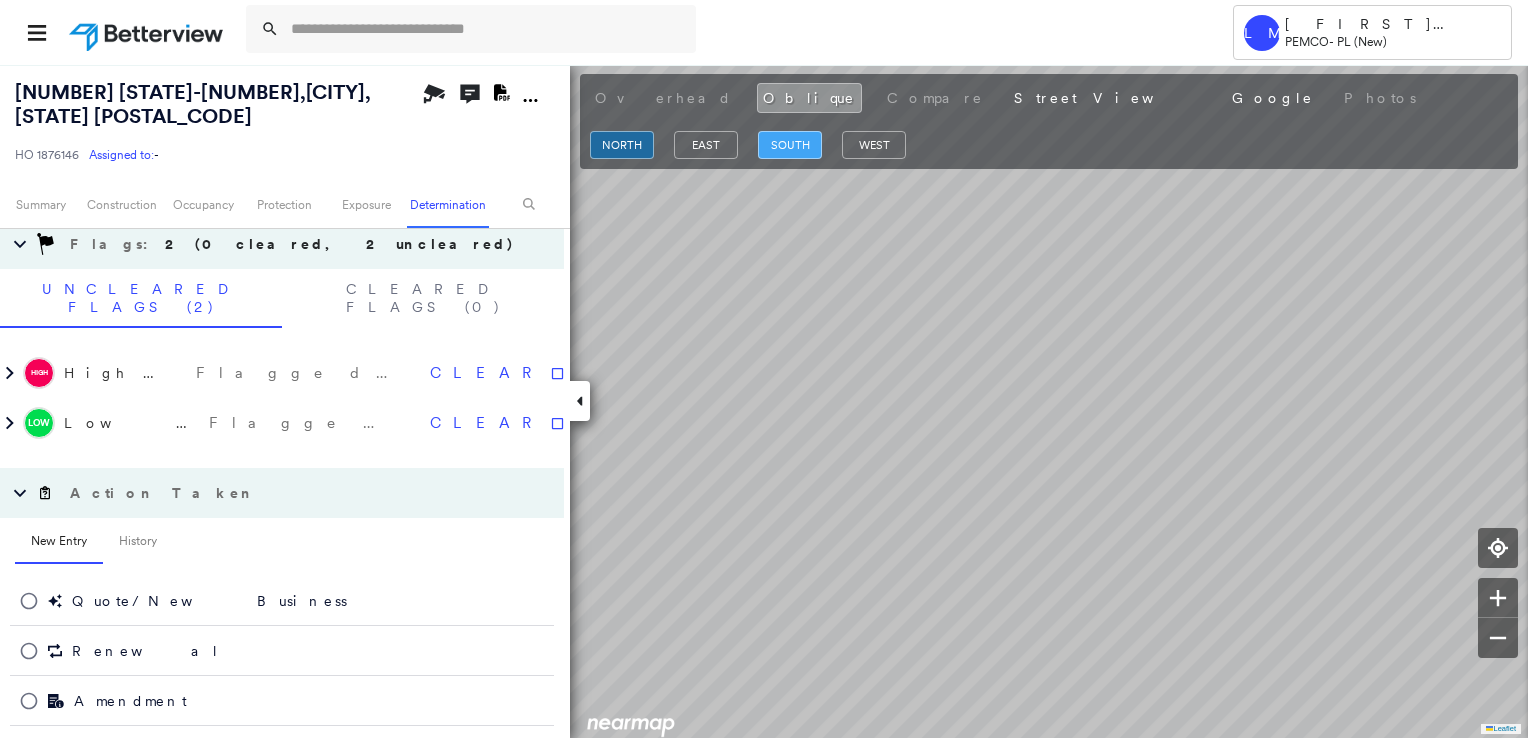 scroll, scrollTop: 1102, scrollLeft: 0, axis: vertical 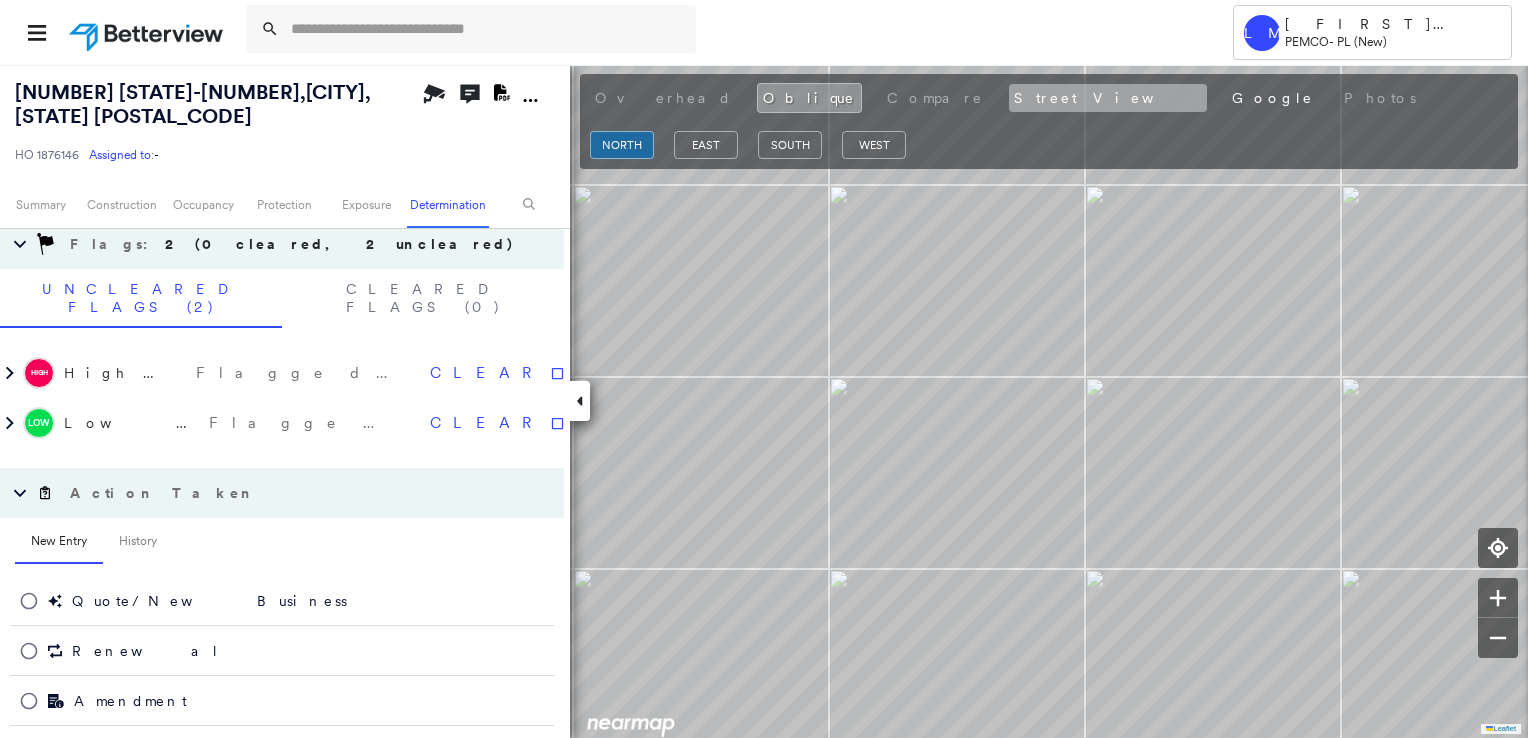 click on "Street View" at bounding box center (1108, 98) 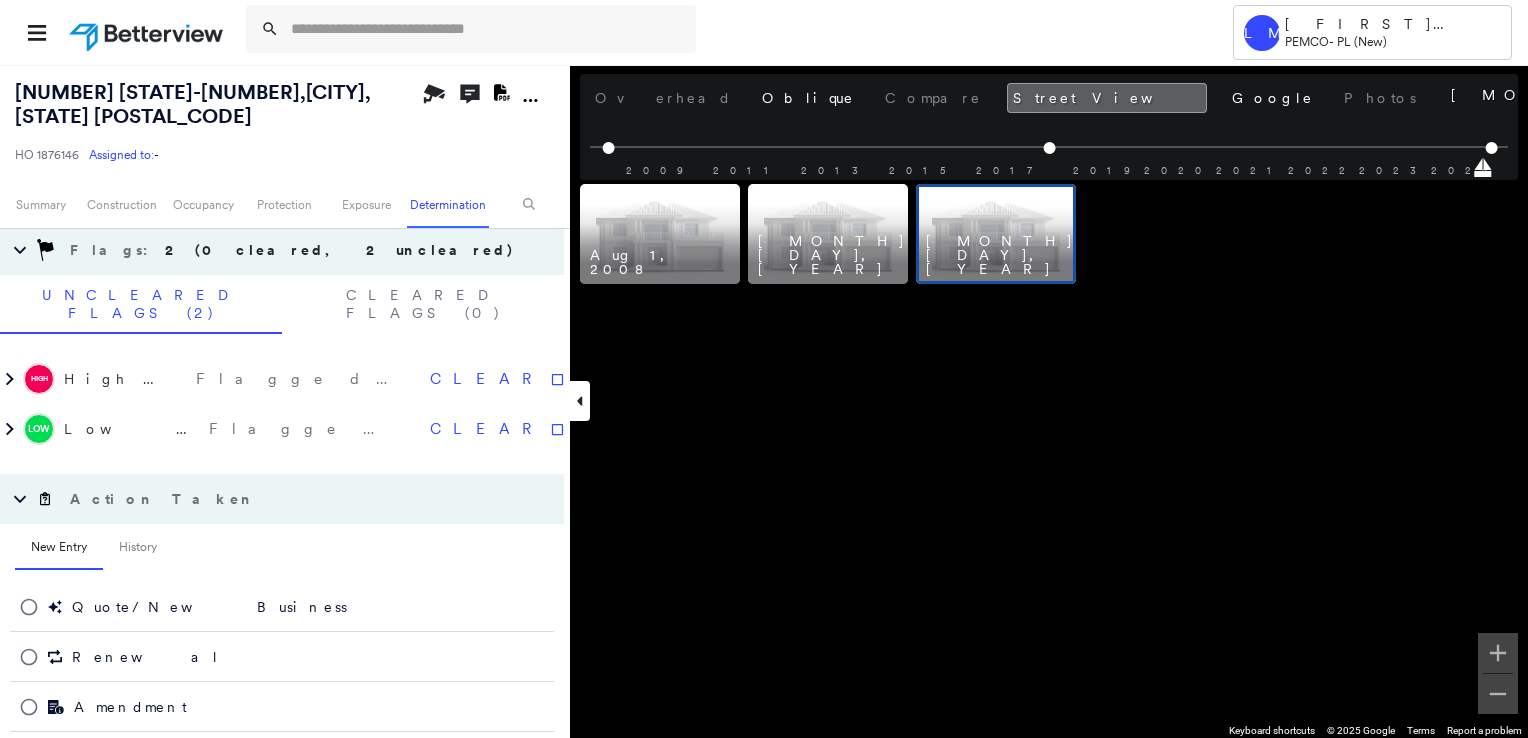 scroll, scrollTop: 1052, scrollLeft: 0, axis: vertical 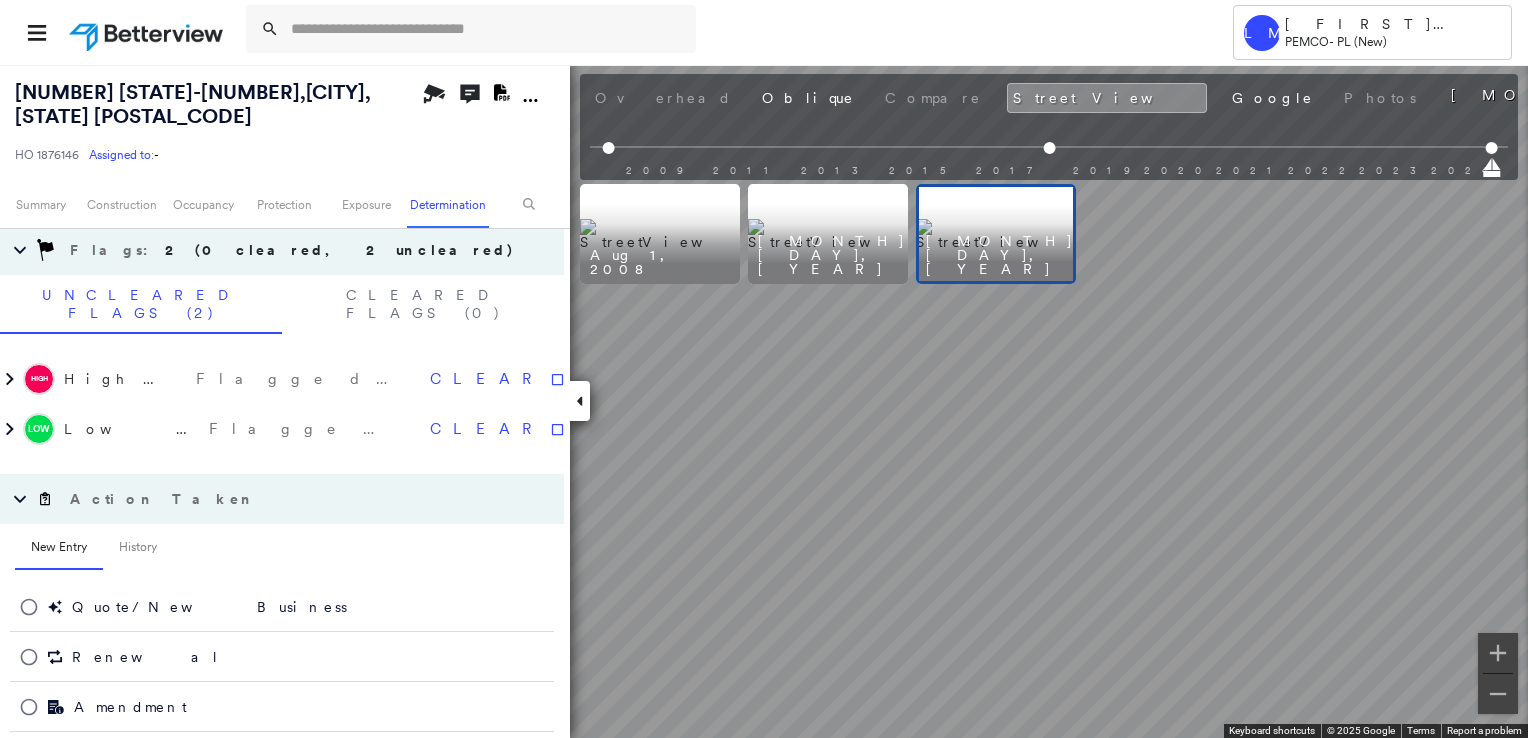 click at bounding box center [996, 234] 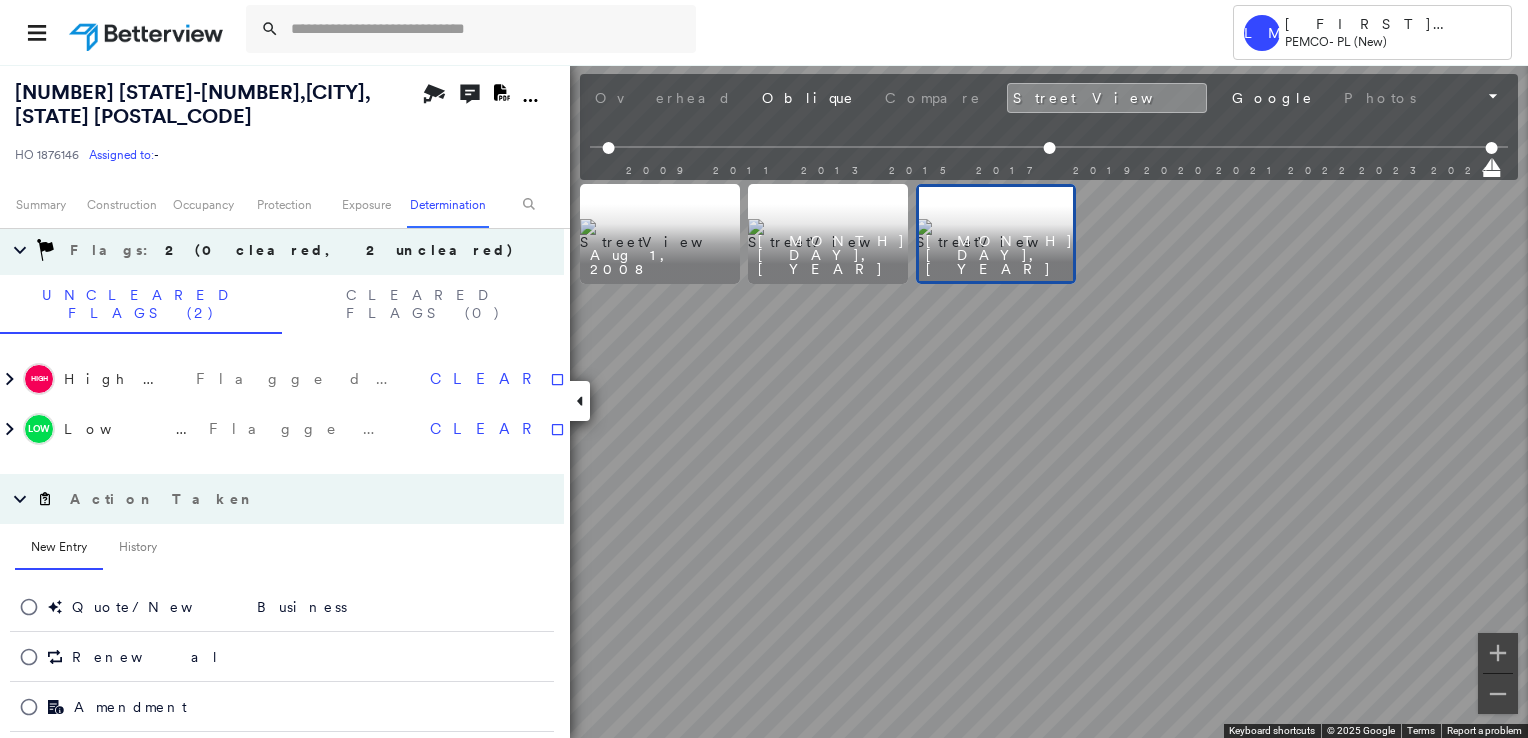 click at bounding box center [828, 234] 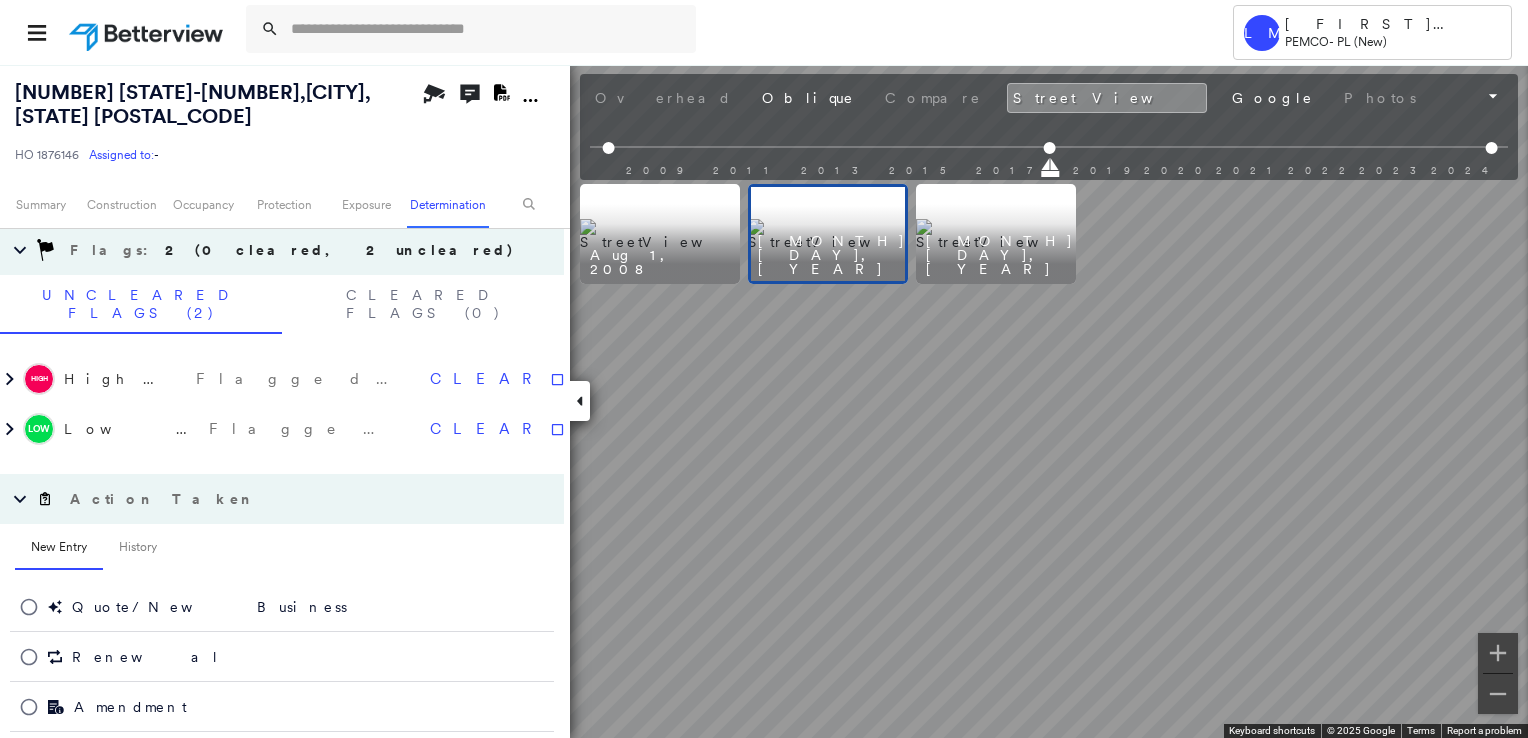 click at bounding box center [660, 234] 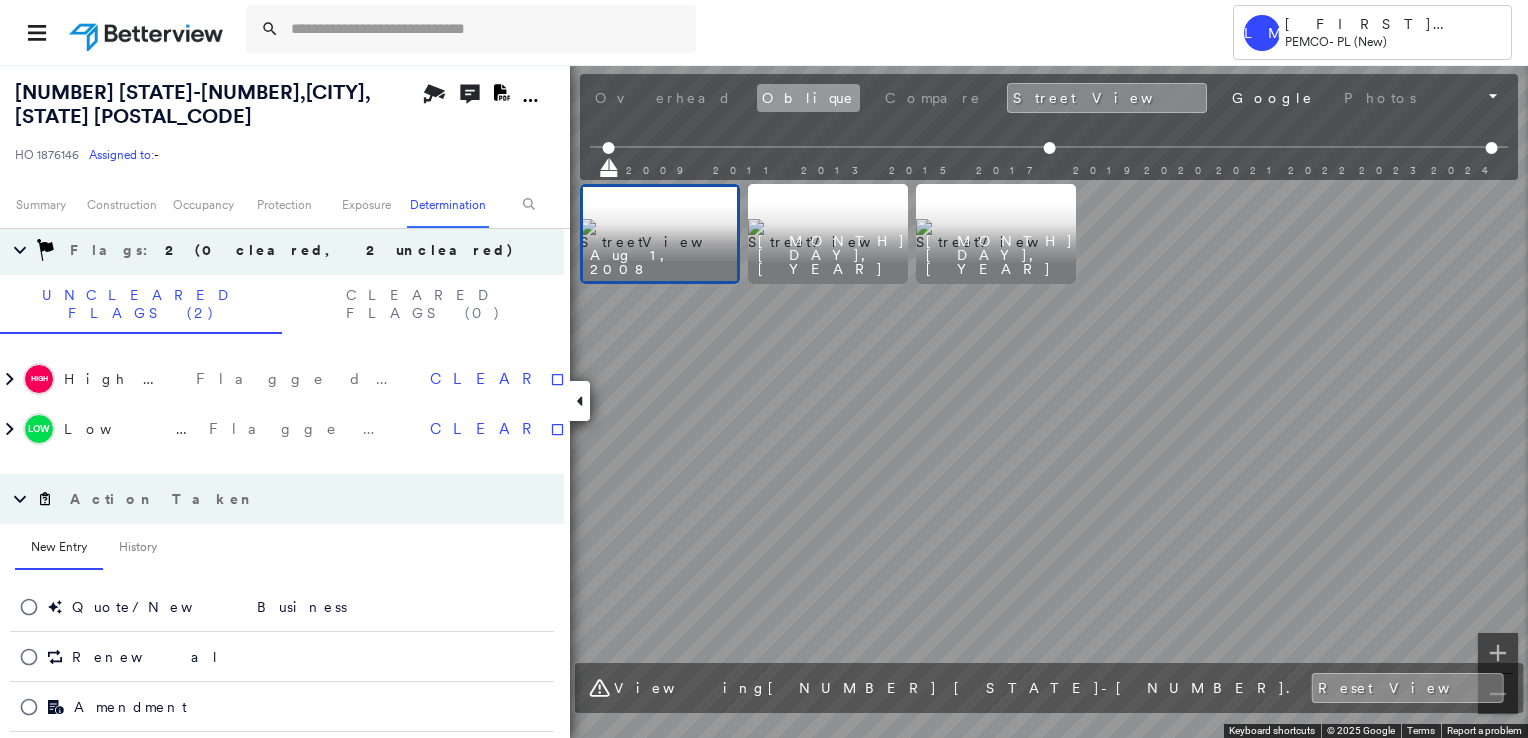 click on "Oblique" at bounding box center [808, 98] 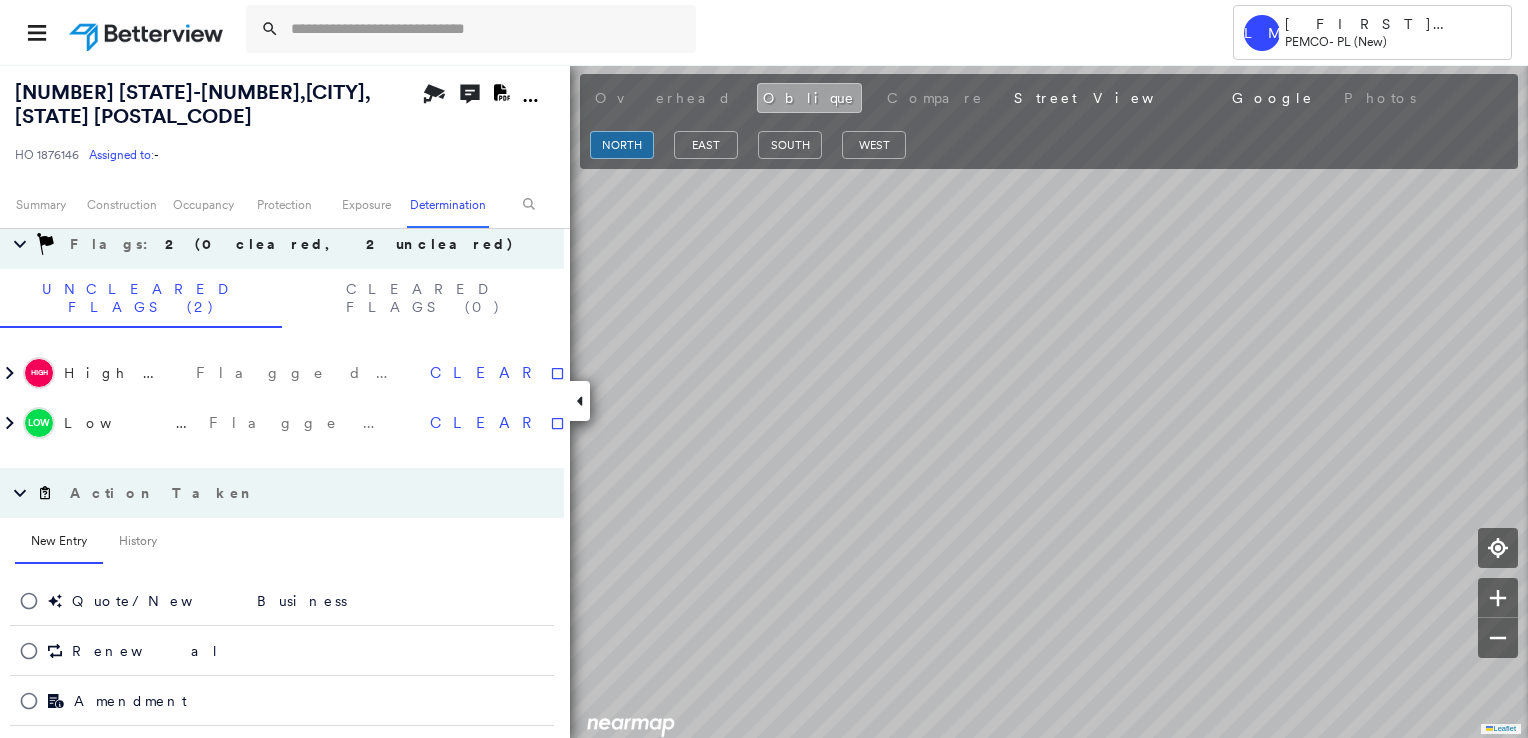 scroll, scrollTop: 1102, scrollLeft: 0, axis: vertical 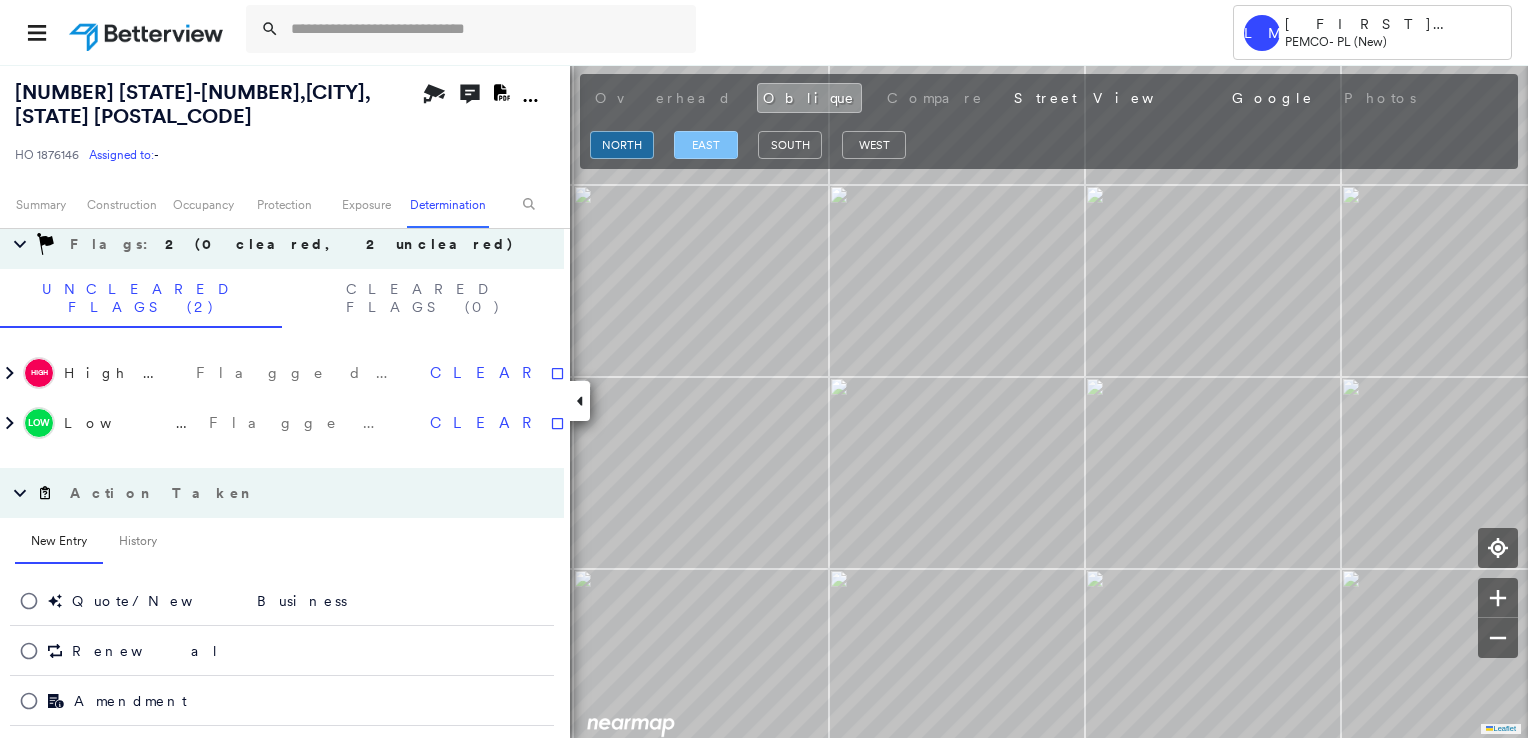 click on "east" at bounding box center (706, 145) 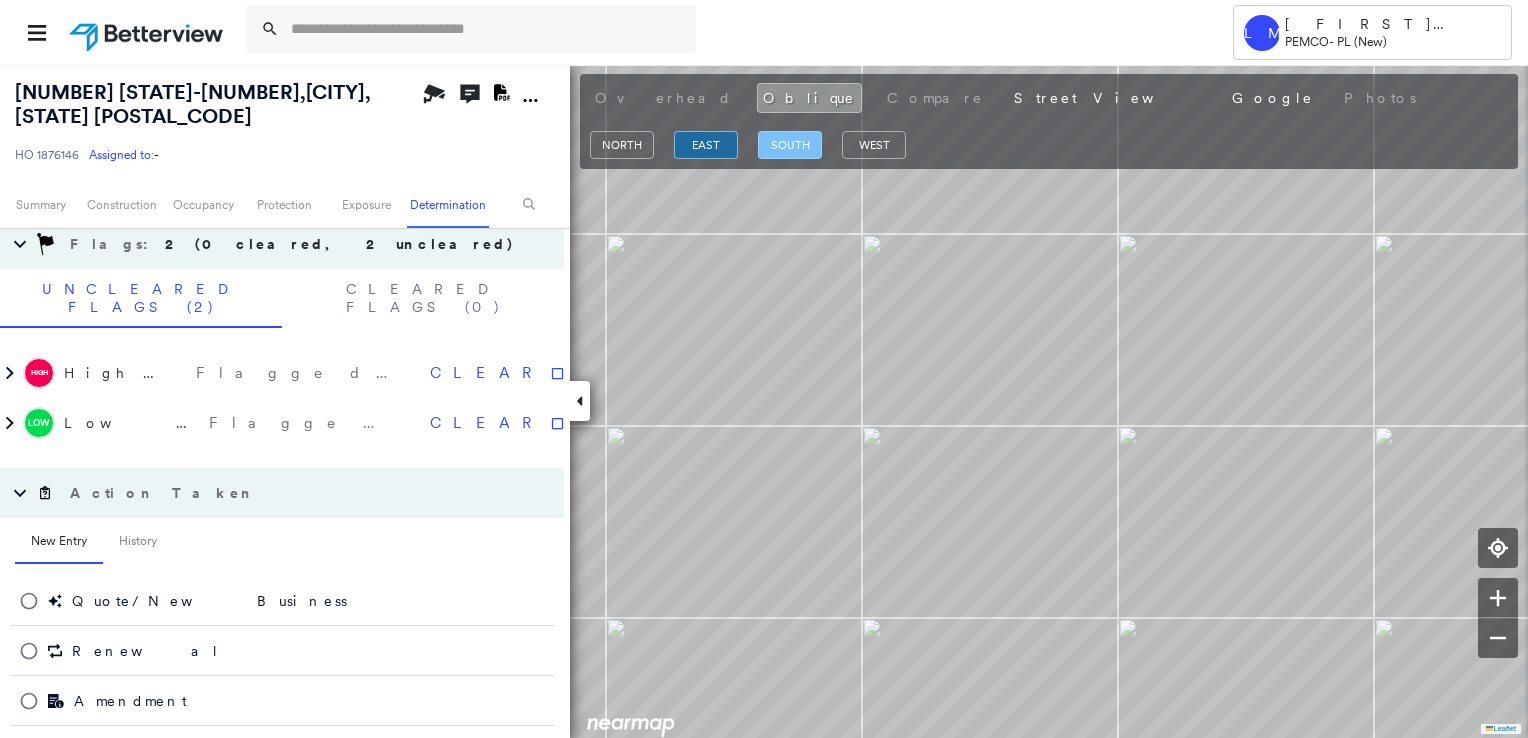 click on "south" at bounding box center (790, 145) 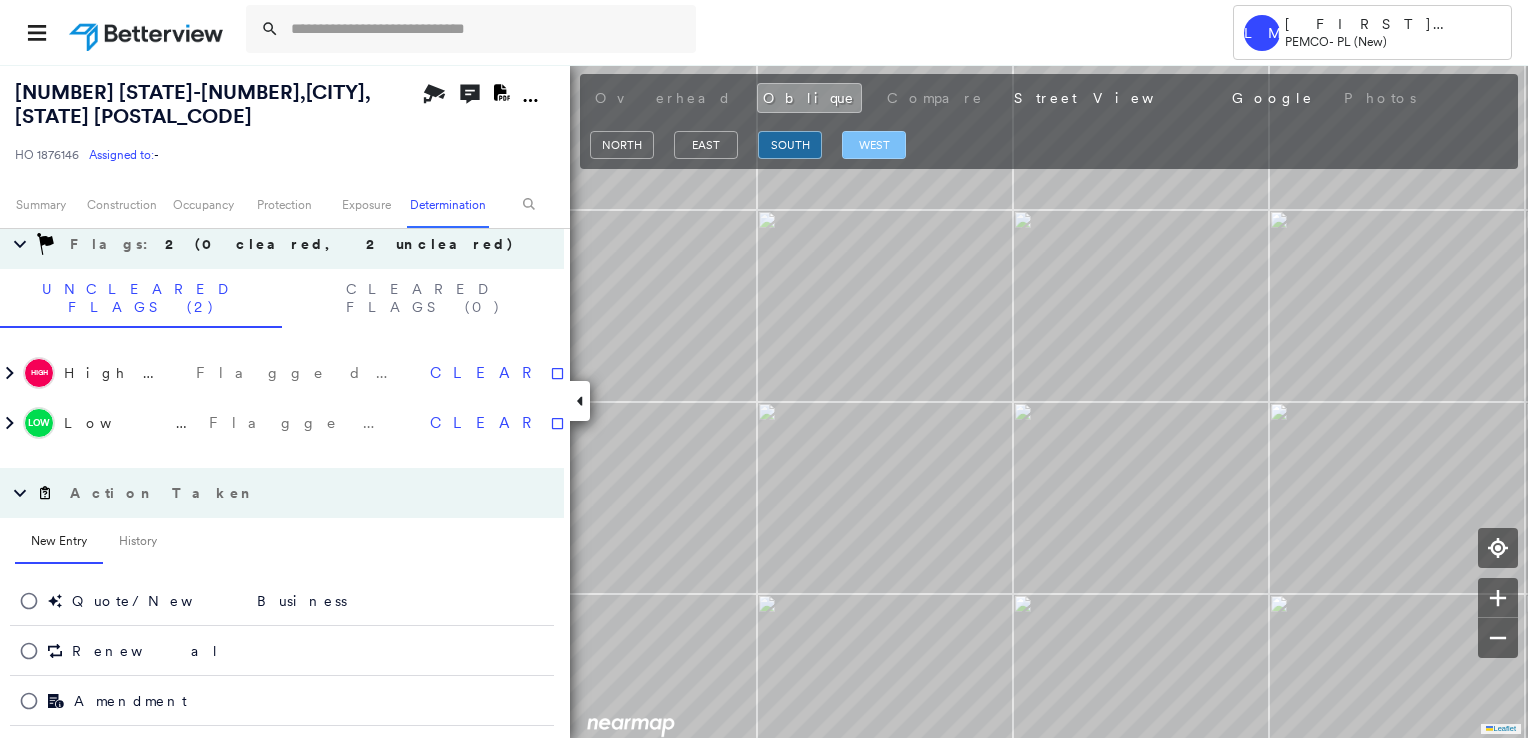 click on "west" at bounding box center [874, 145] 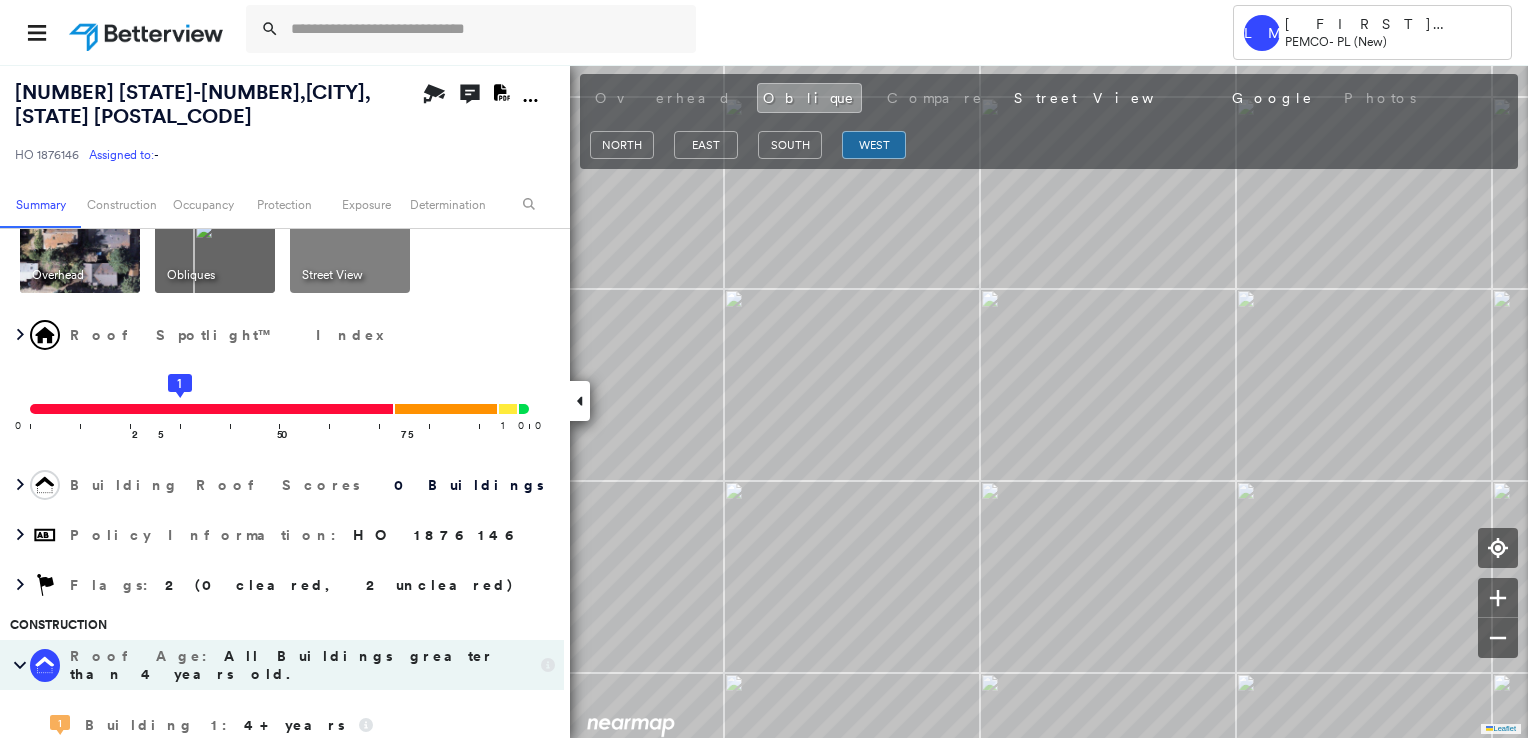 scroll, scrollTop: 2, scrollLeft: 0, axis: vertical 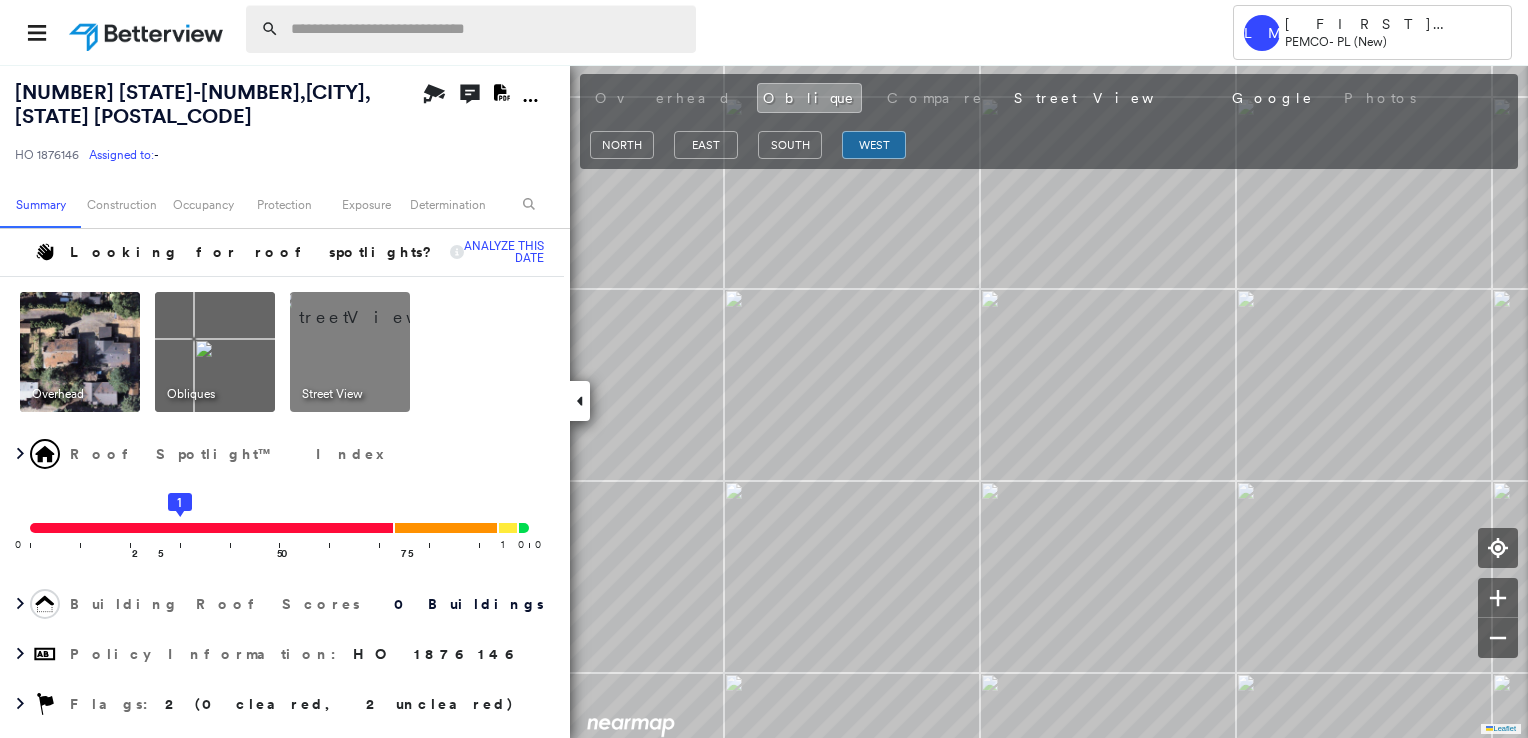 click at bounding box center [487, 29] 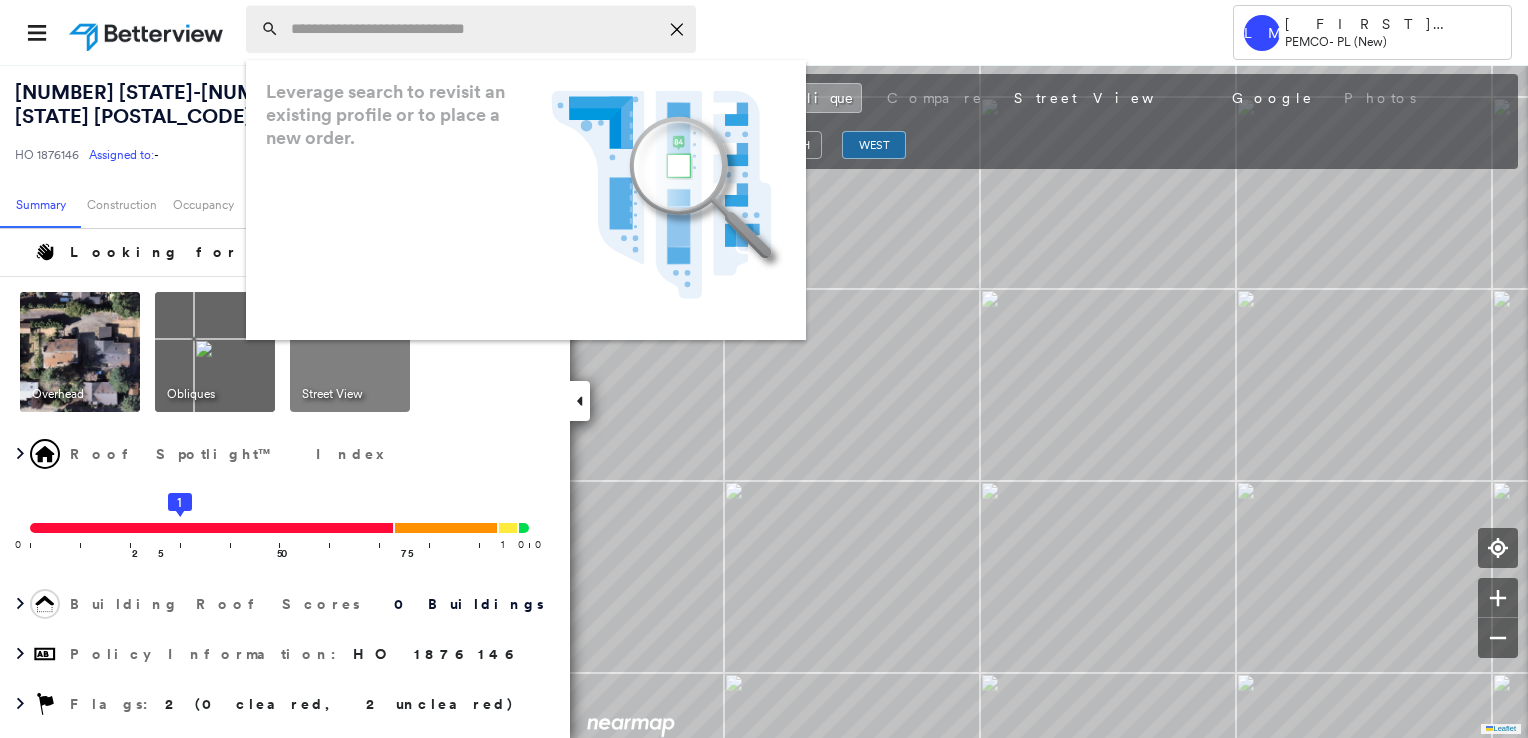 paste on "**********" 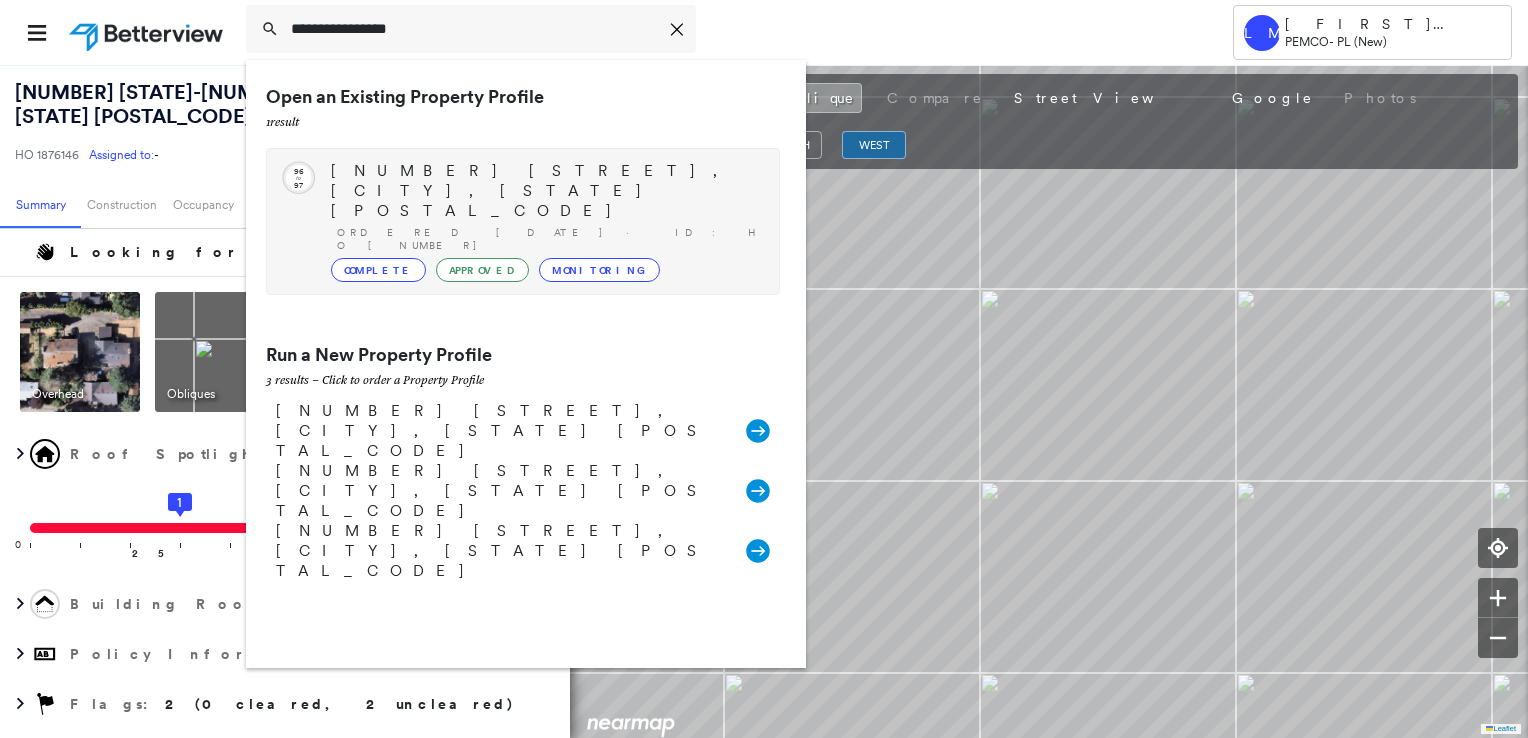 type on "**********" 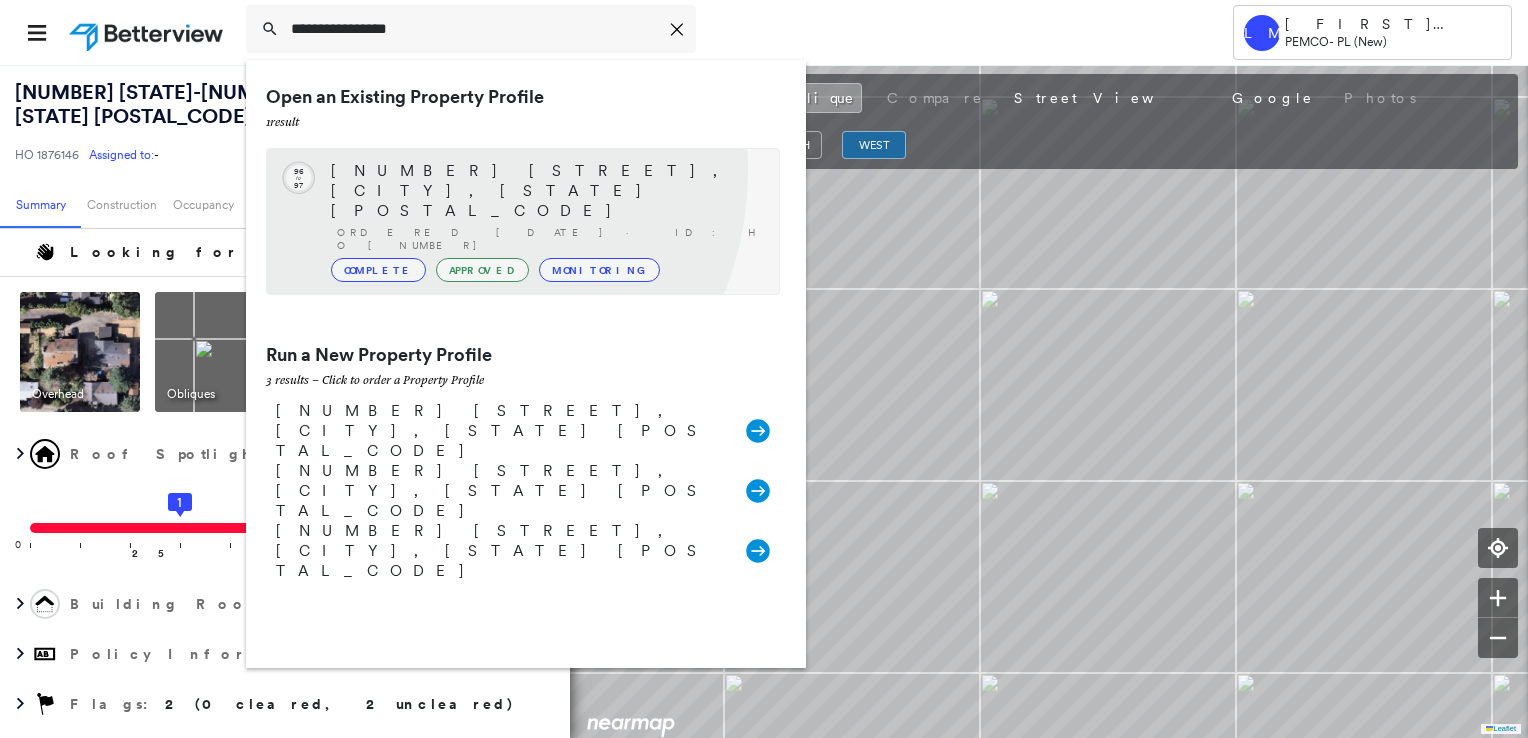 click on "[NUMBER] [STREET], [CITY], [STATE] [POSTAL_CODE]" at bounding box center [545, 191] 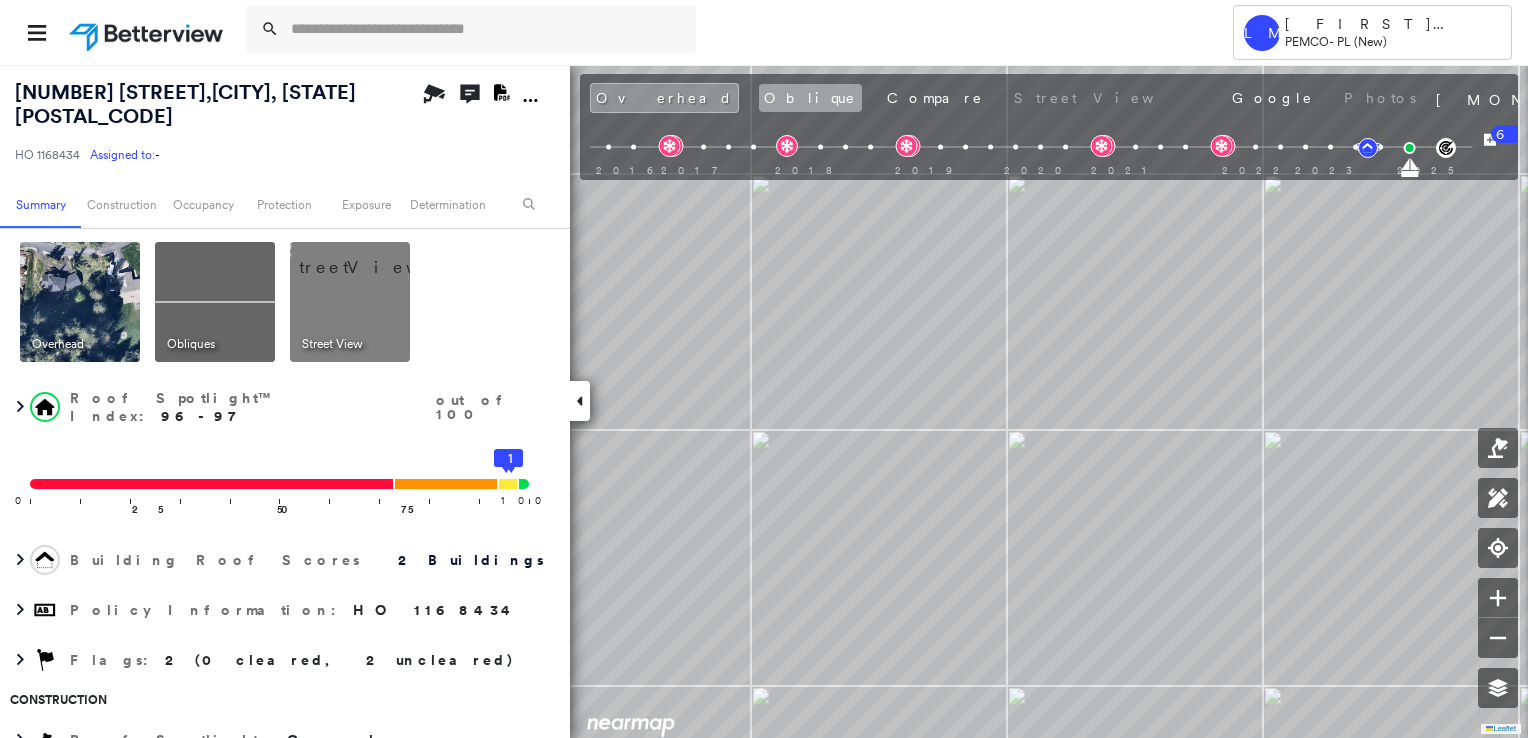 click on "Oblique" at bounding box center (810, 98) 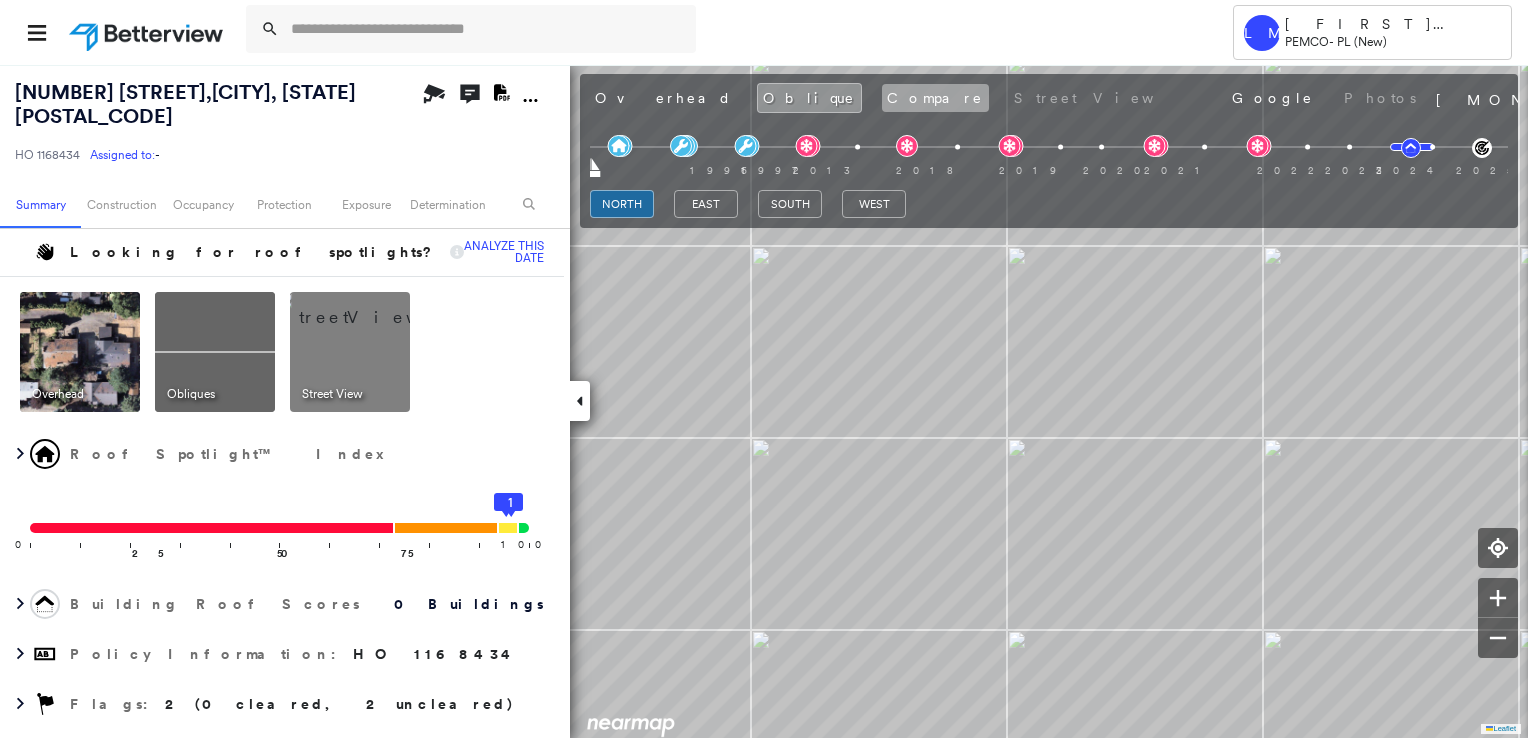 click on "Compare" at bounding box center [935, 98] 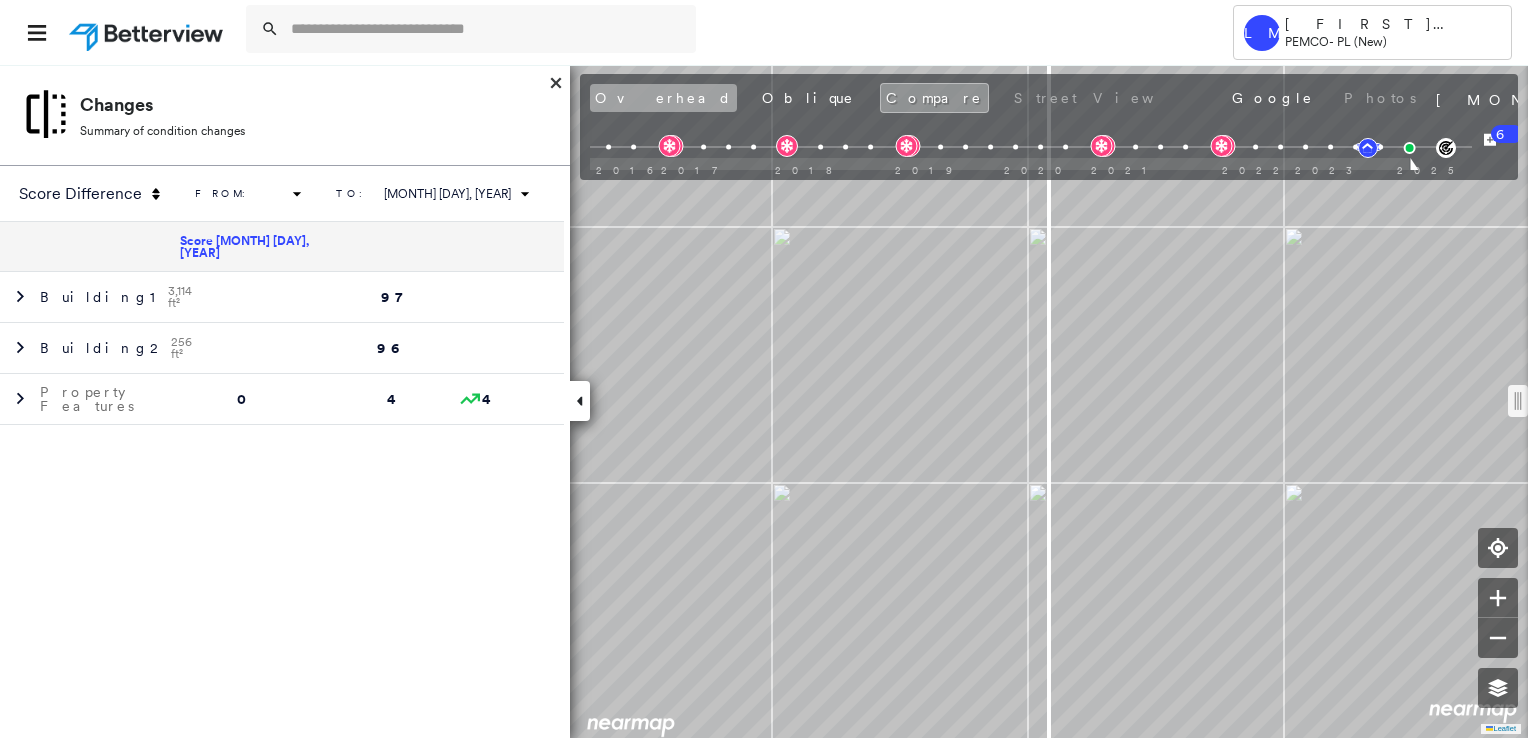 click on "Overhead" at bounding box center [663, 98] 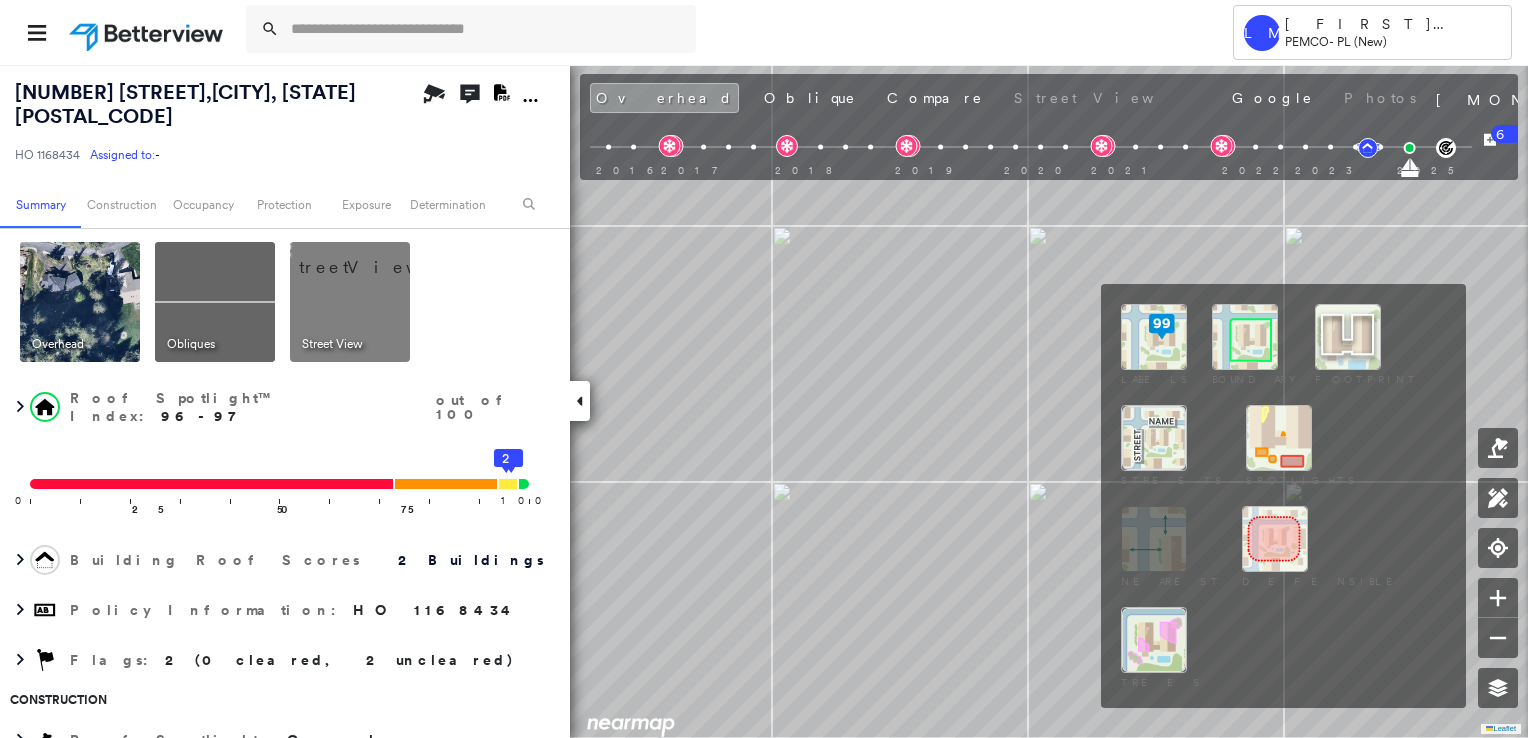 click at bounding box center [1245, 337] 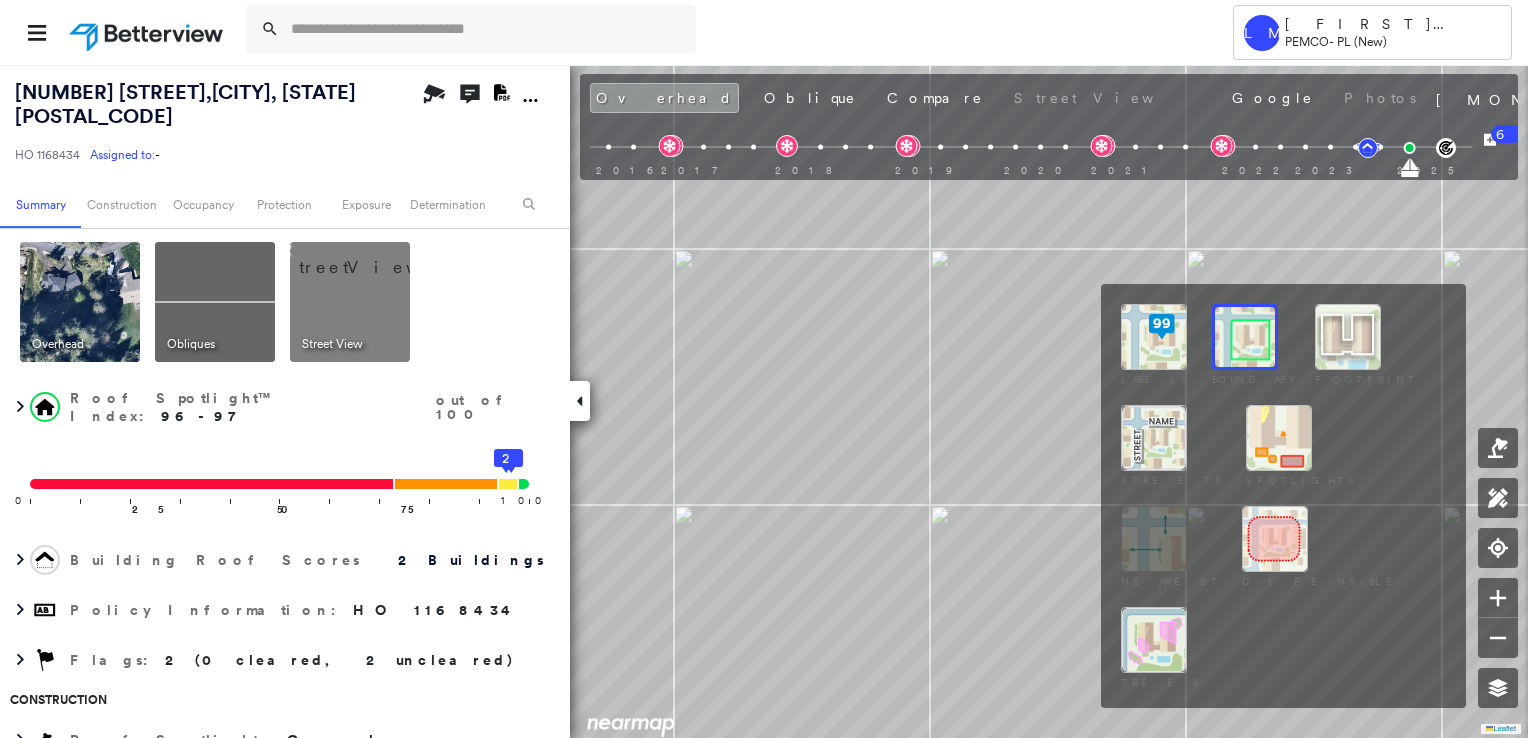 click at bounding box center (1154, 337) 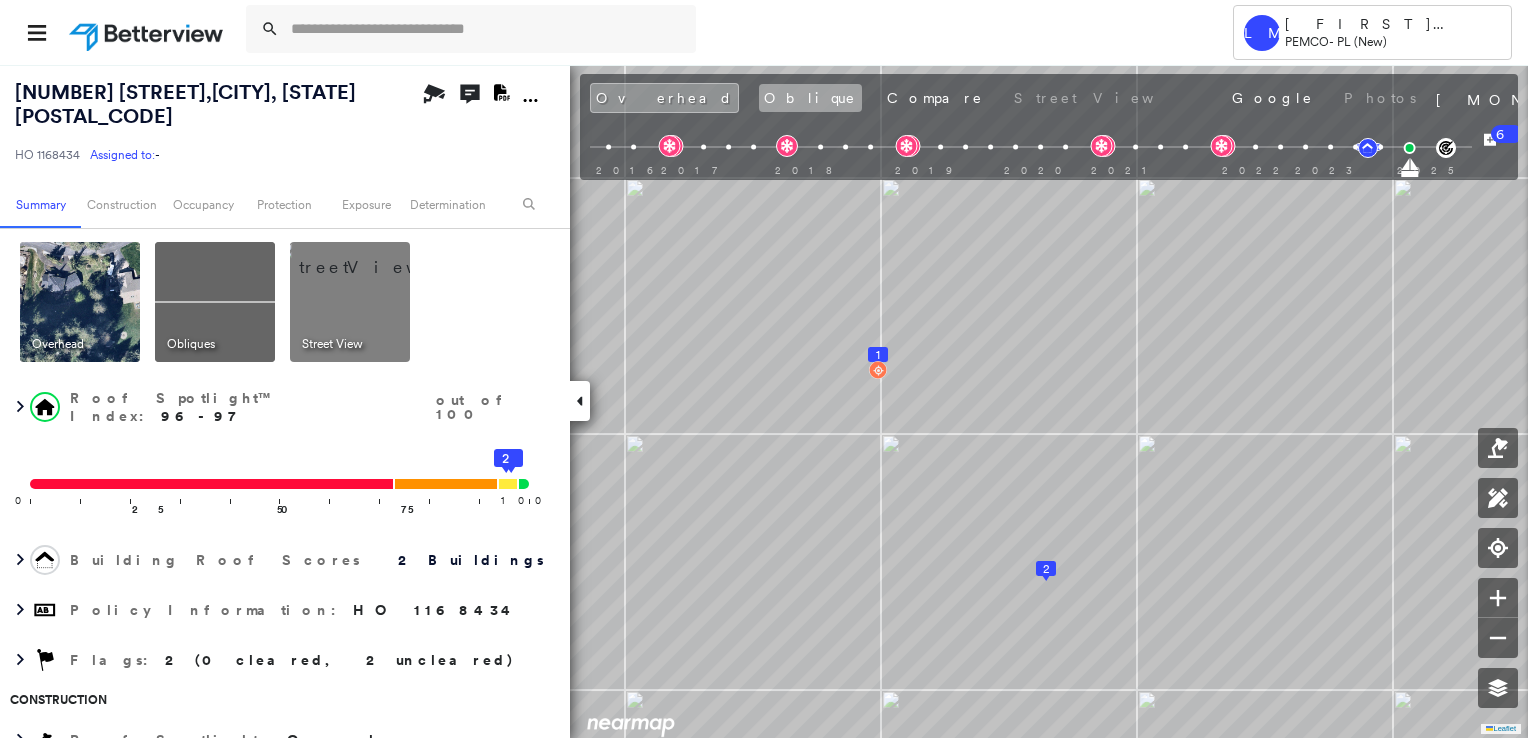 click on "Oblique" at bounding box center (810, 98) 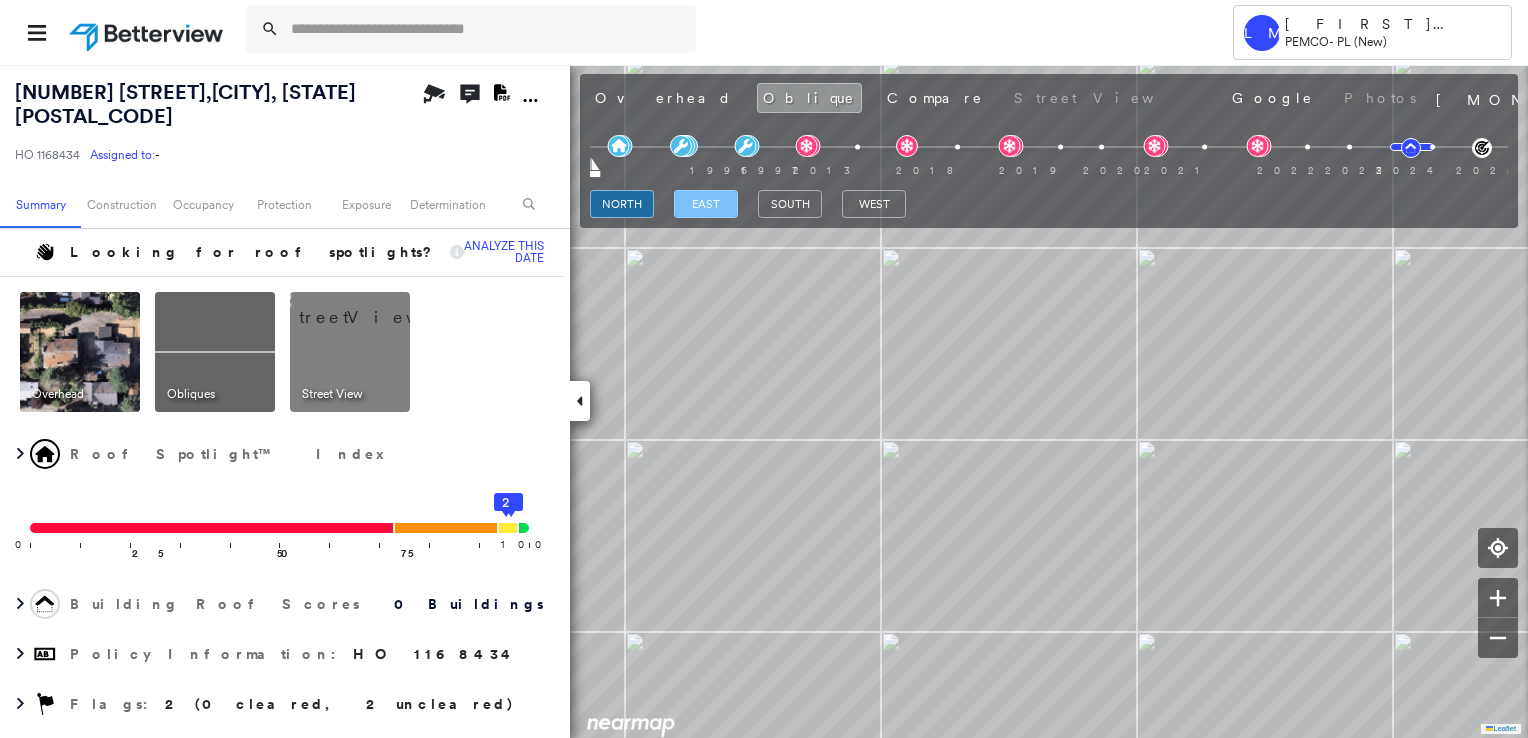 click on "east" at bounding box center (706, 204) 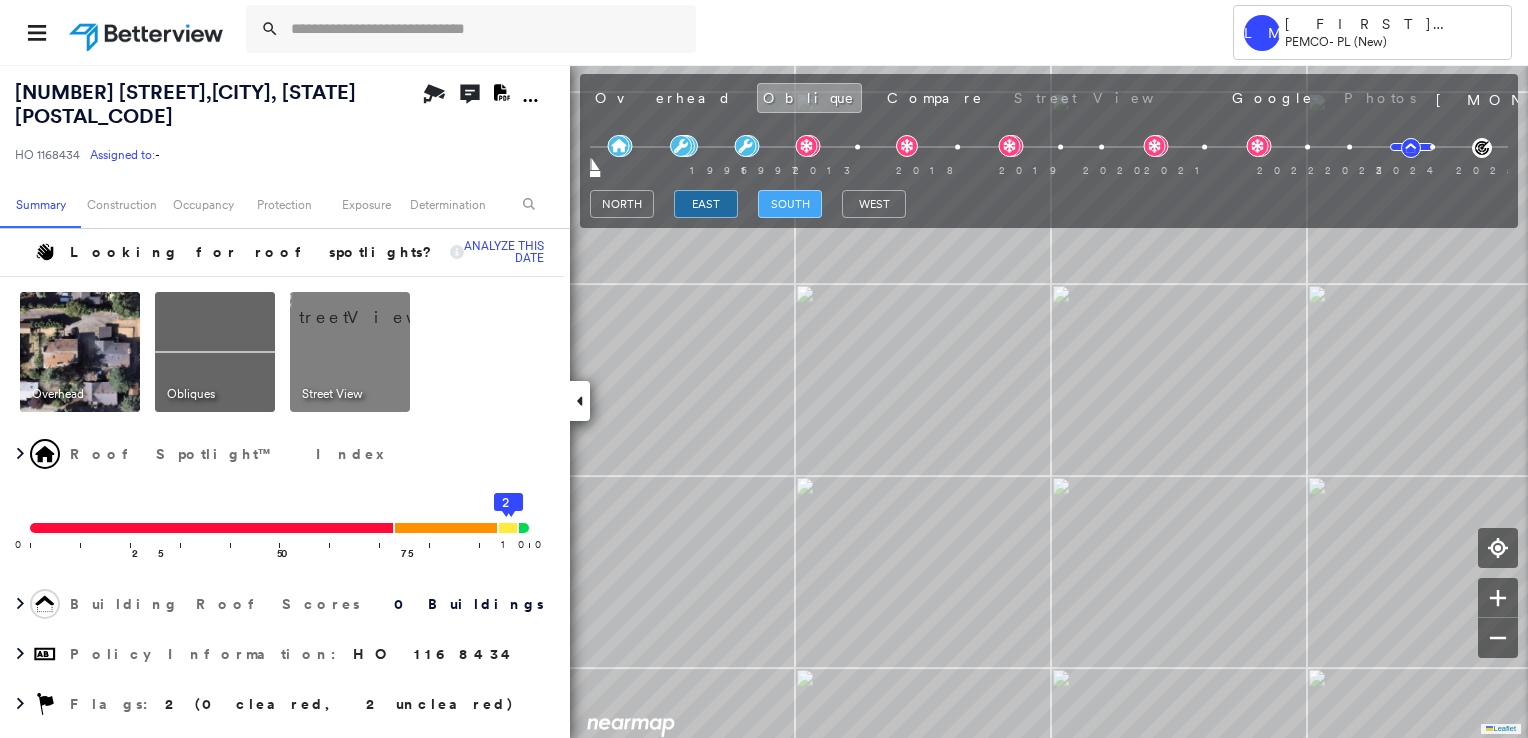 click on "south" at bounding box center [790, 204] 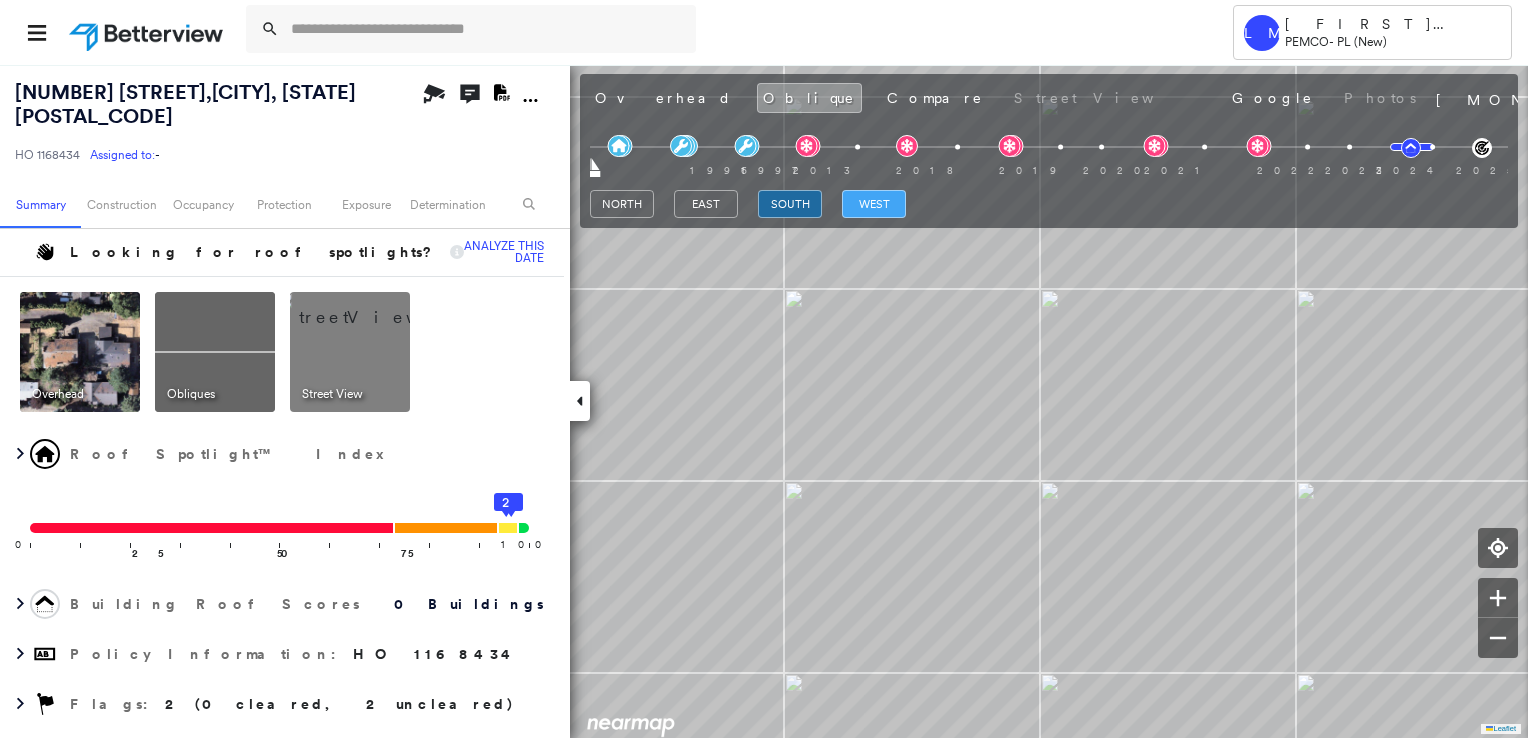 click on "west" at bounding box center [874, 204] 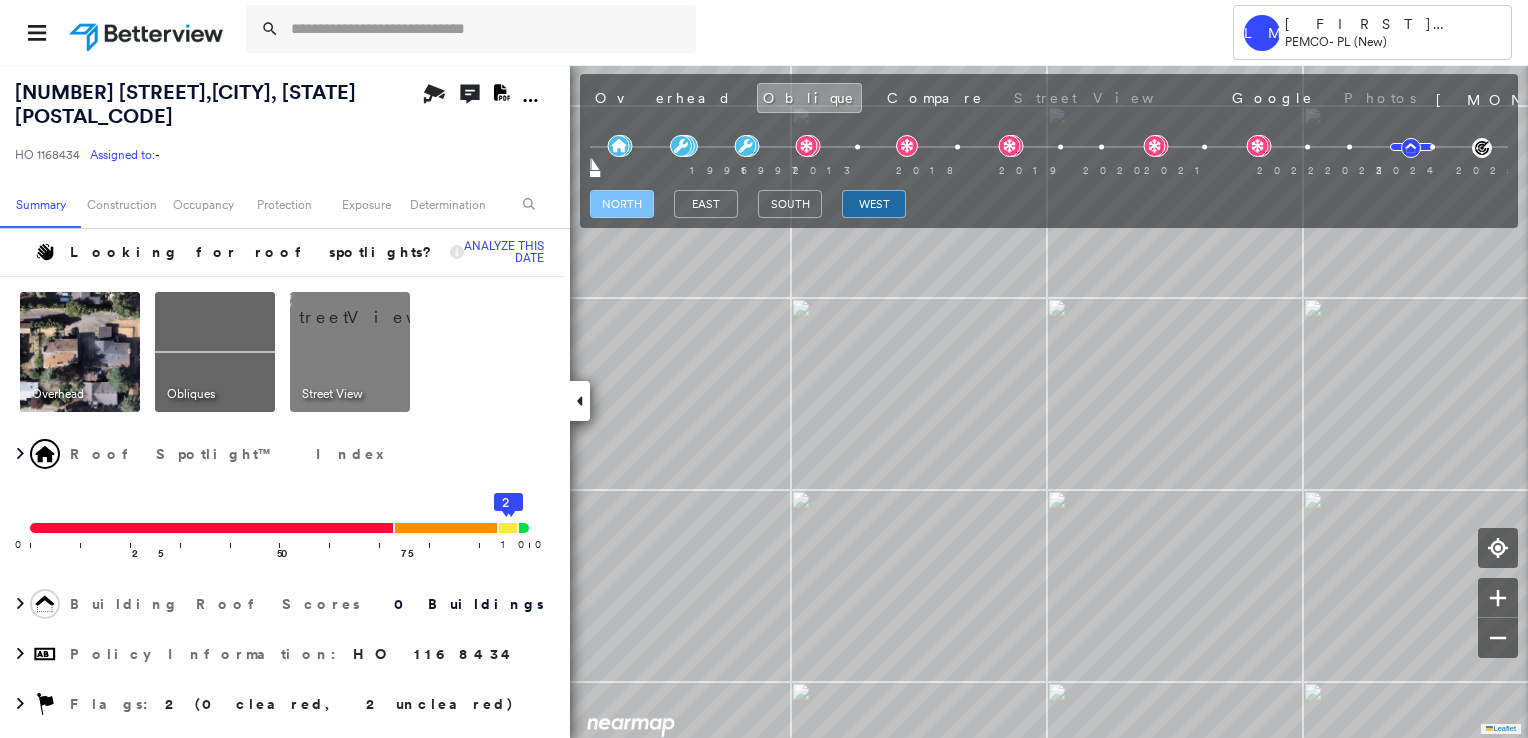 click on "north" at bounding box center [622, 204] 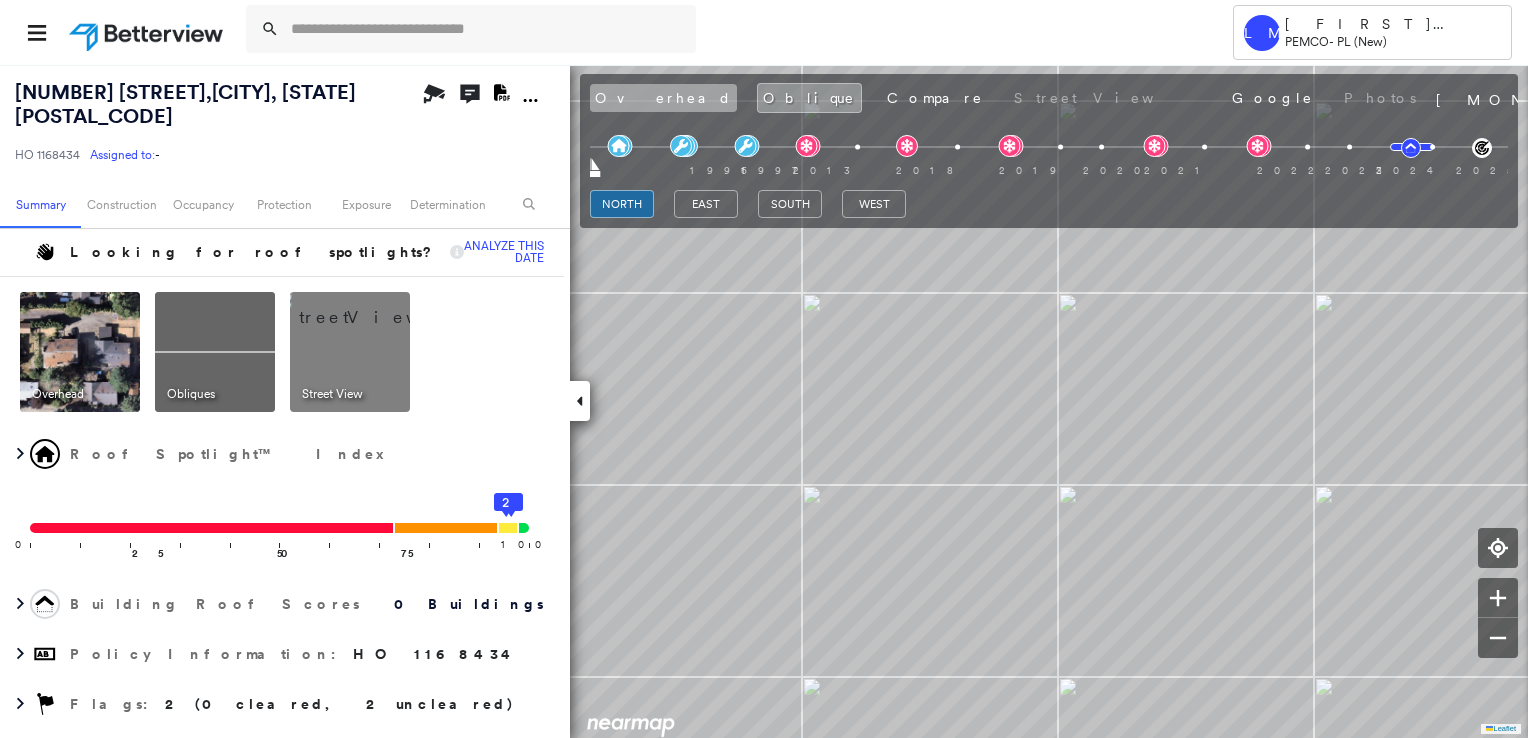 click on "Overhead" at bounding box center [663, 98] 